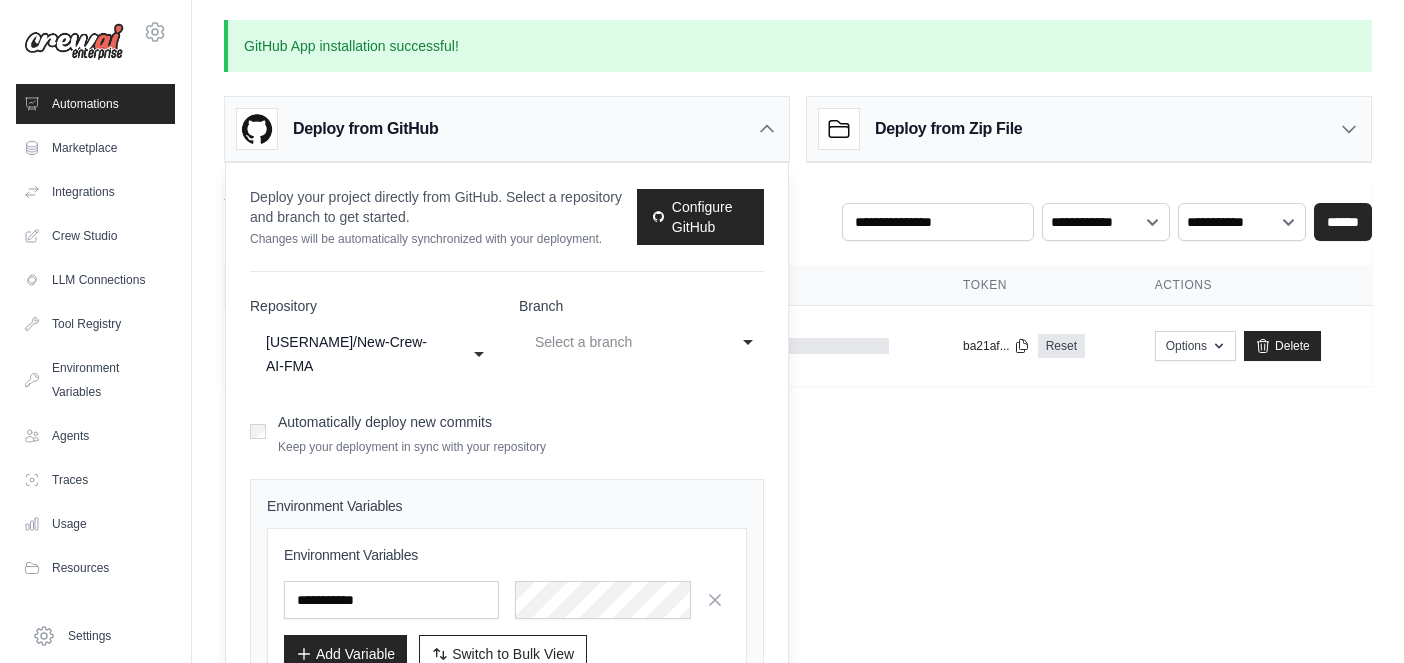 scroll, scrollTop: 127, scrollLeft: 0, axis: vertical 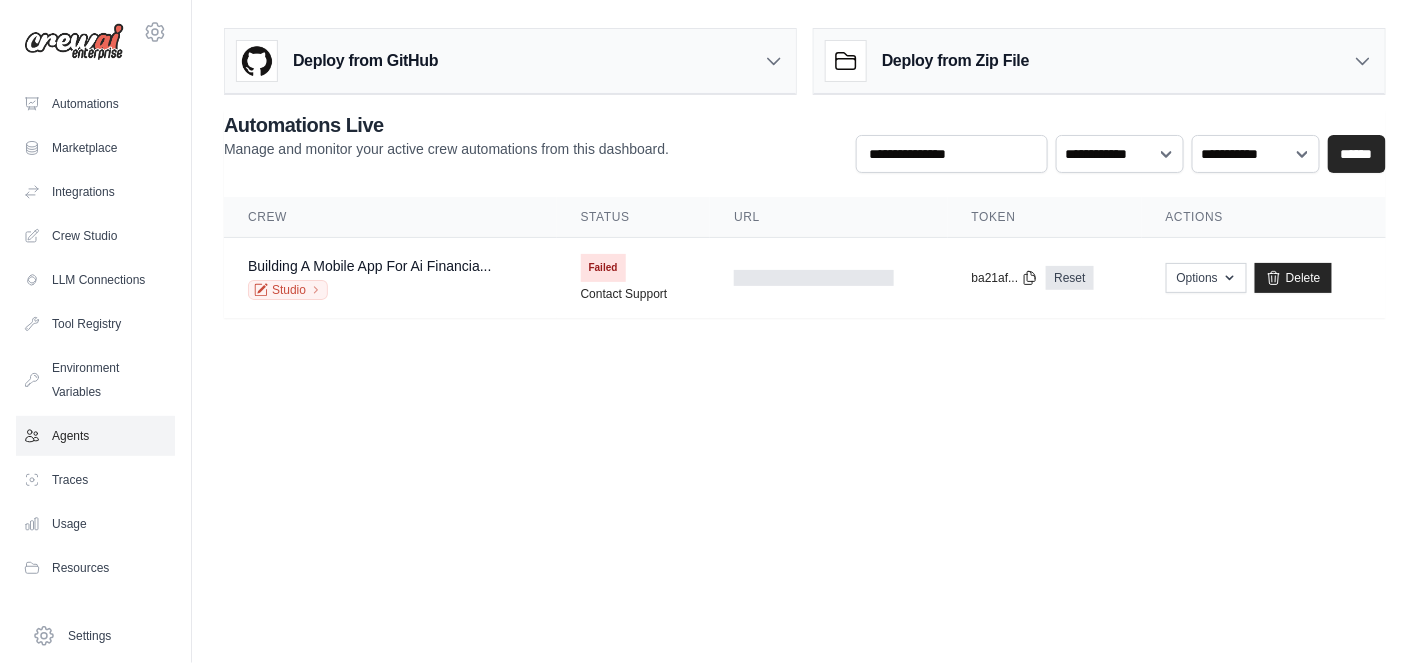 click on "Agents" at bounding box center (95, 436) 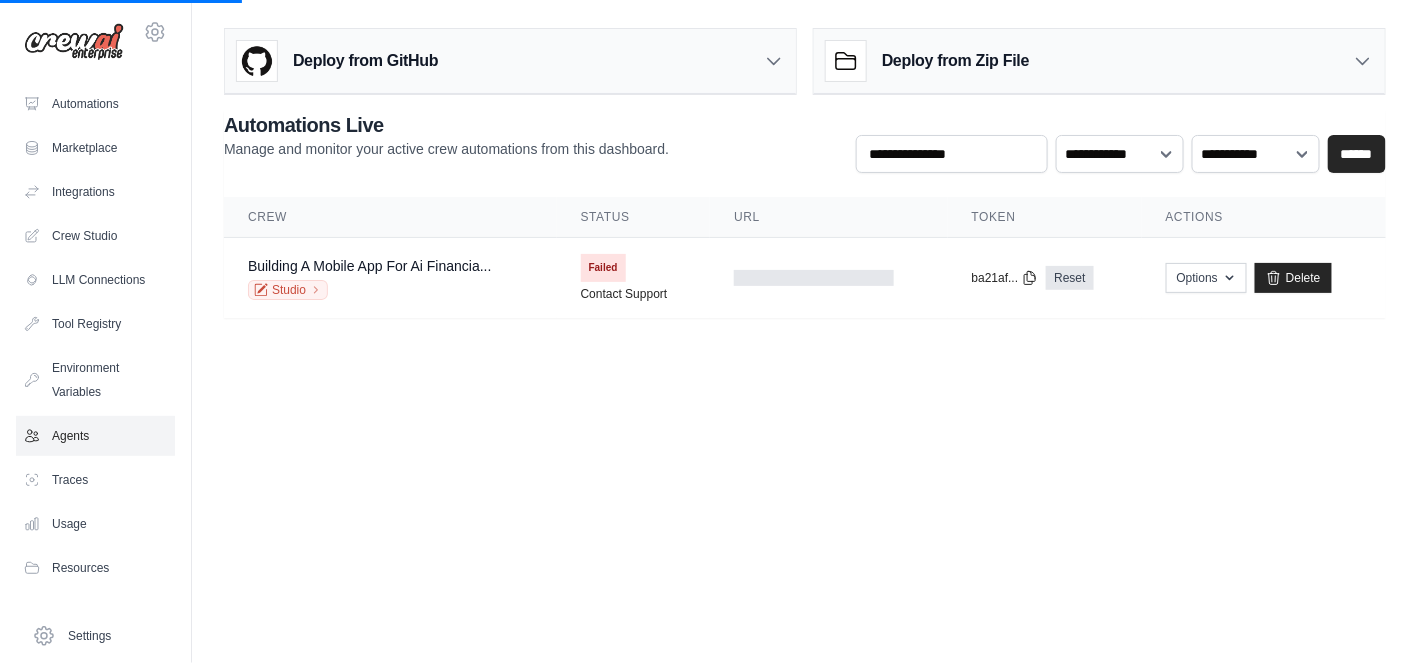click on "Agents" at bounding box center [95, 436] 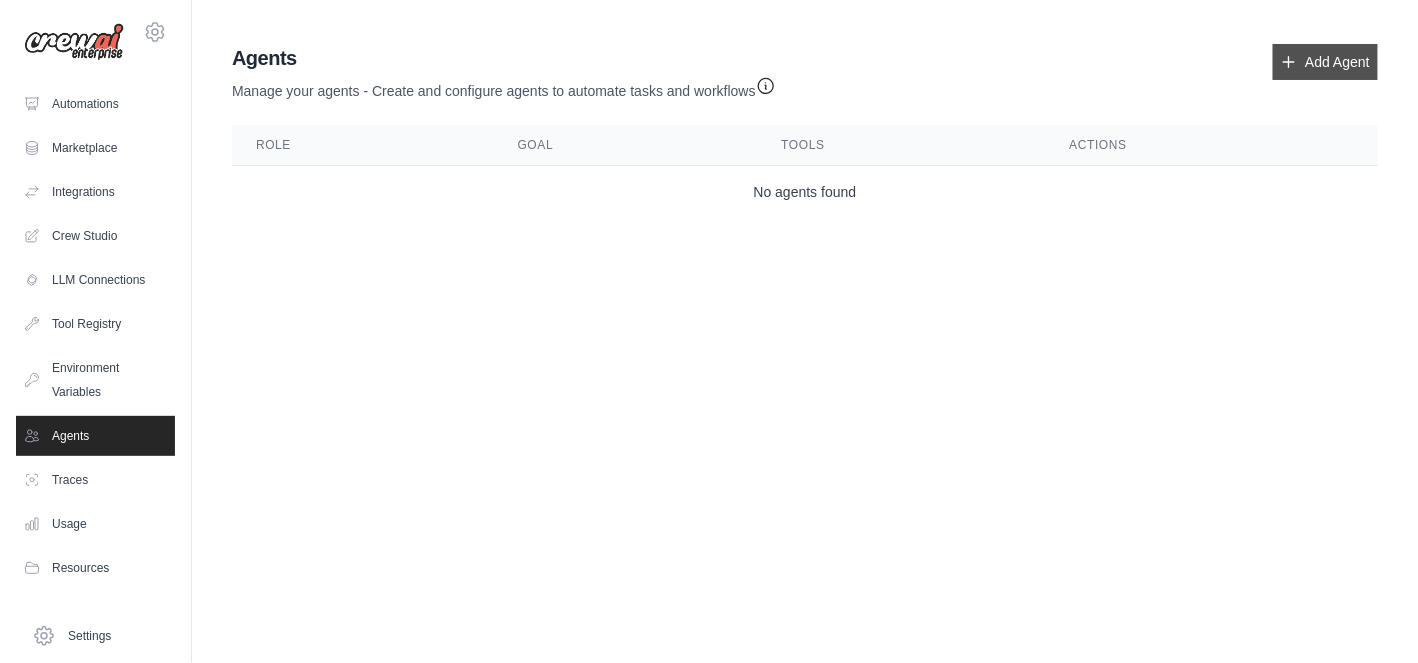 click on "Add Agent" at bounding box center [1325, 62] 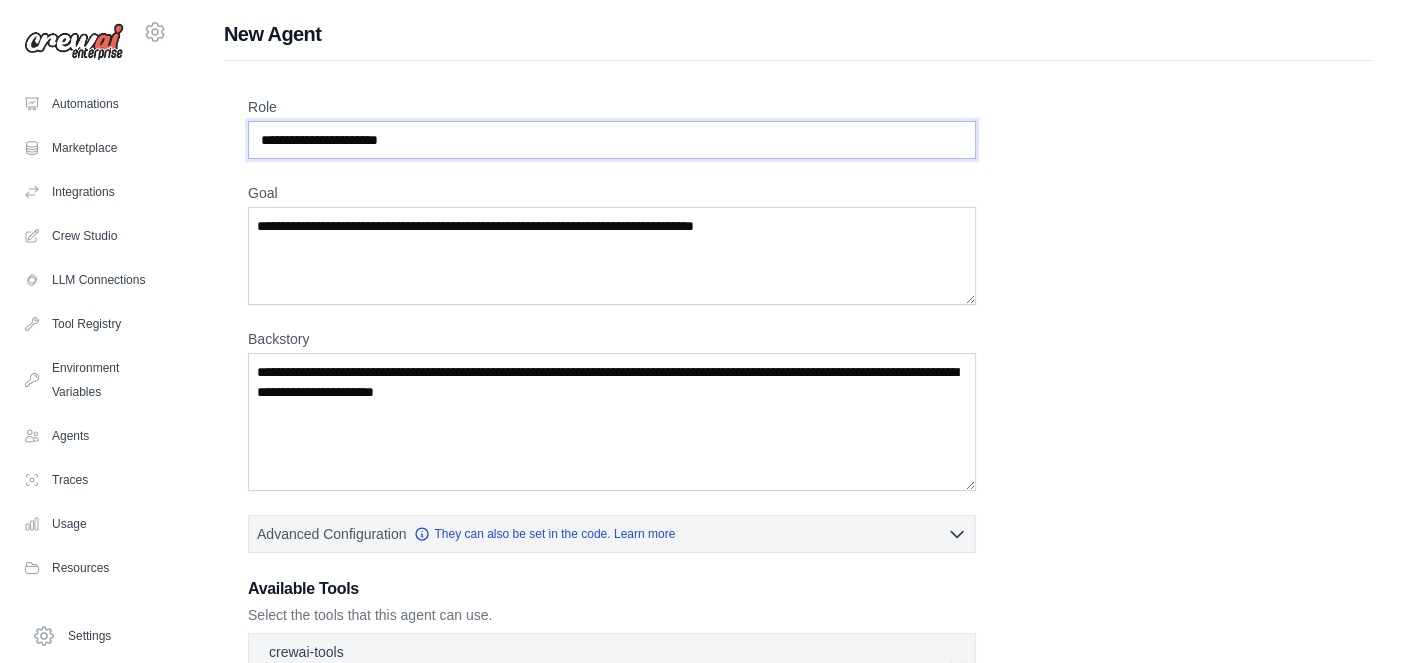 click on "Role" at bounding box center [612, 140] 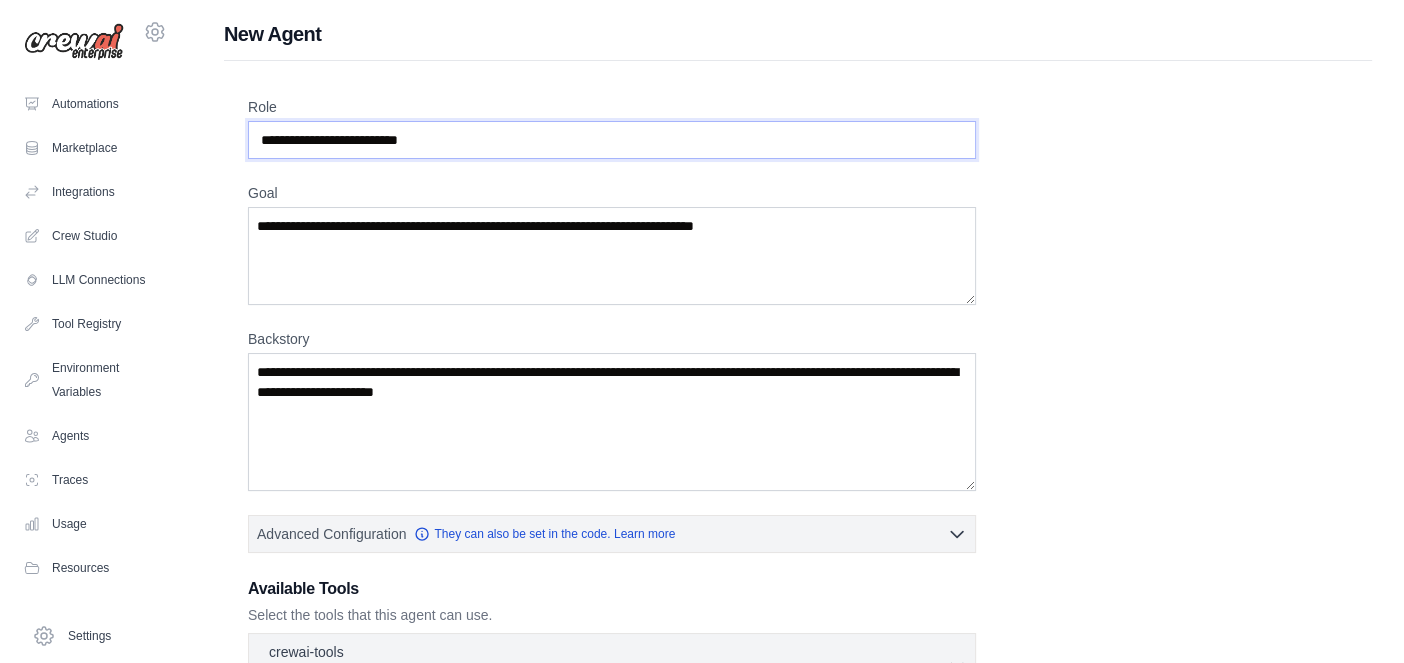 type on "**********" 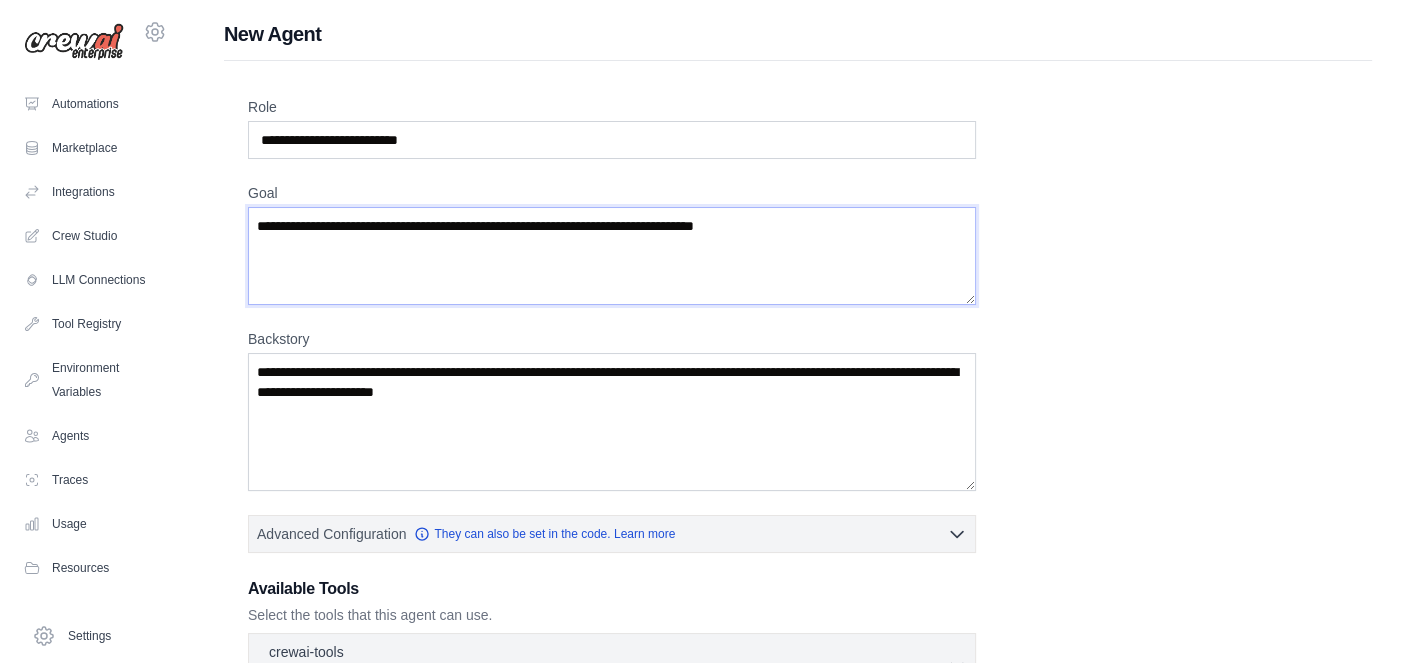 click on "Goal" at bounding box center [612, 256] 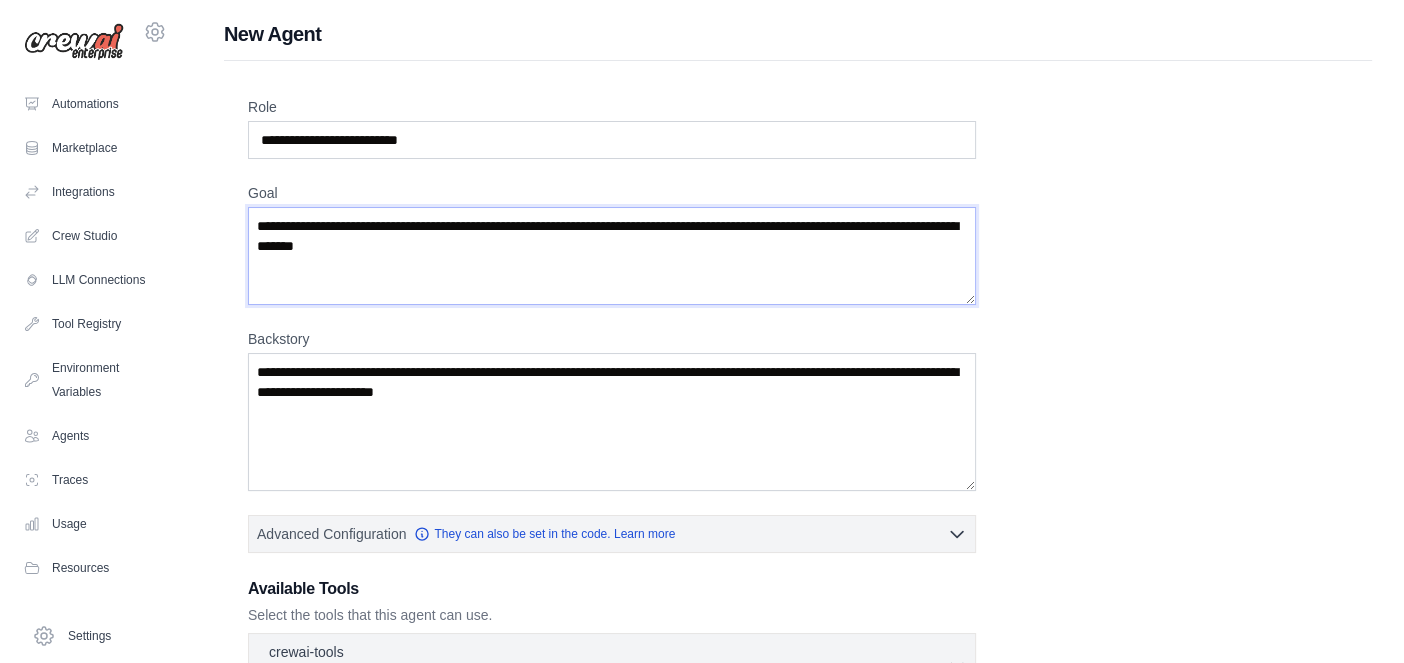 paste on "**********" 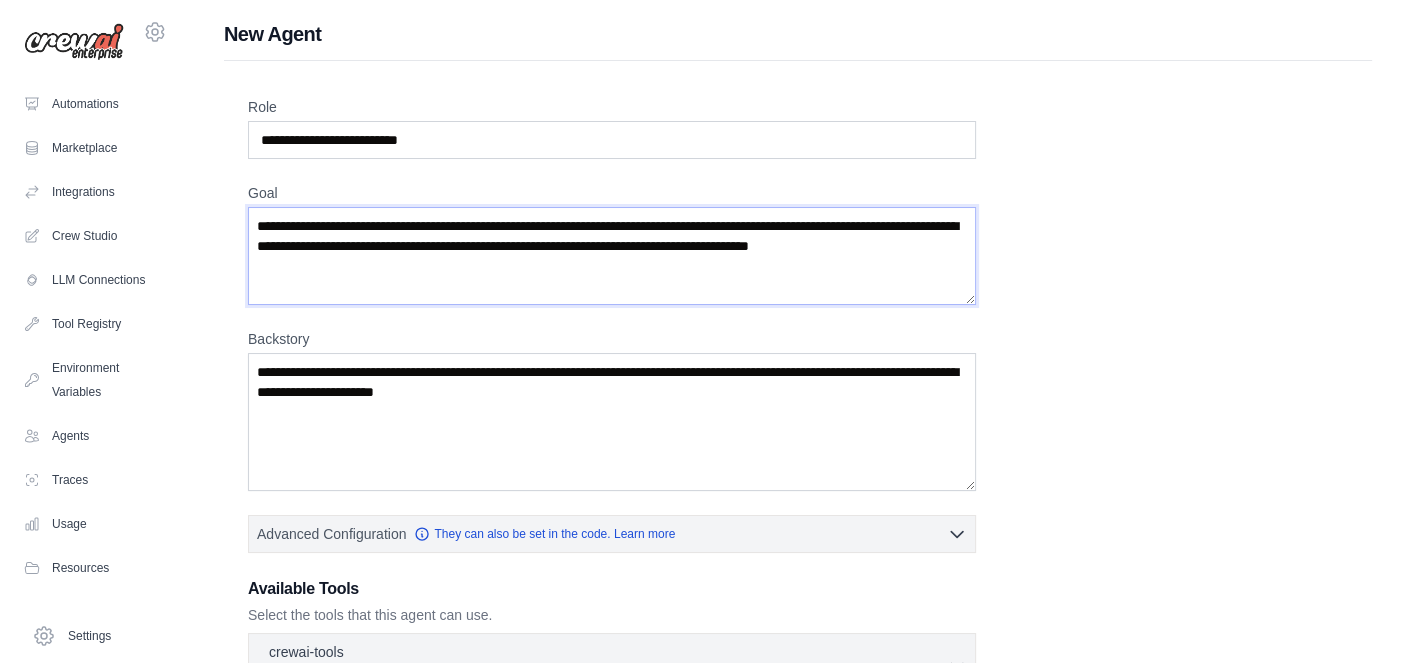 type on "**********" 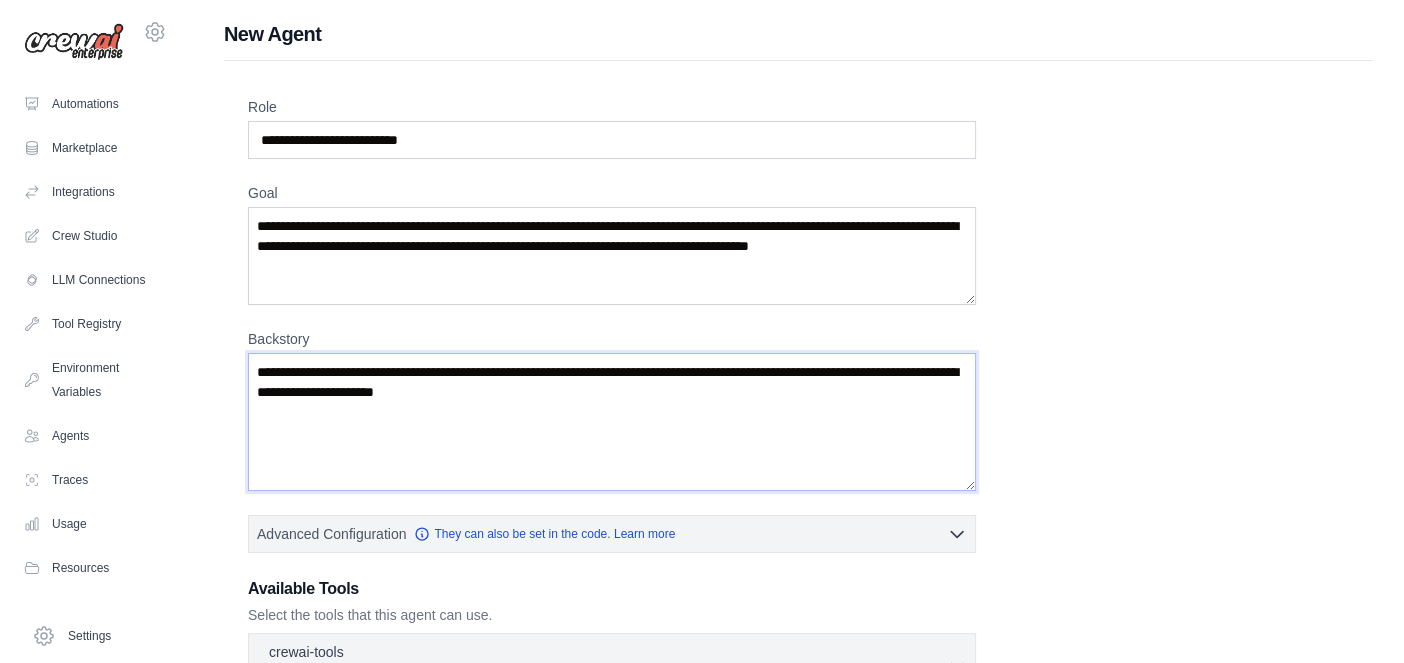 click on "Backstory" at bounding box center (612, 422) 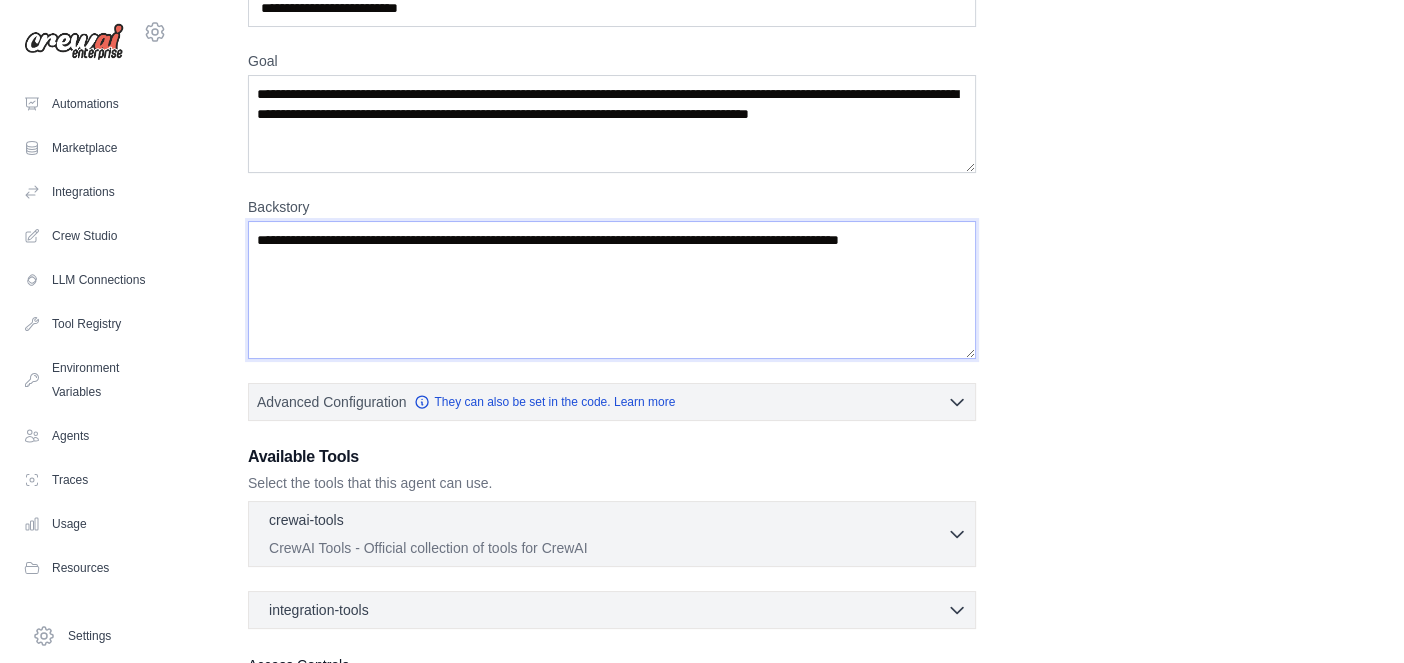 scroll, scrollTop: 200, scrollLeft: 0, axis: vertical 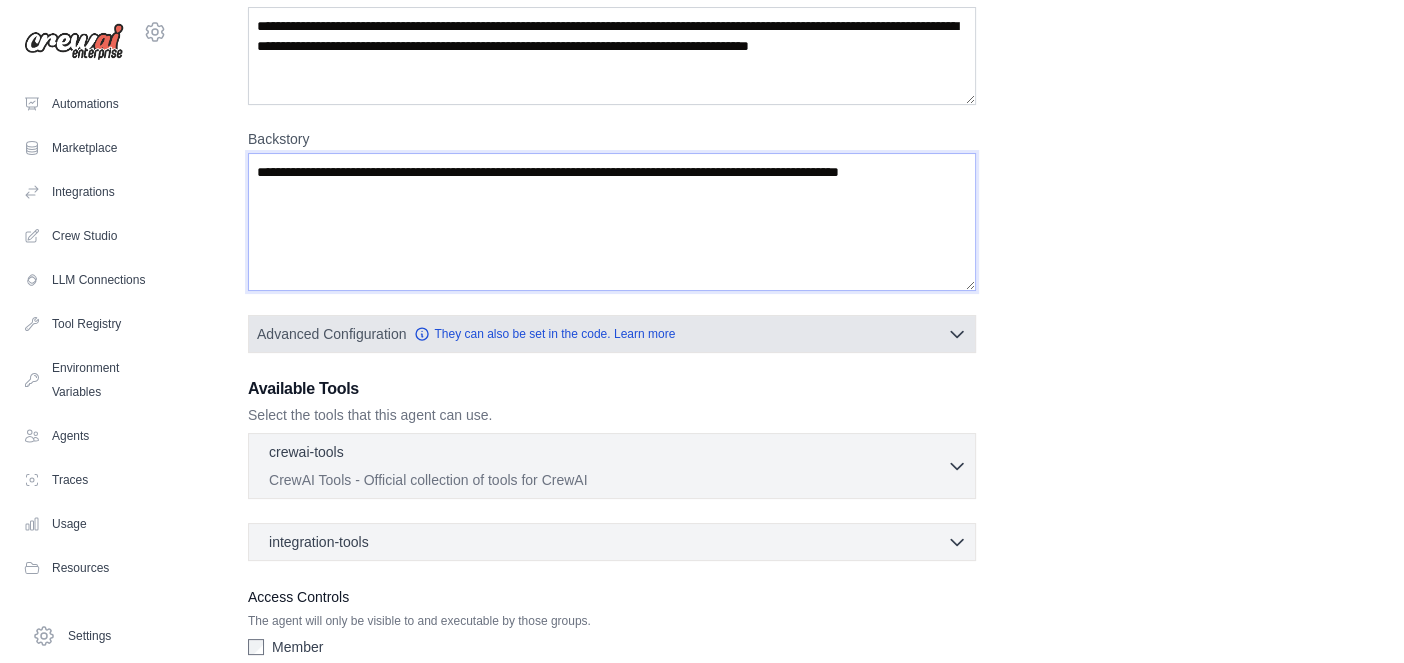 type on "**********" 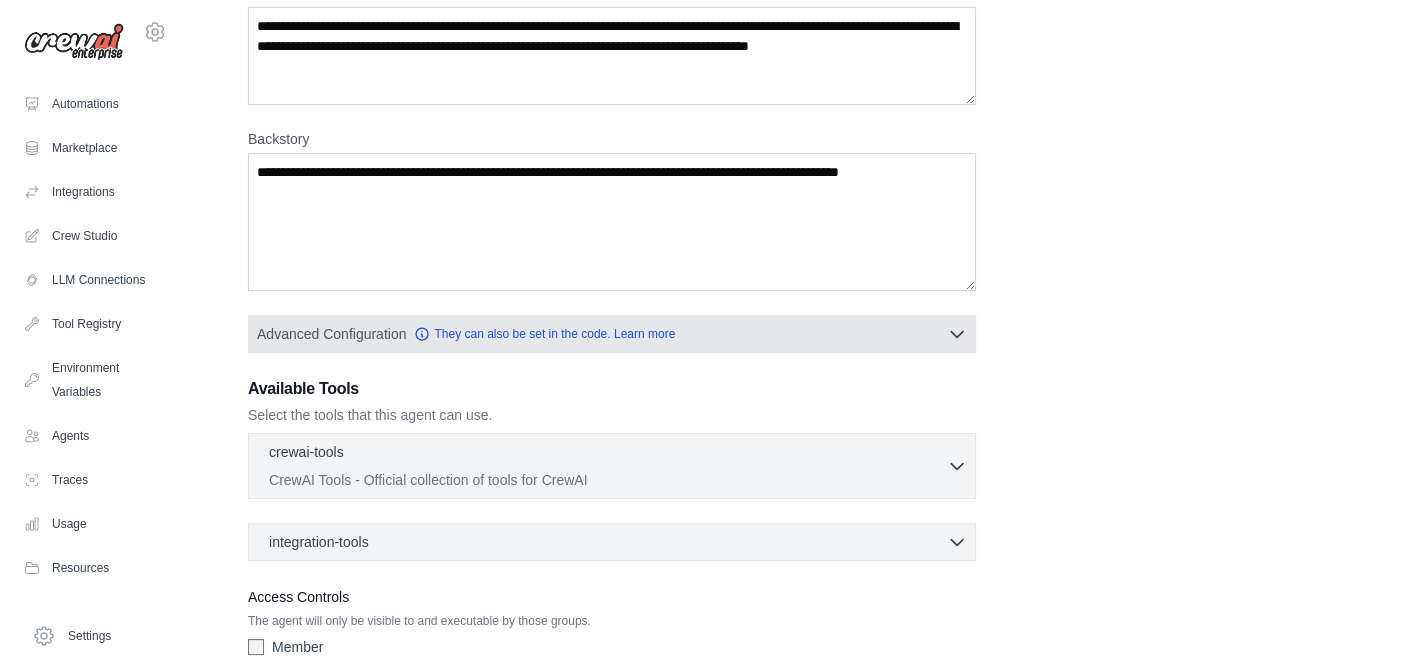 click 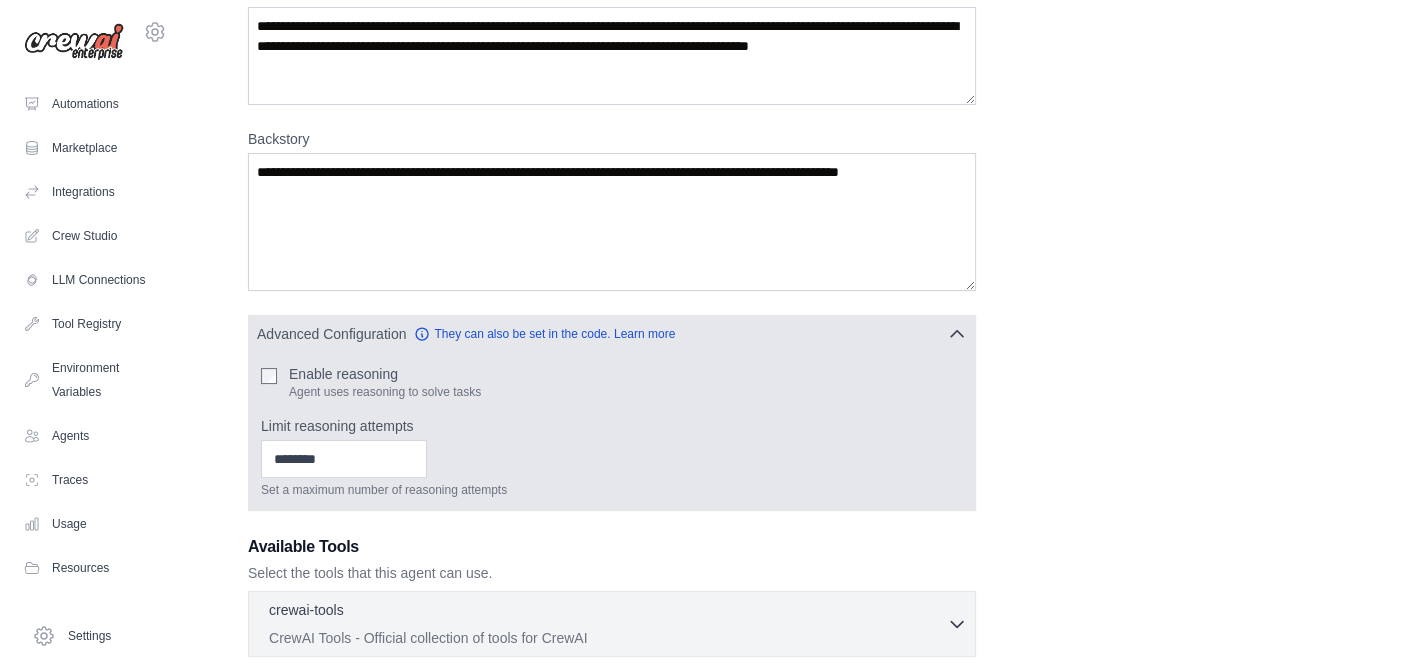 click on "Enable reasoning
Agent uses reasoning to solve tasks" at bounding box center (612, 382) 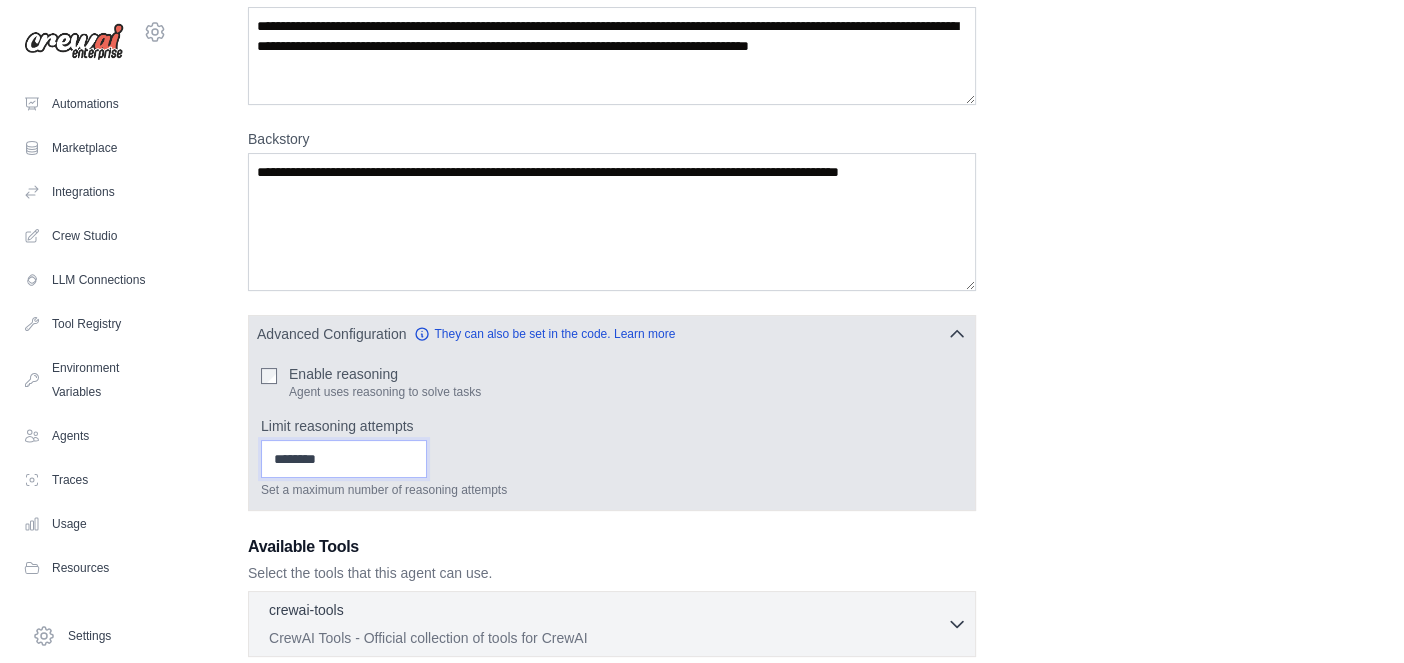 type on "*" 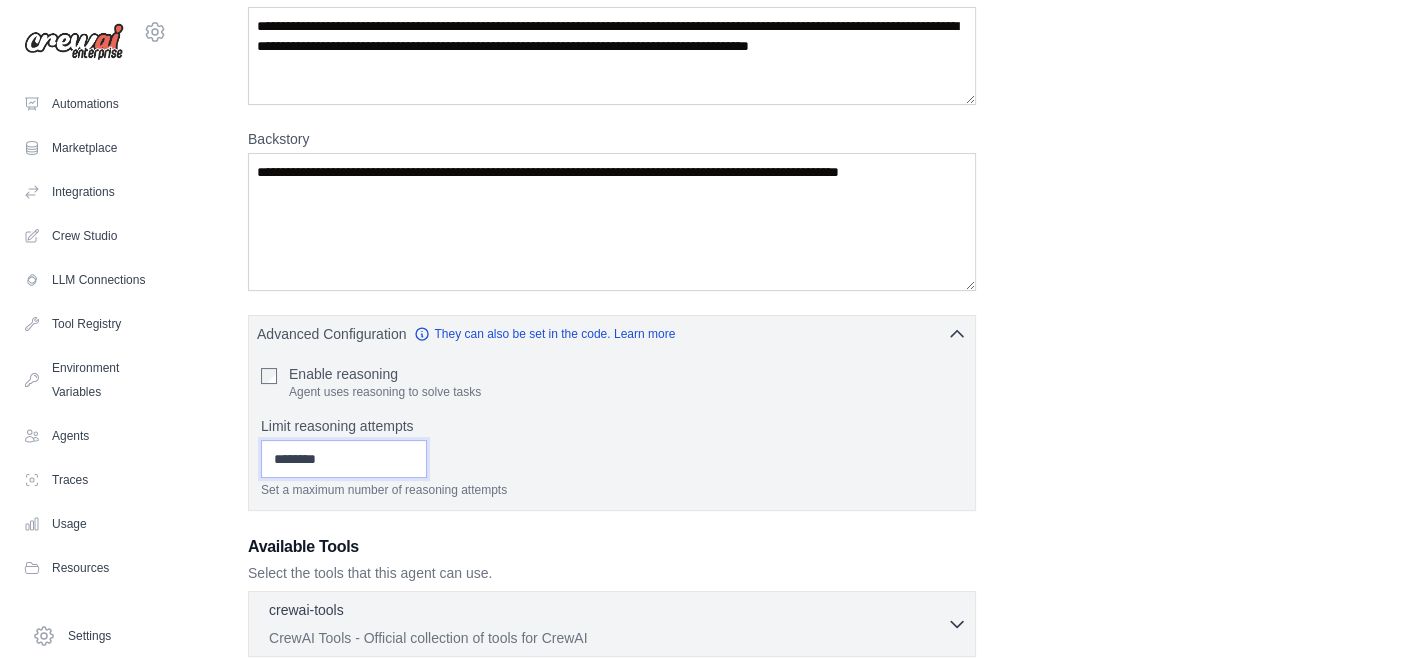 drag, startPoint x: 249, startPoint y: 462, endPoint x: 181, endPoint y: 453, distance: 68.593 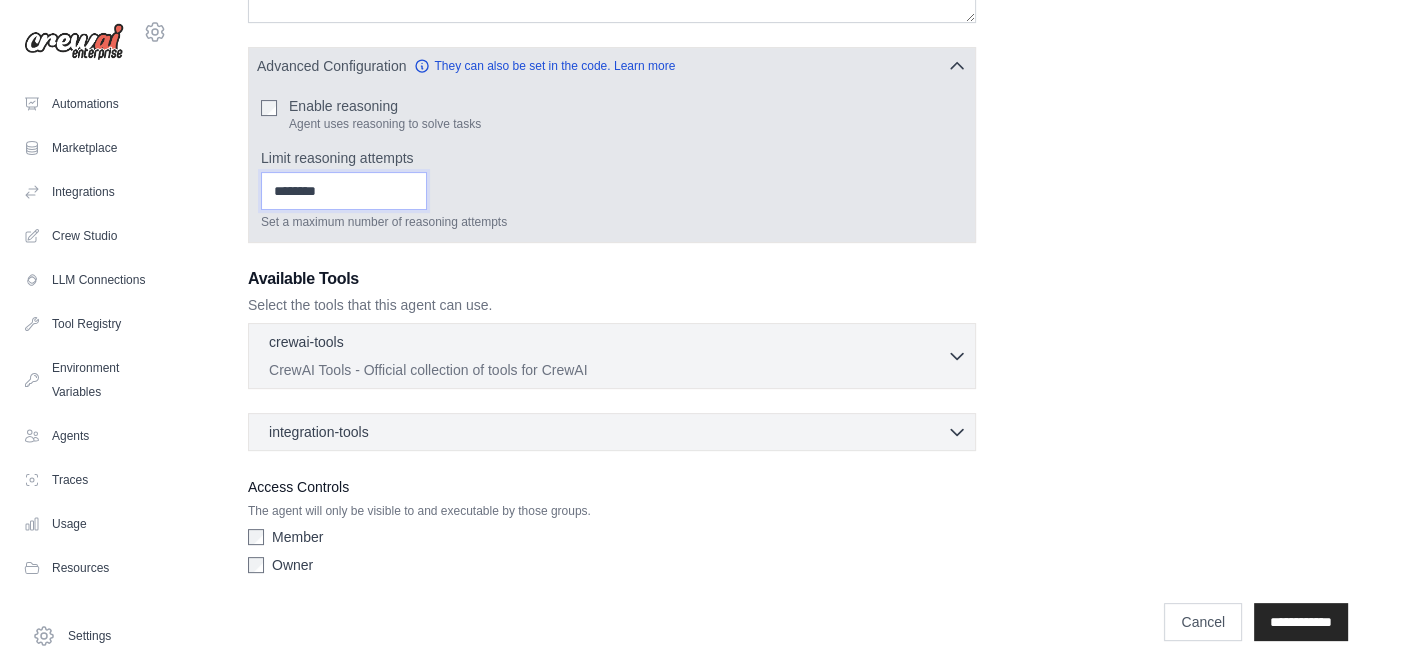 scroll, scrollTop: 473, scrollLeft: 0, axis: vertical 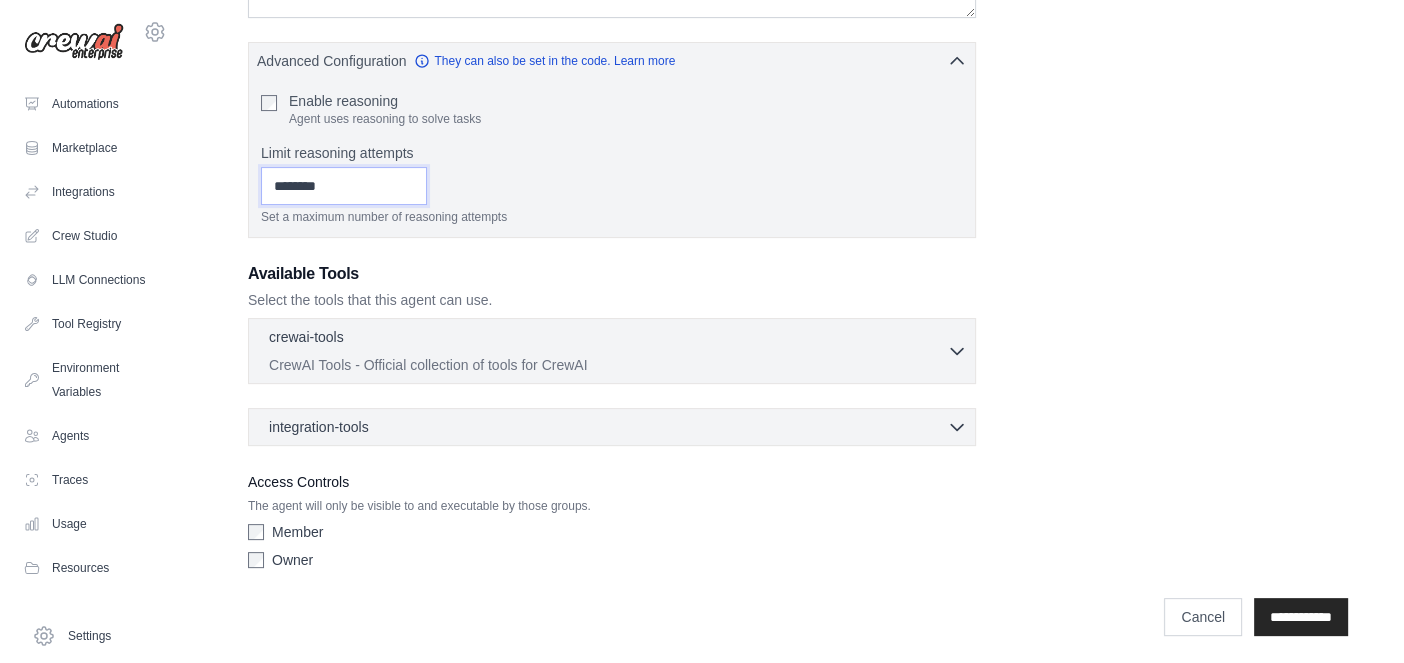 type 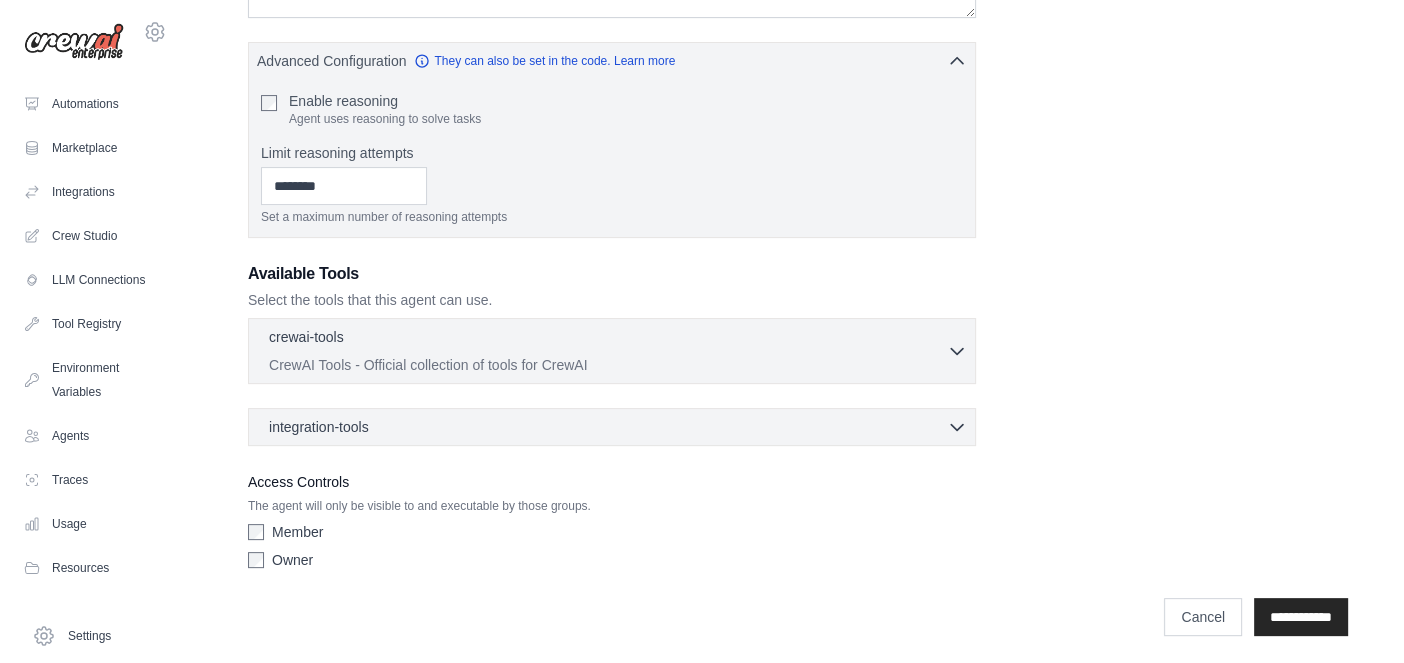 click 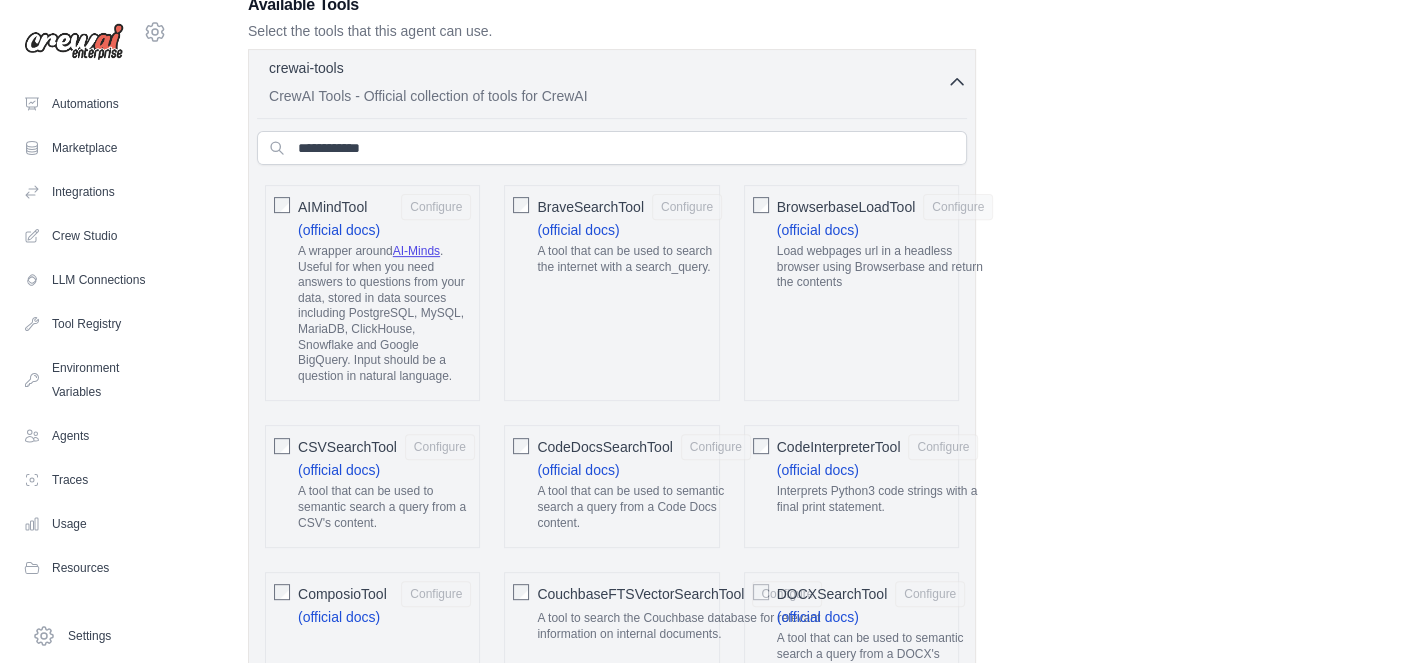 scroll, scrollTop: 773, scrollLeft: 0, axis: vertical 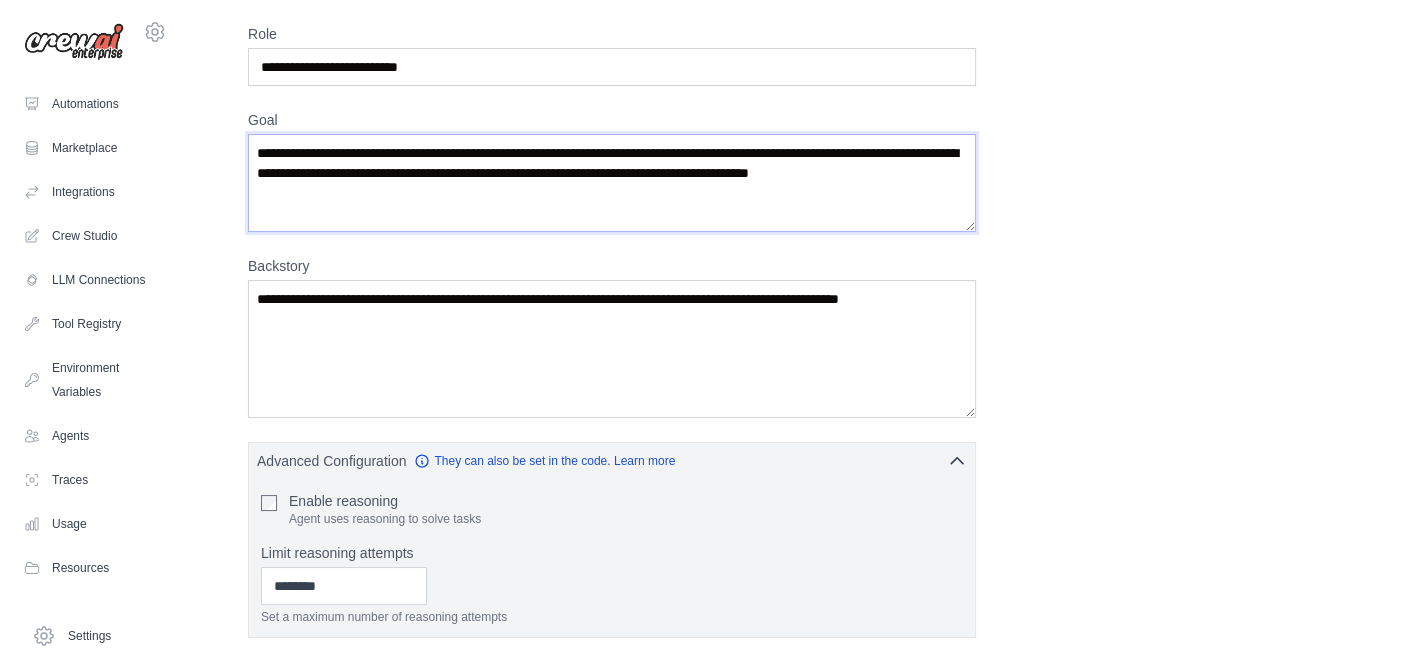 click on "**********" at bounding box center (612, 183) 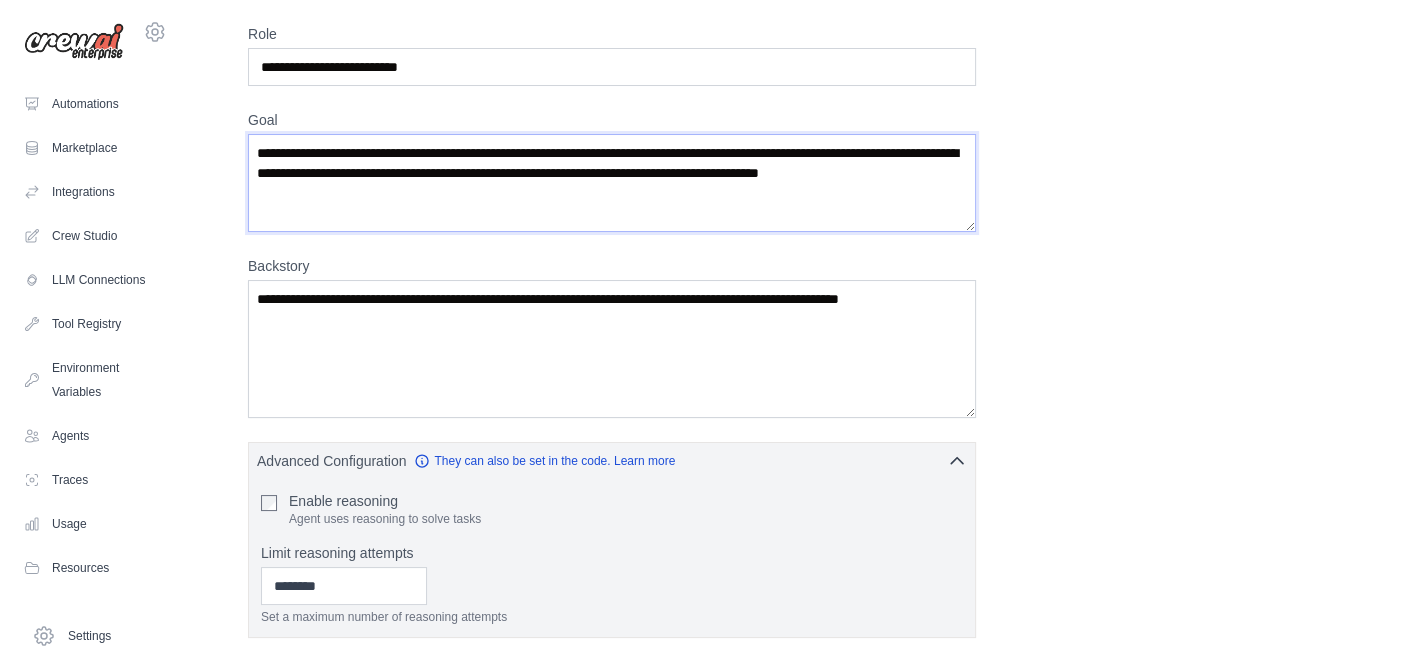 paste on "**********" 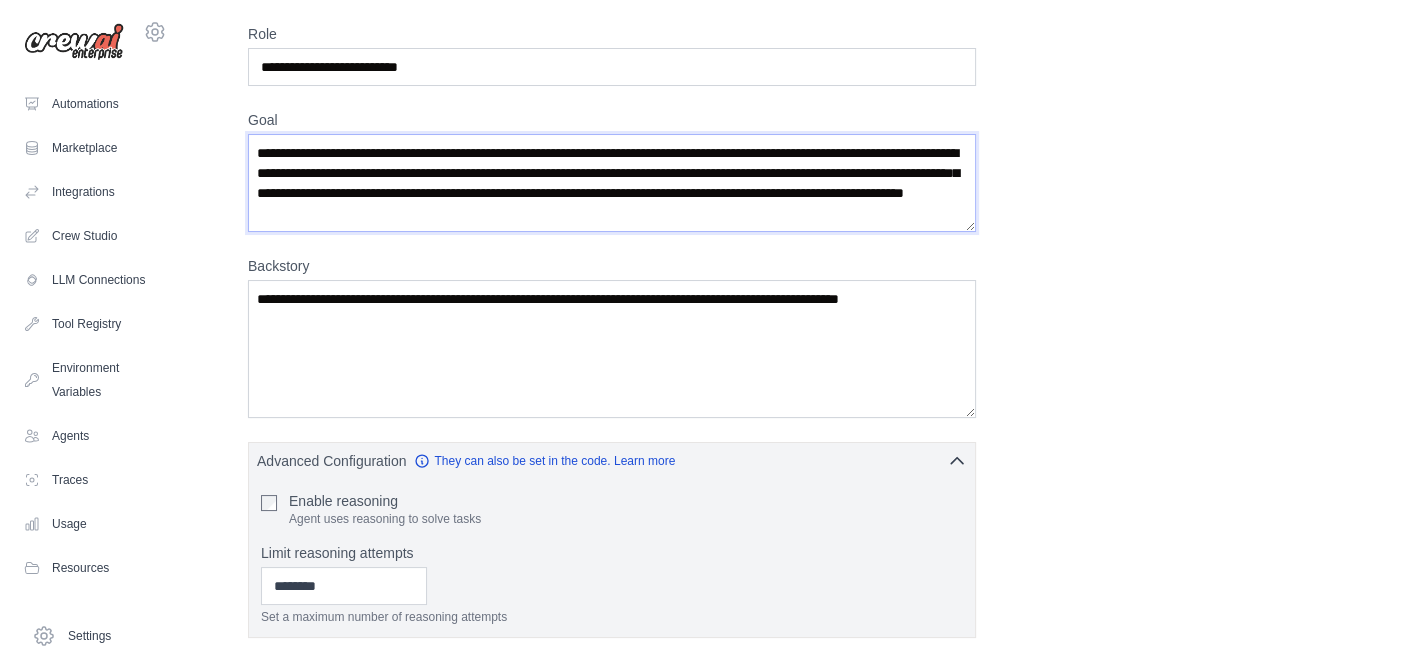 type on "**********" 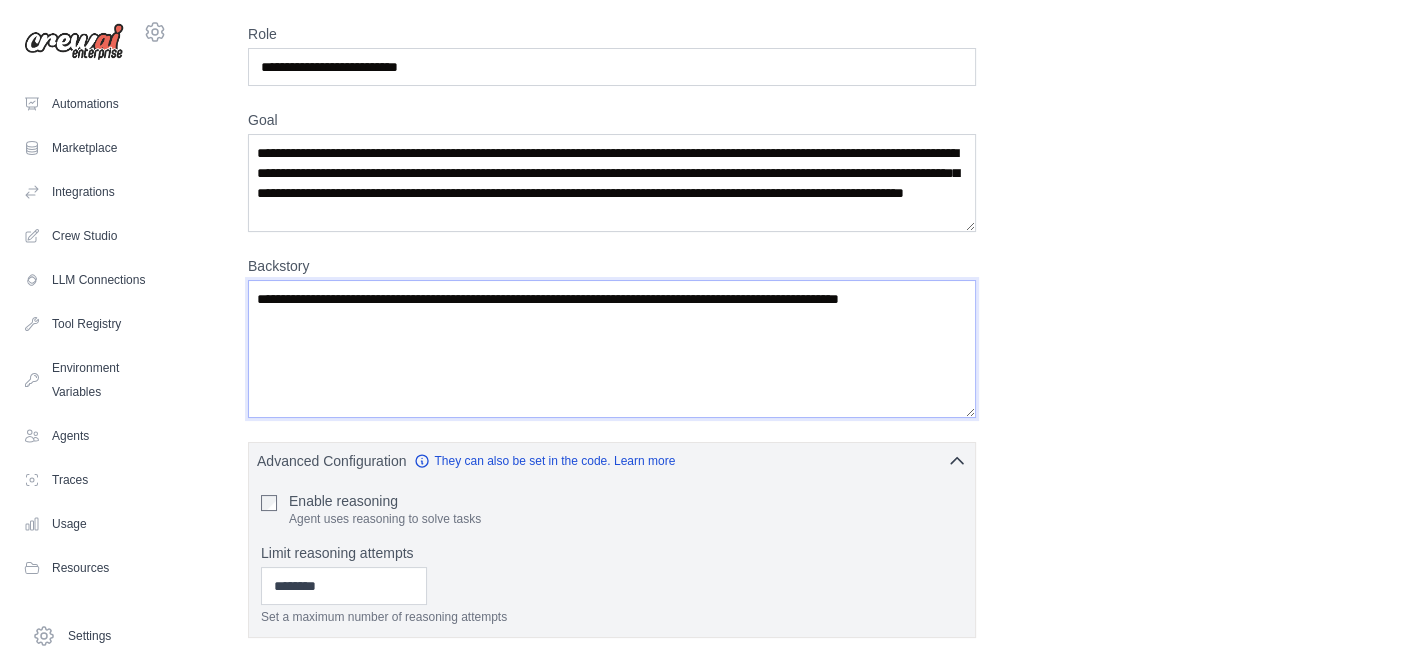 click on "**********" at bounding box center (612, 349) 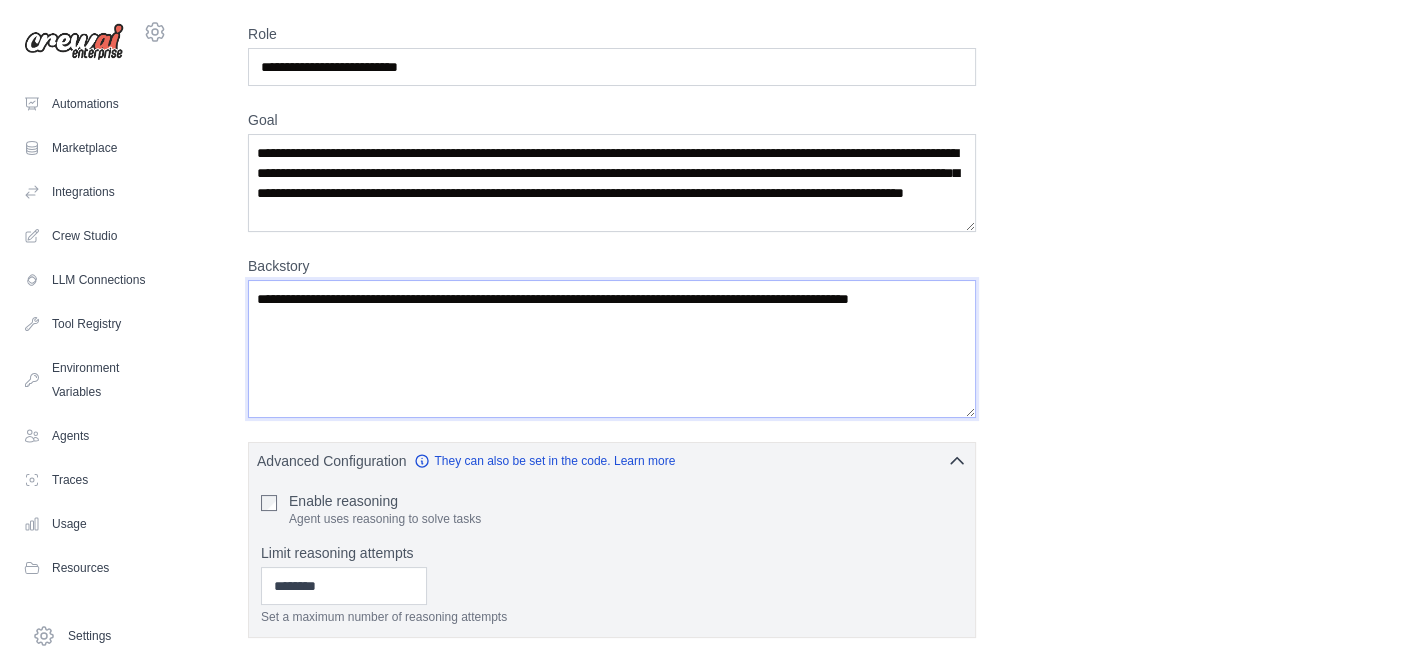 click on "**********" at bounding box center [612, 349] 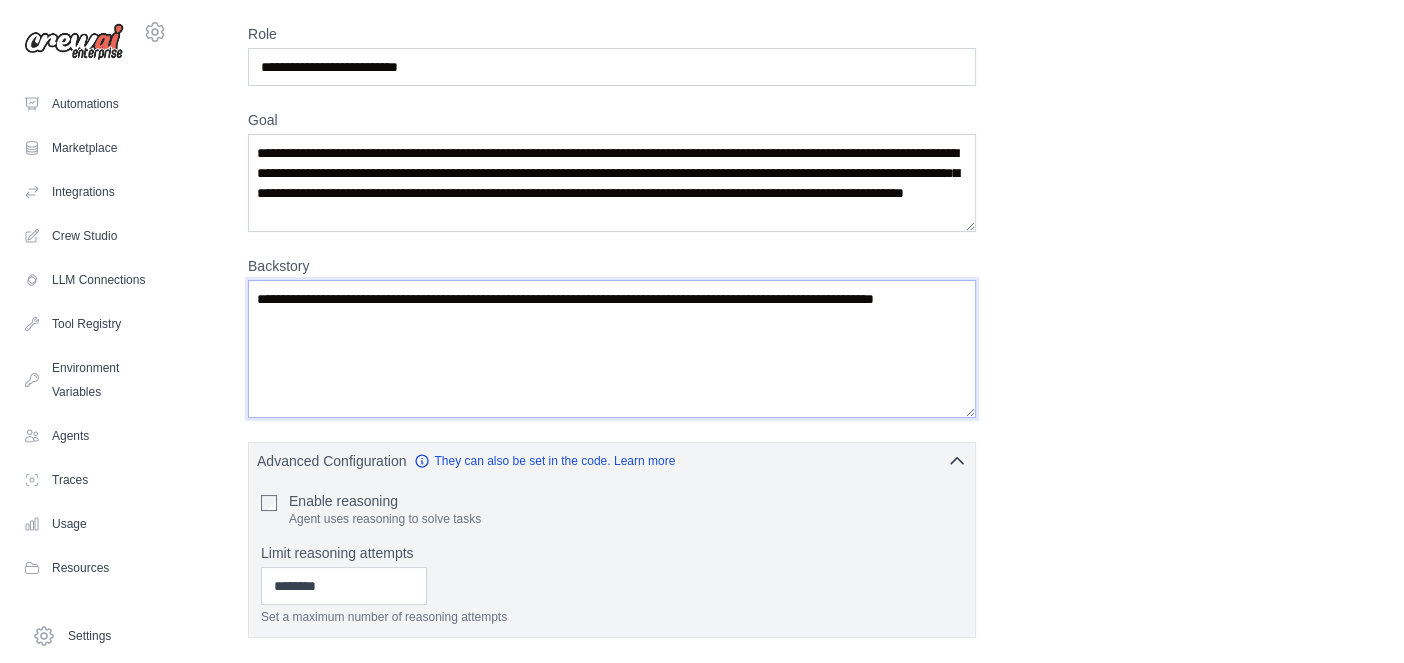 paste on "**********" 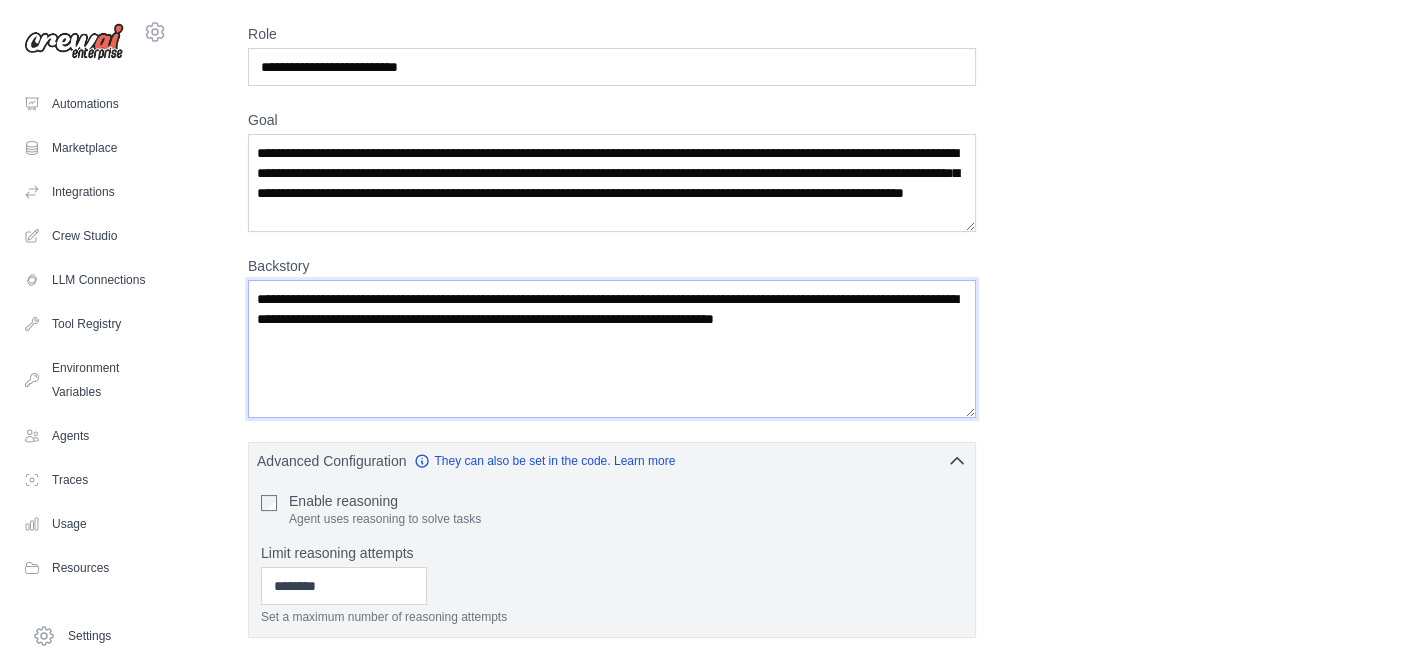 click on "**********" at bounding box center [612, 349] 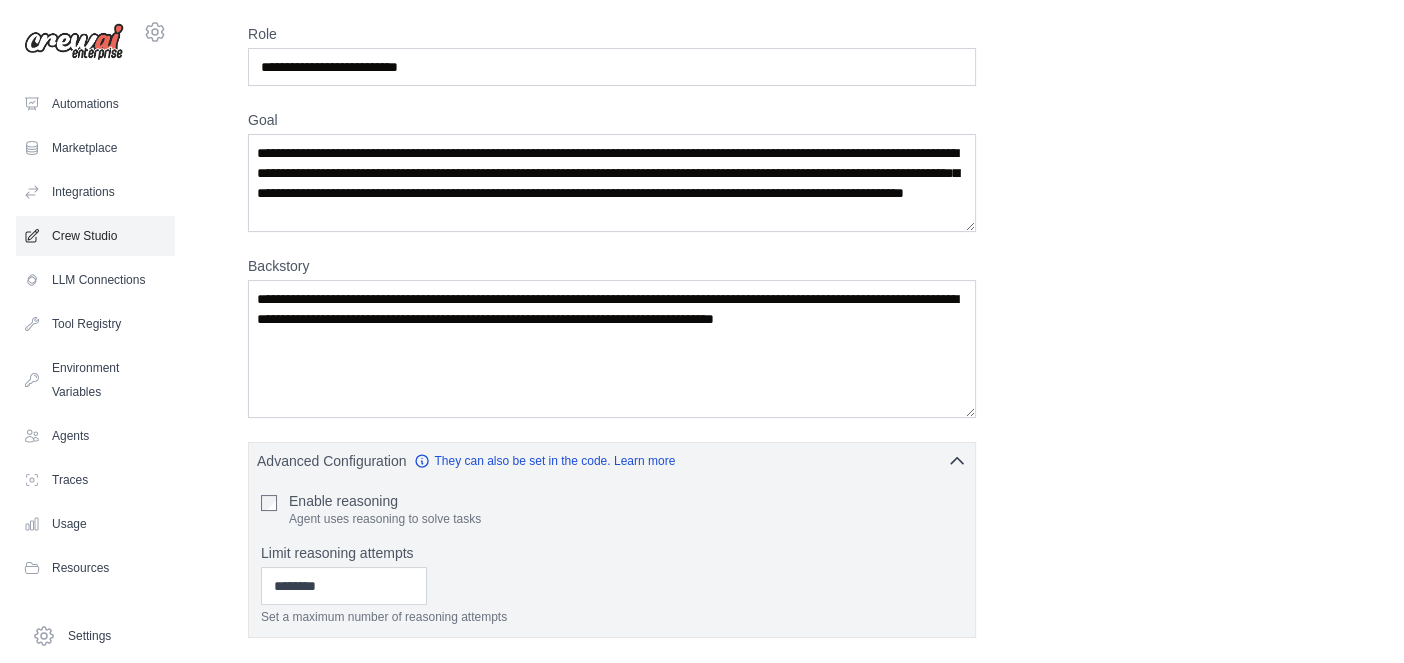 click on "Crew Studio" at bounding box center (95, 236) 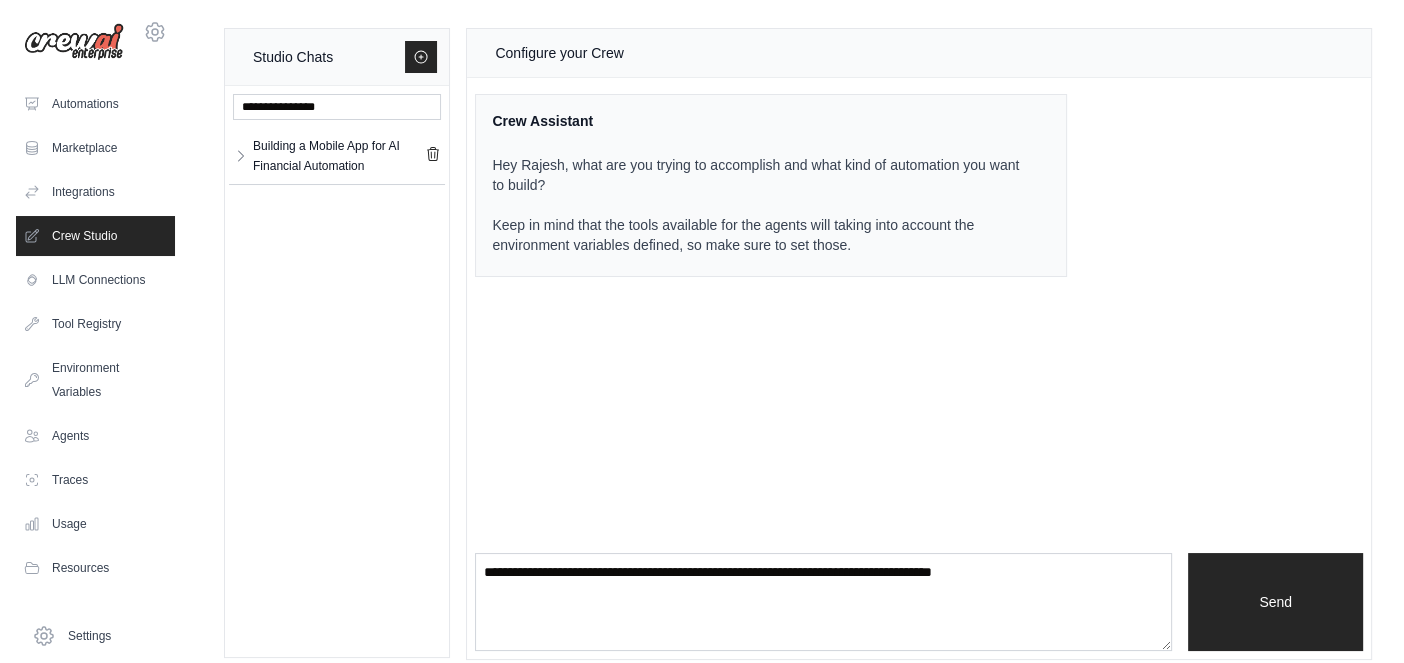 scroll, scrollTop: 0, scrollLeft: 0, axis: both 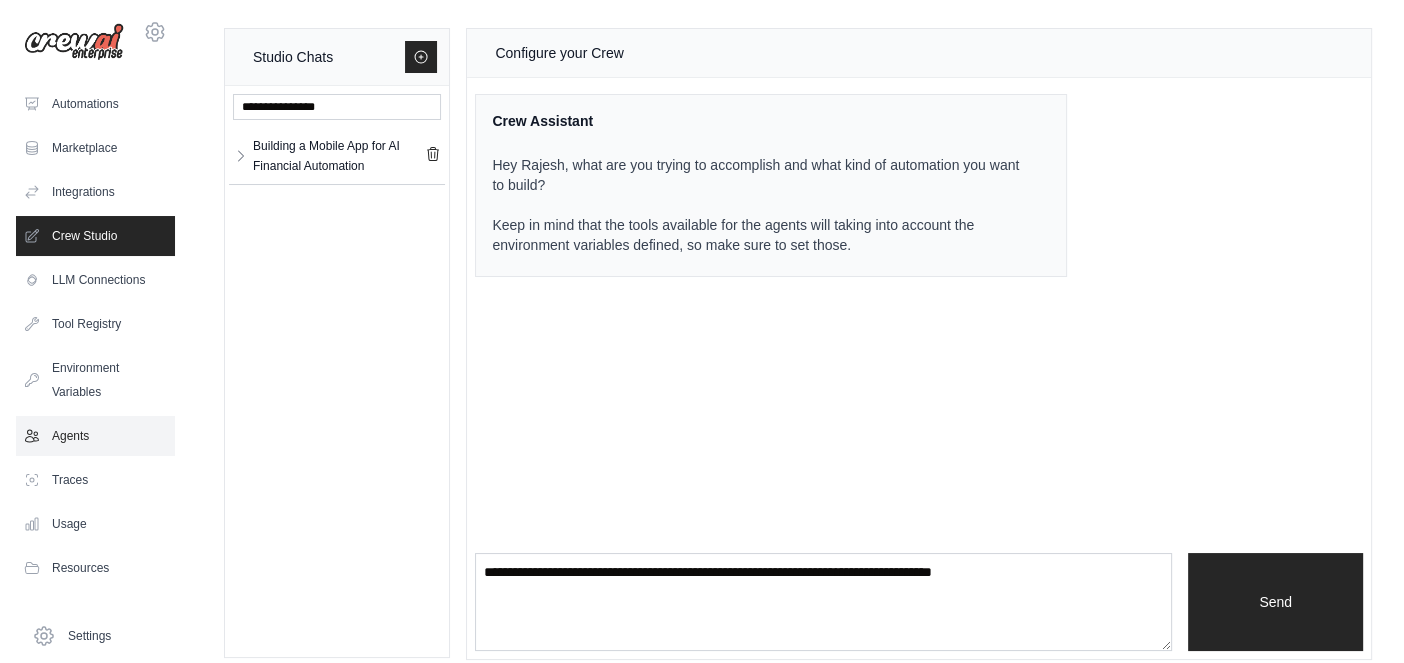 click on "Agents" at bounding box center (95, 436) 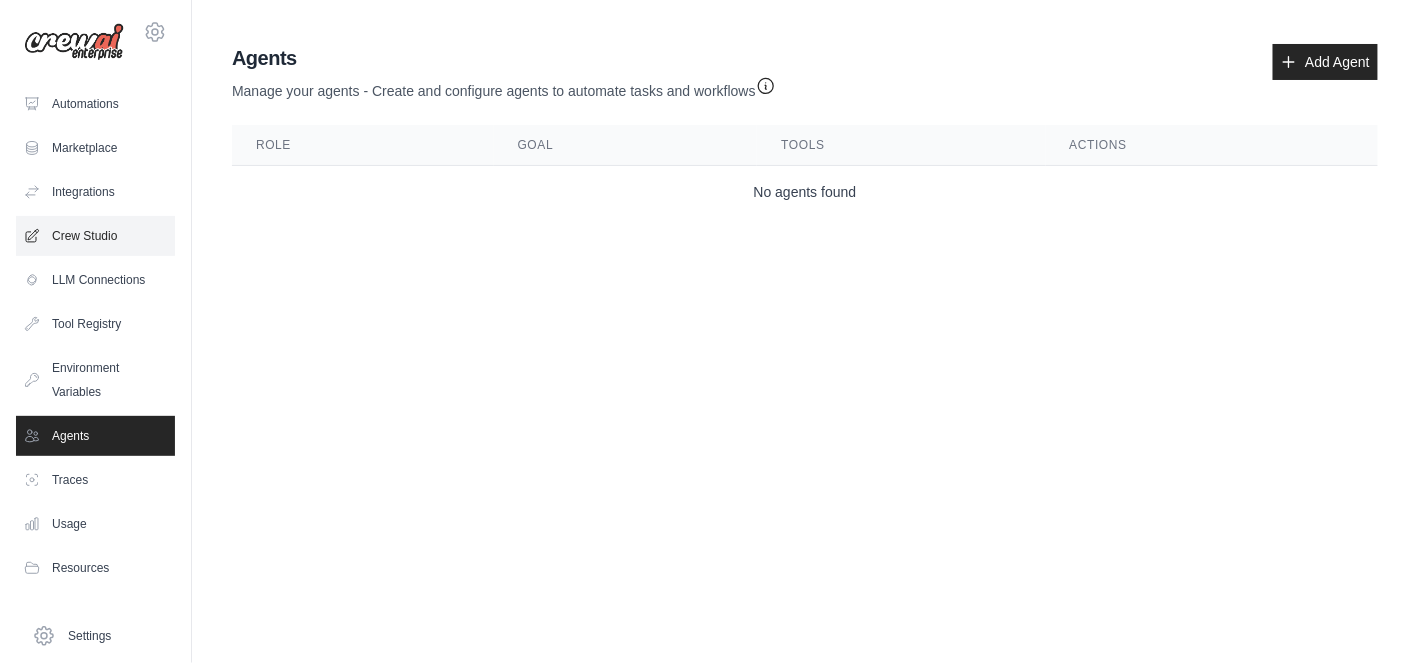 click on "Crew Studio" at bounding box center (95, 236) 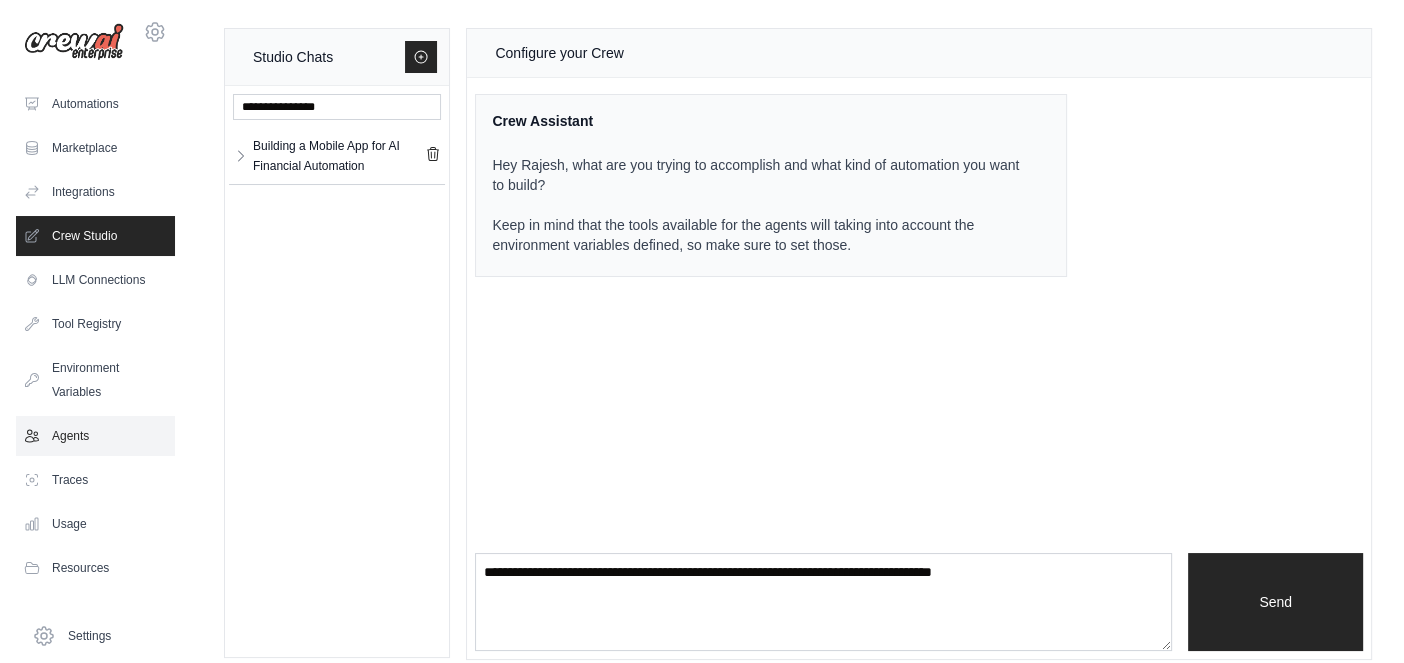 click on "Agents" at bounding box center (95, 436) 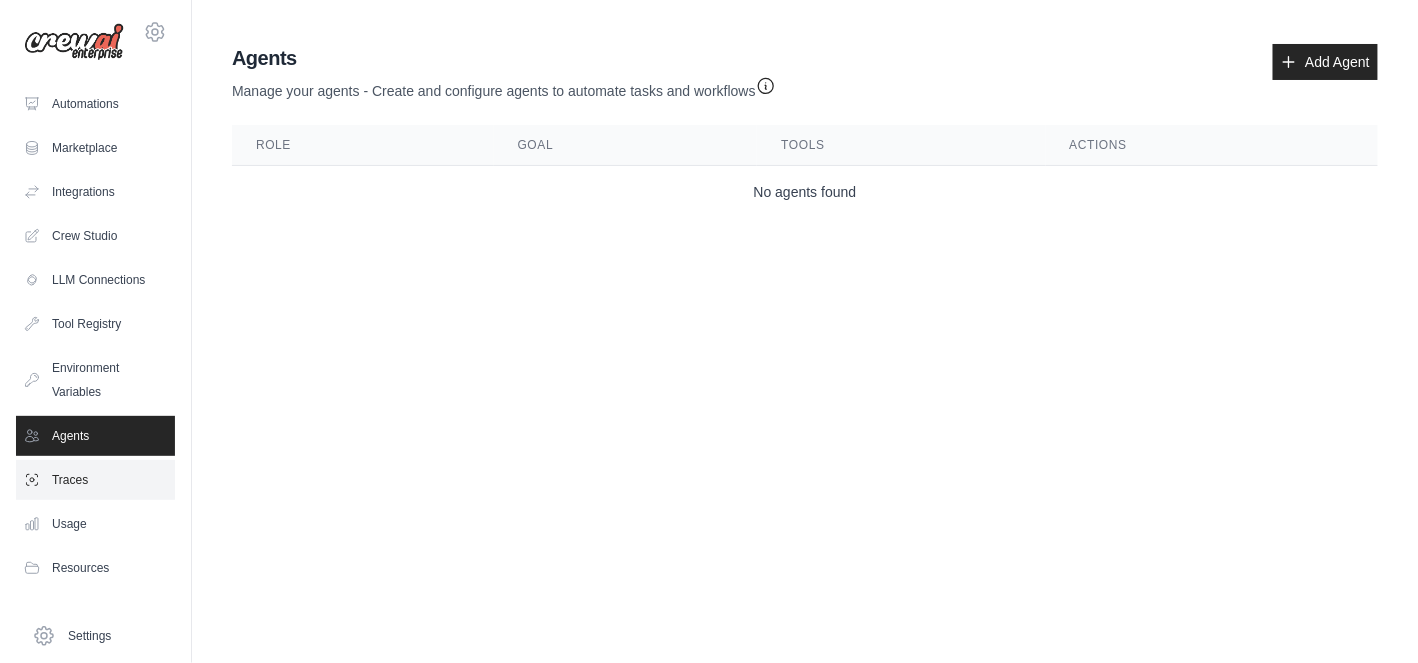 click on "Traces" at bounding box center (95, 480) 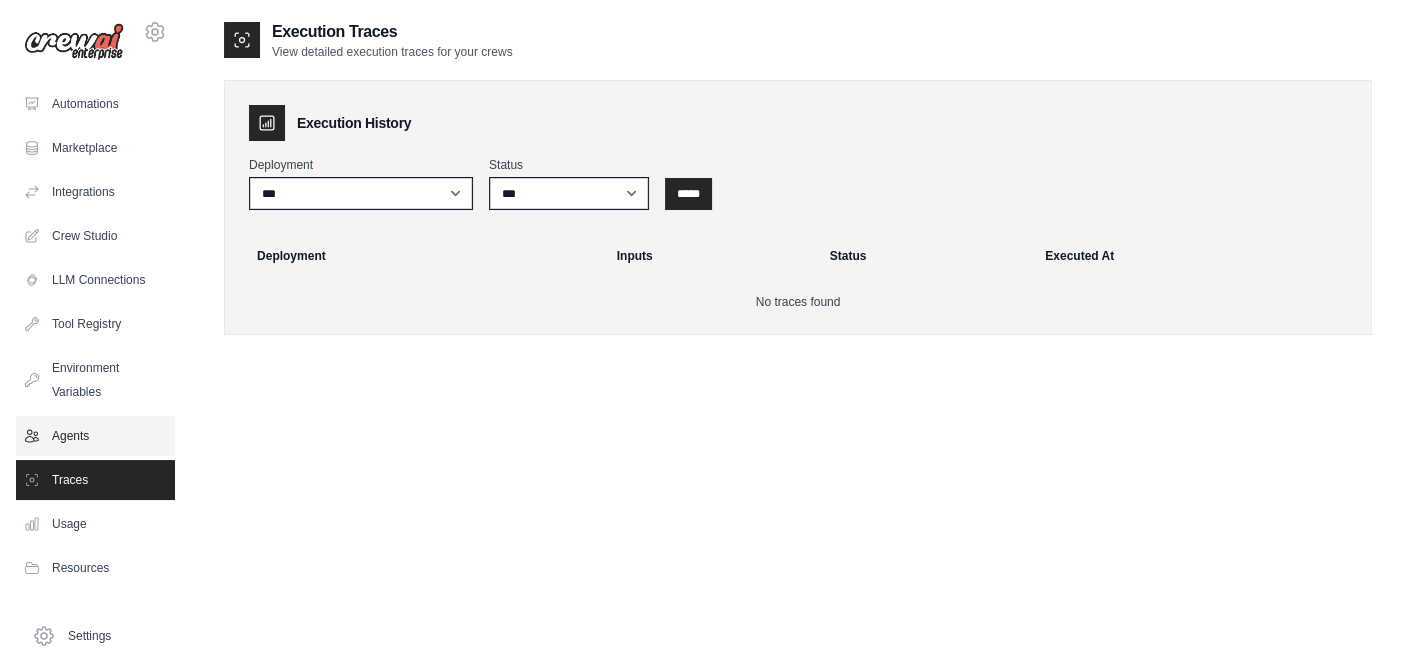 click on "Agents" at bounding box center (95, 436) 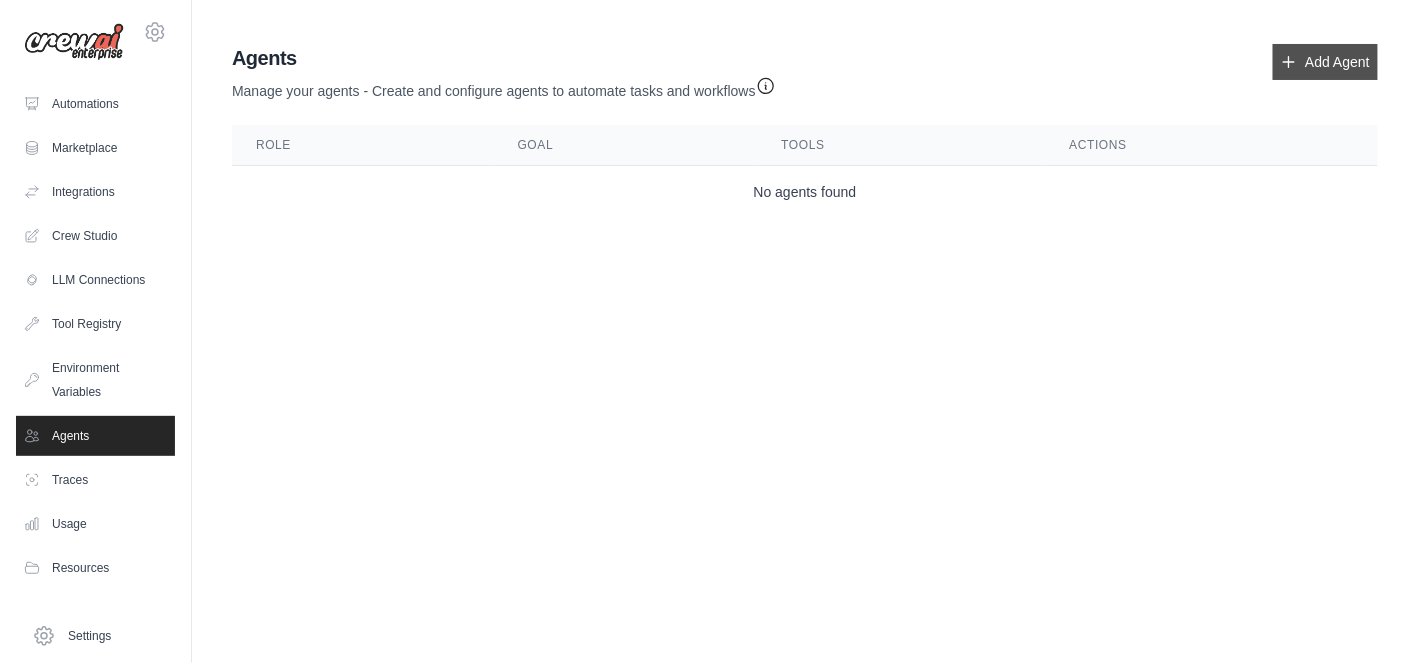 click on "Add Agent" at bounding box center [1325, 62] 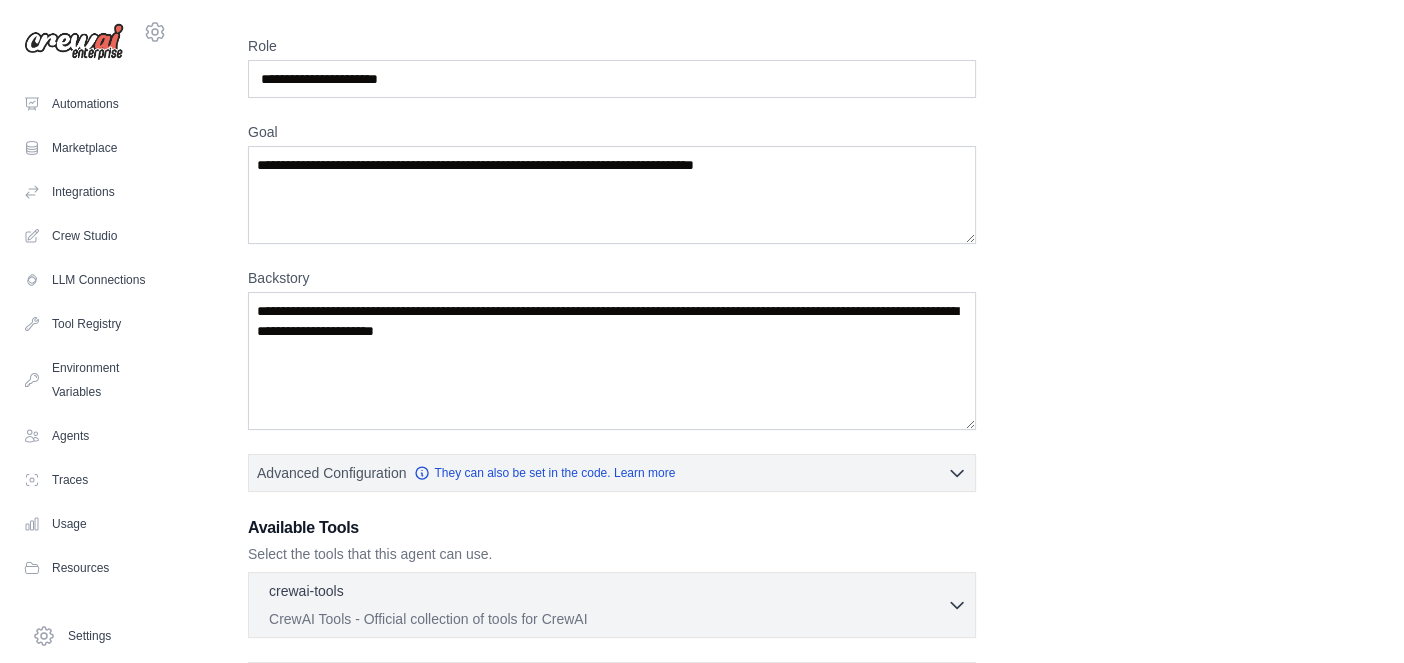 scroll, scrollTop: 0, scrollLeft: 0, axis: both 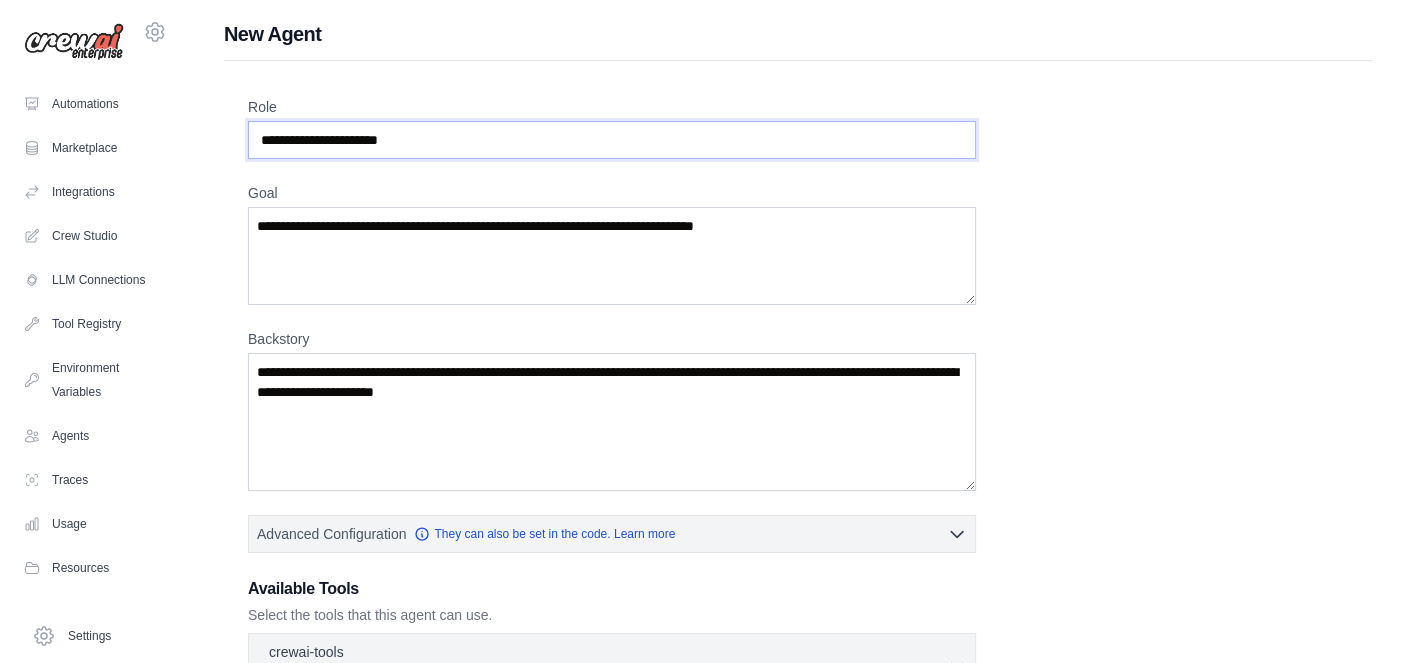 click on "Role" at bounding box center [612, 140] 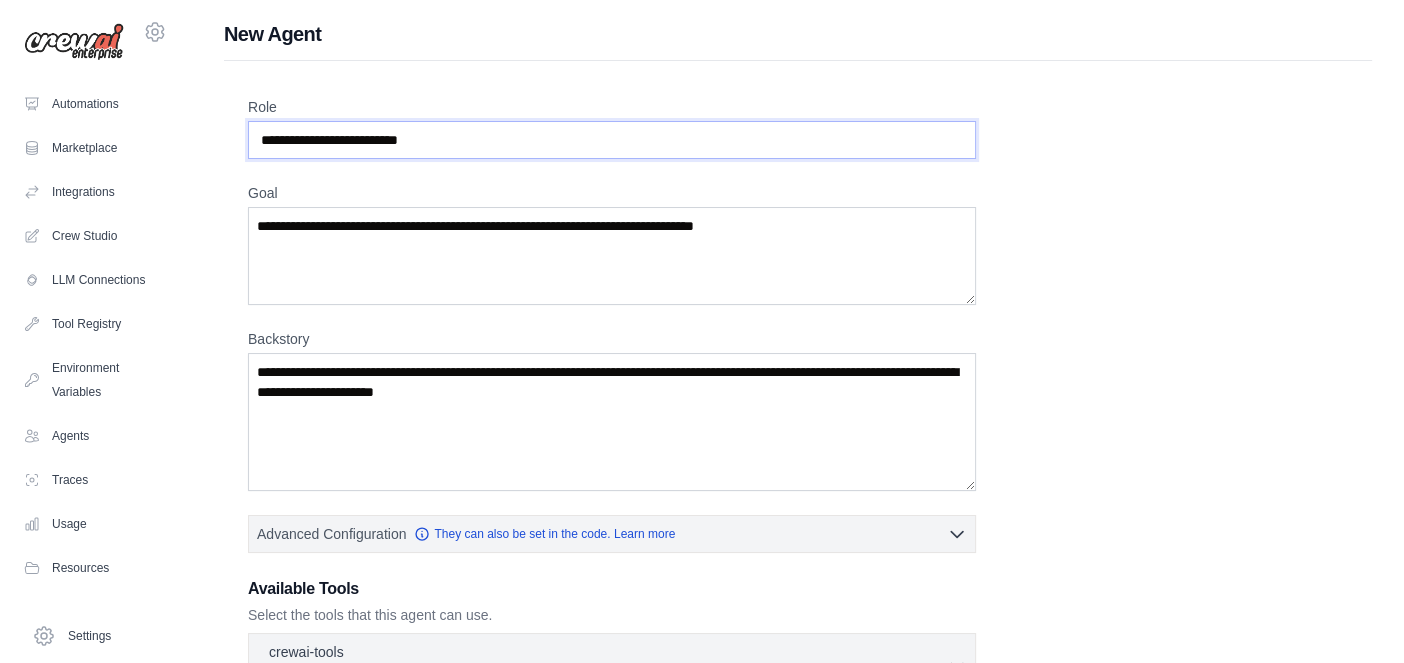 paste on "**********" 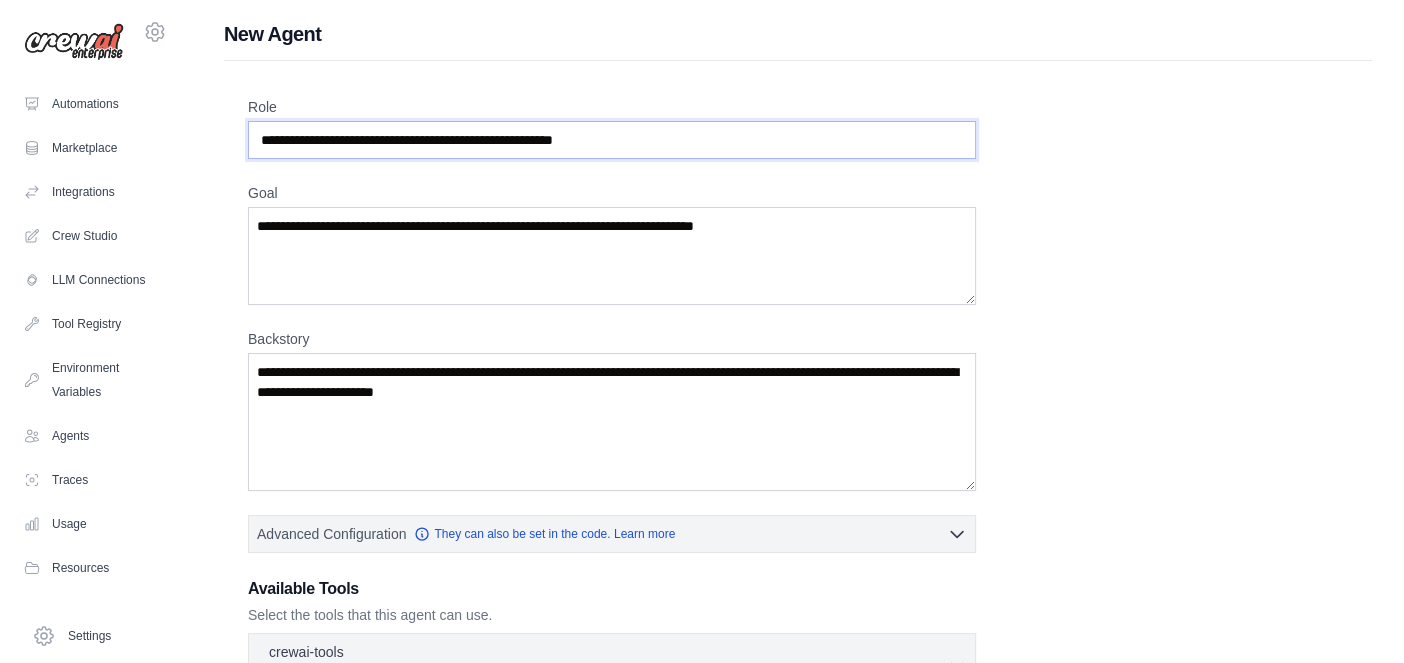 type on "**********" 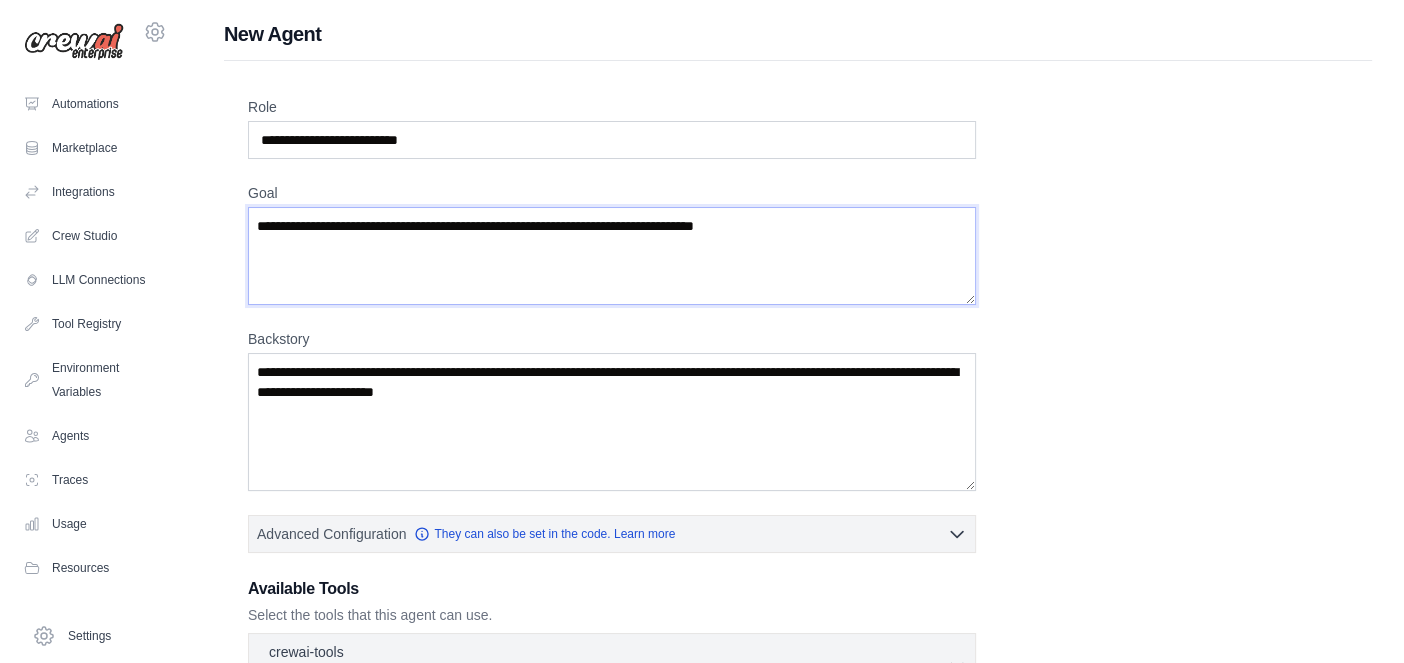 click on "Goal" at bounding box center [612, 256] 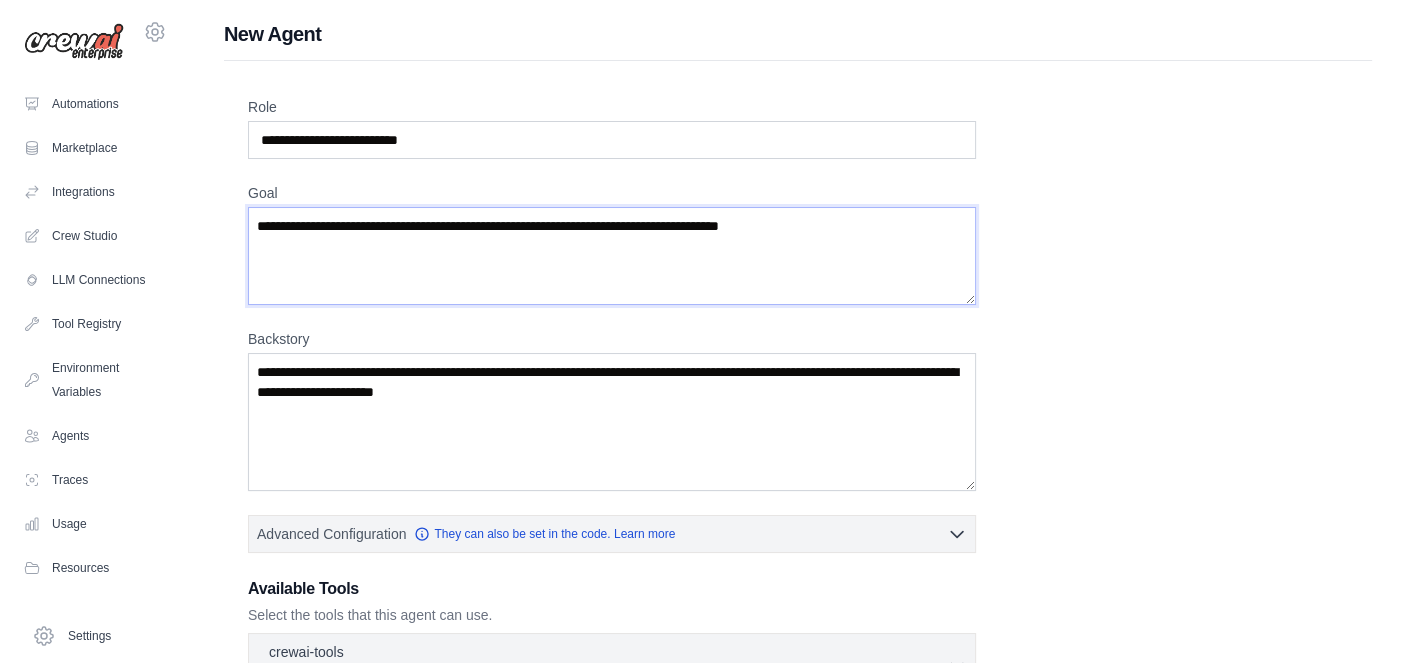 type on "**********" 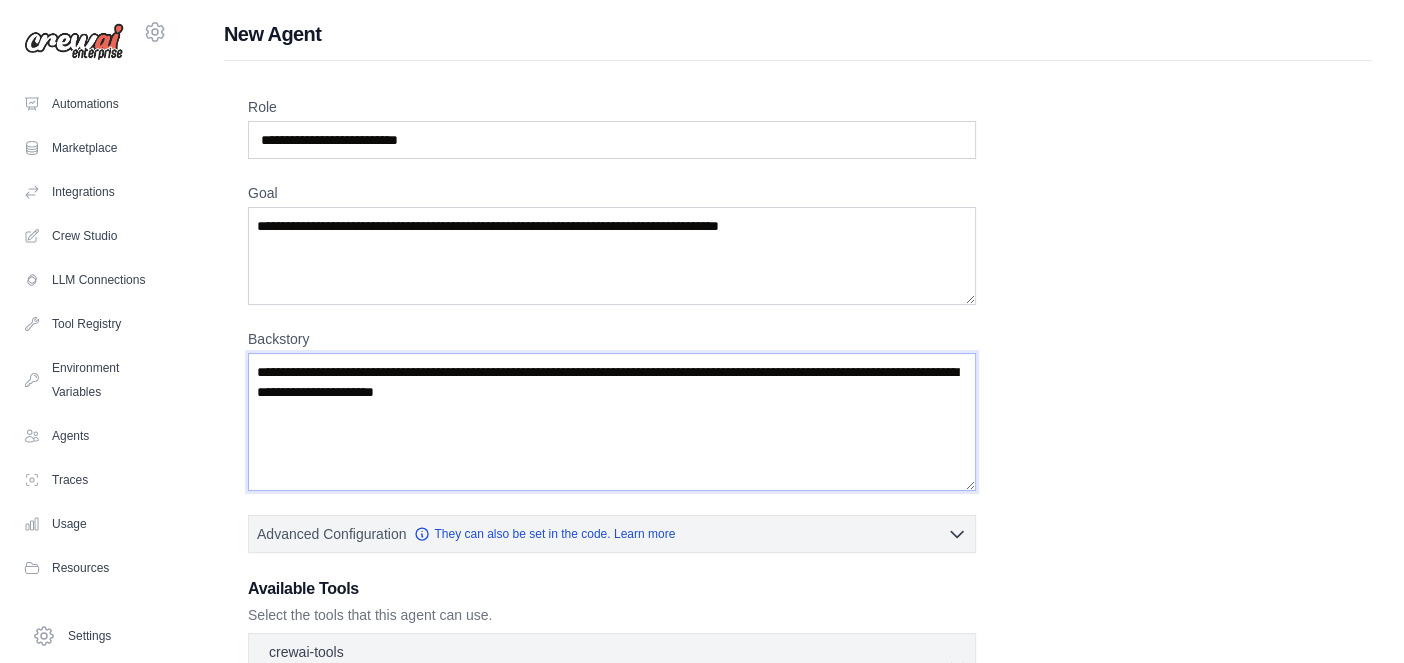 click on "Backstory" at bounding box center (612, 422) 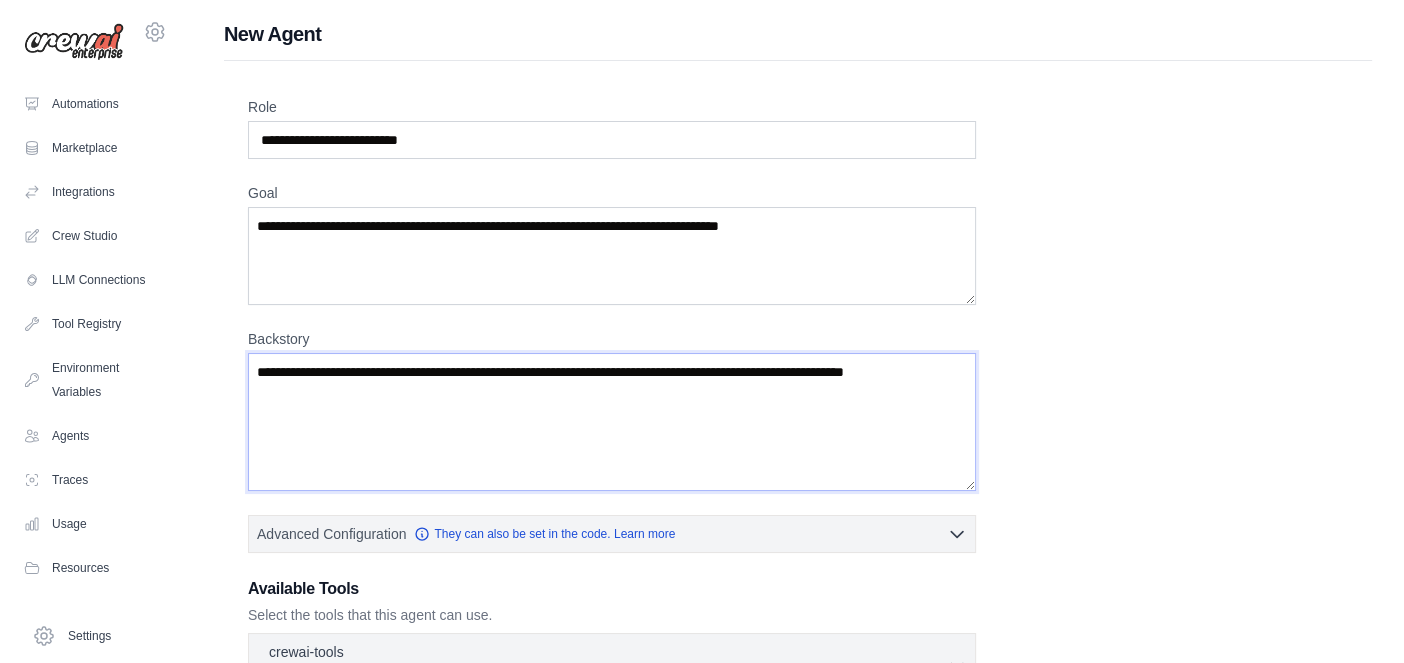 type on "**********" 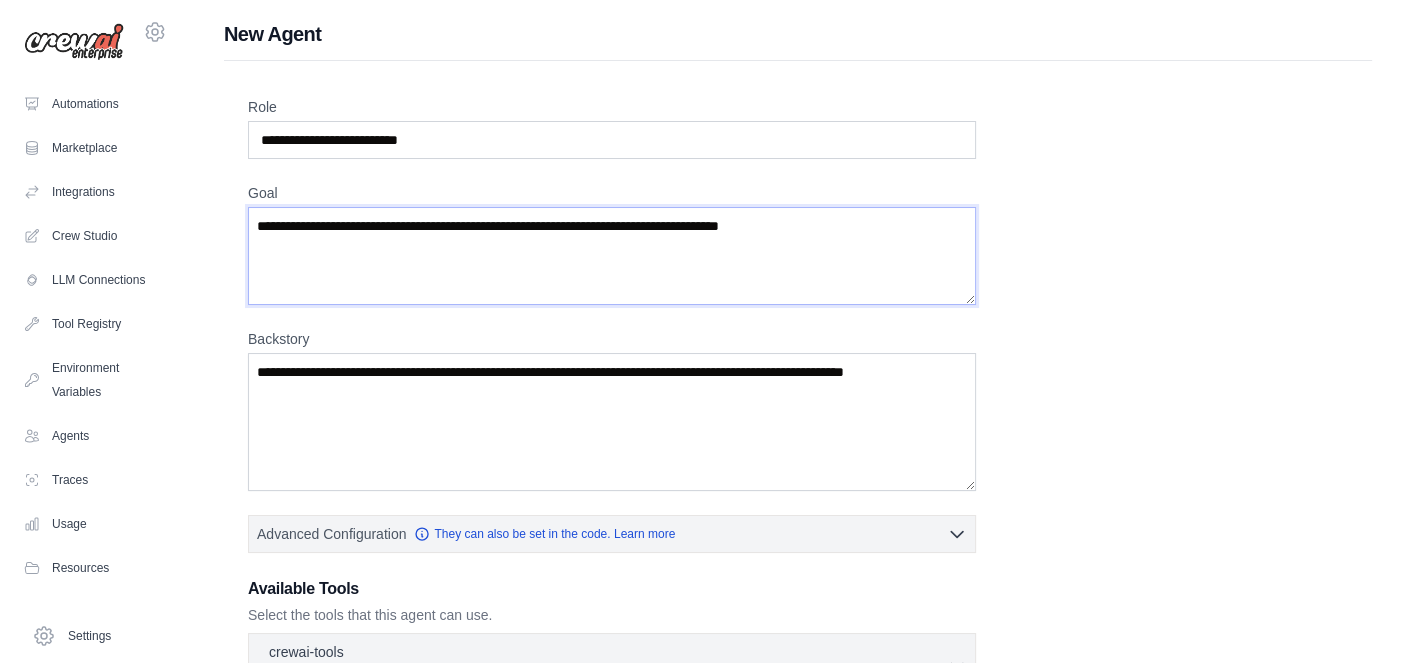 click on "**********" at bounding box center (612, 256) 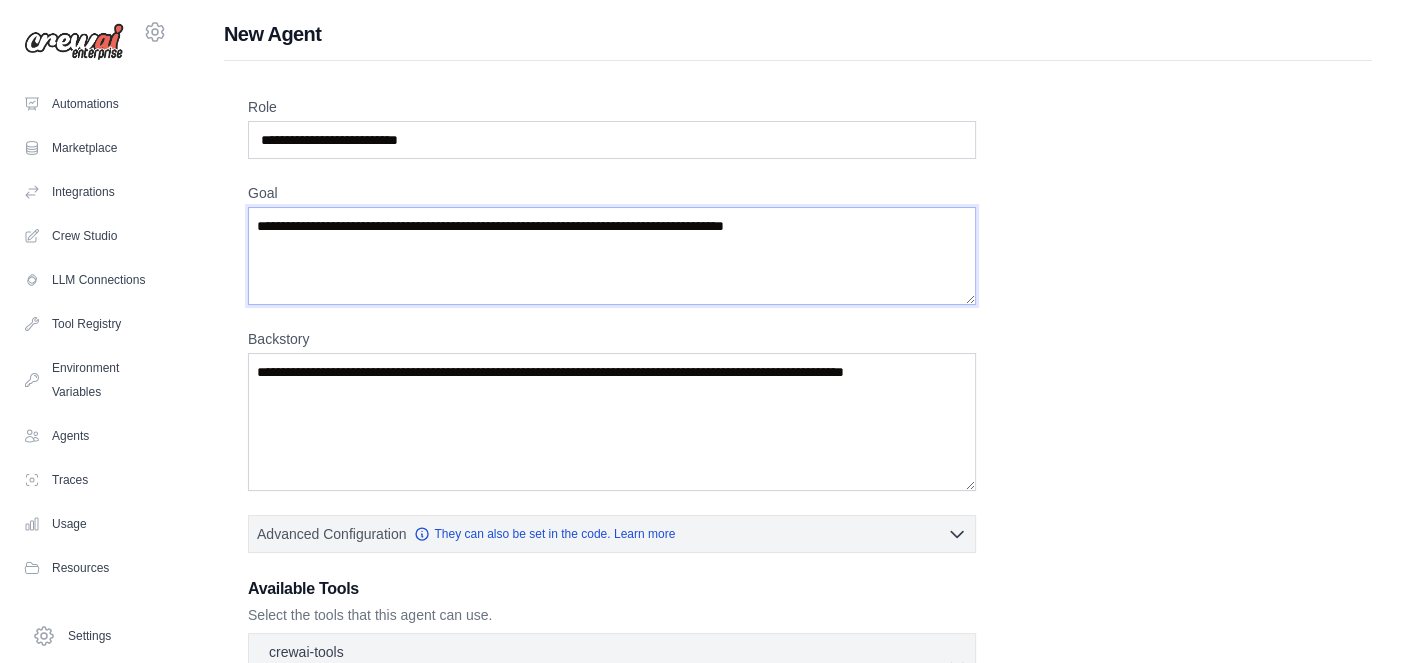 paste on "**********" 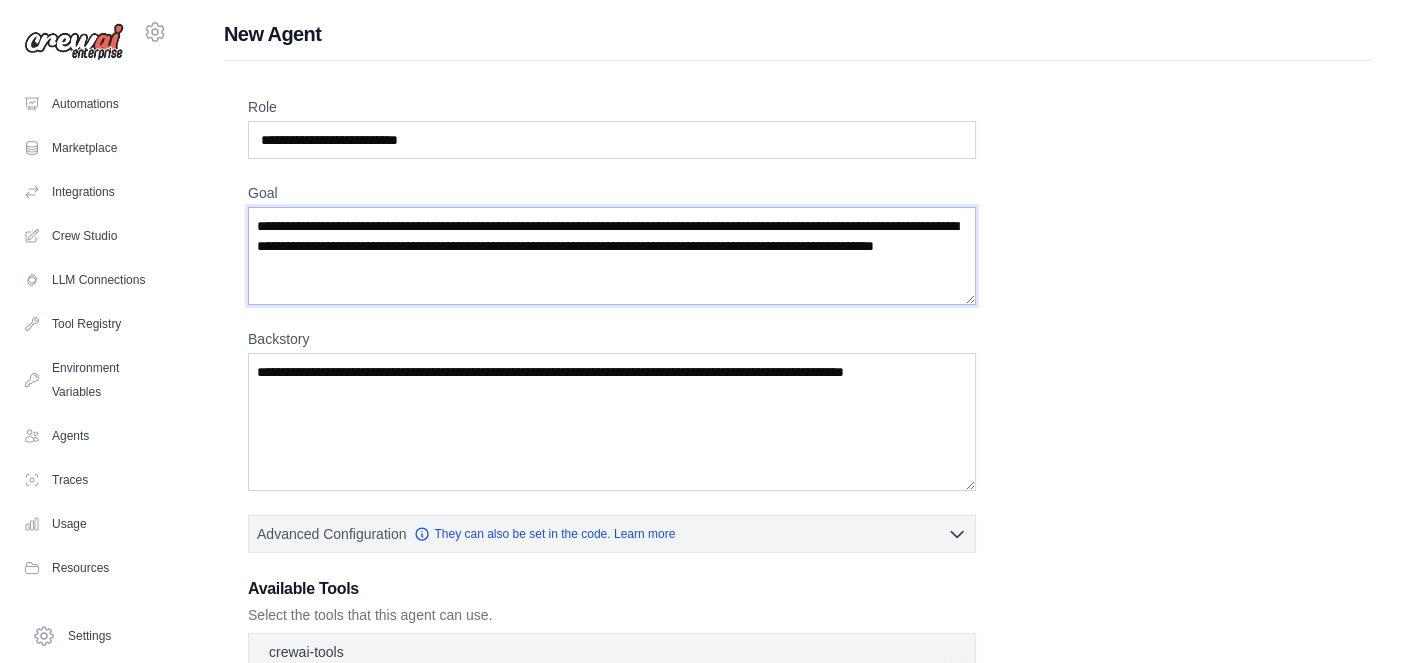 type on "**********" 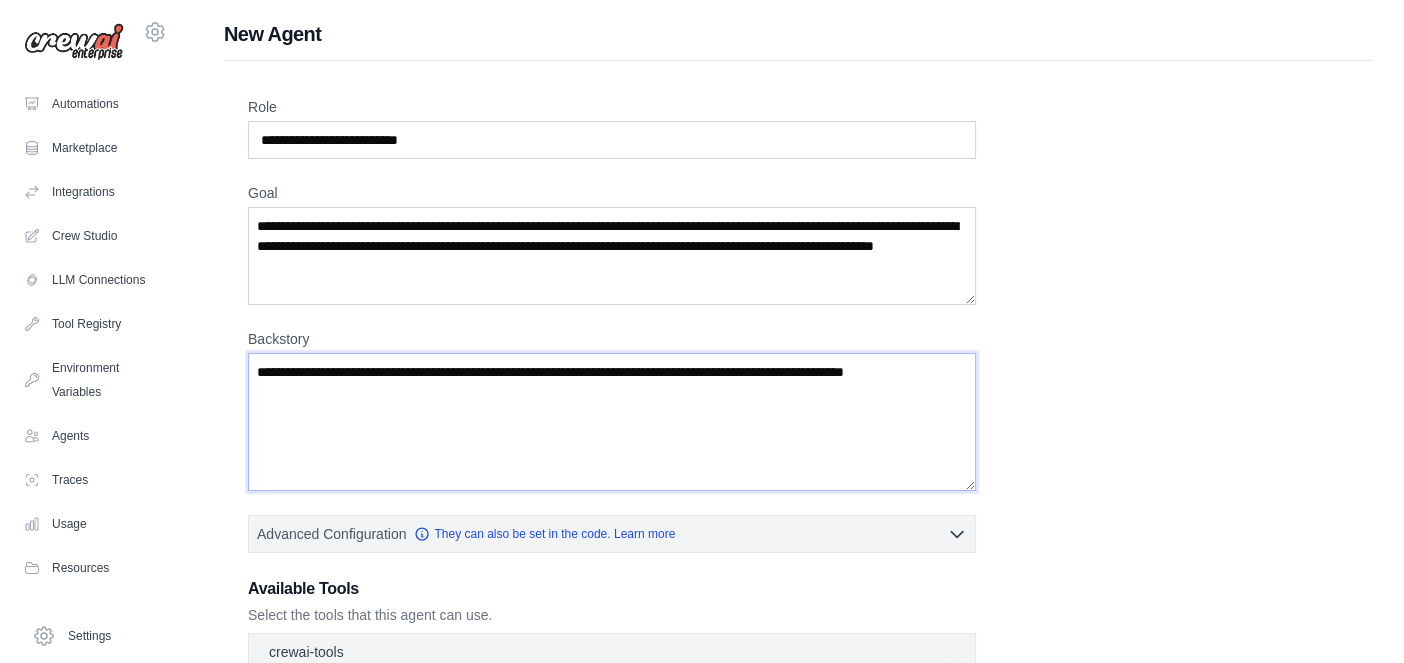 click on "**********" at bounding box center (612, 422) 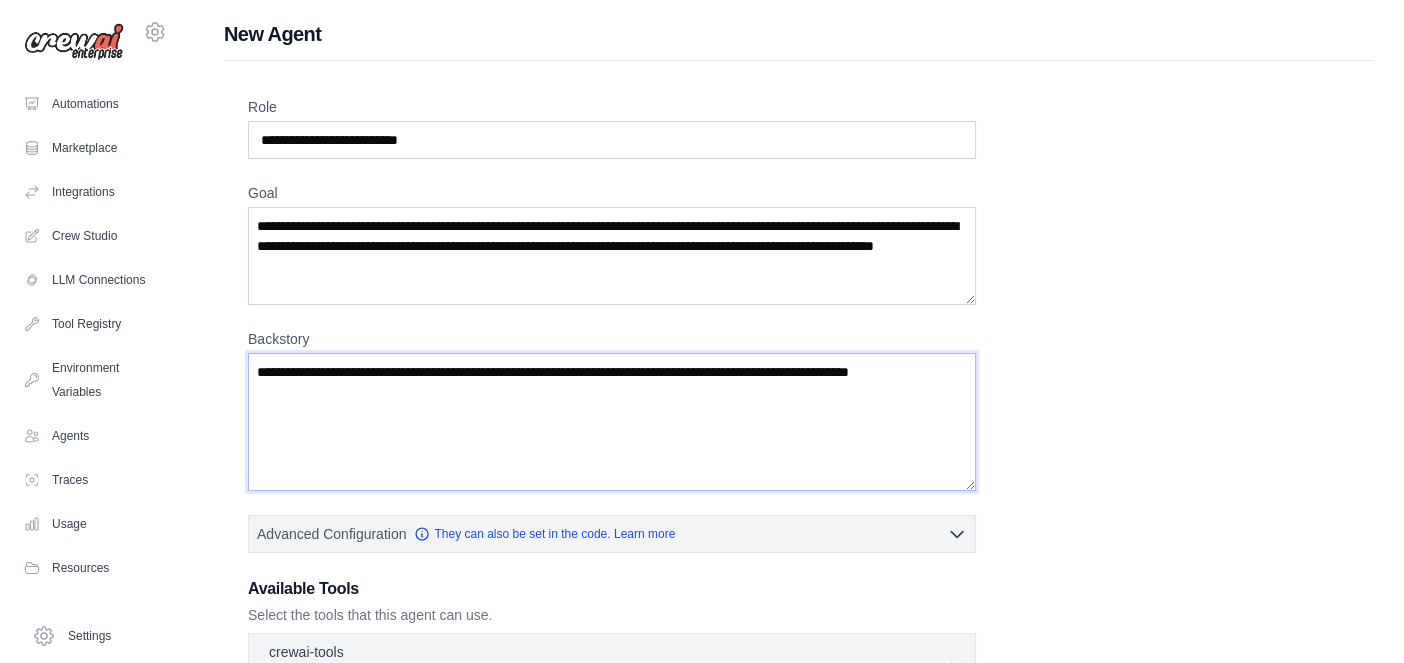 paste on "**********" 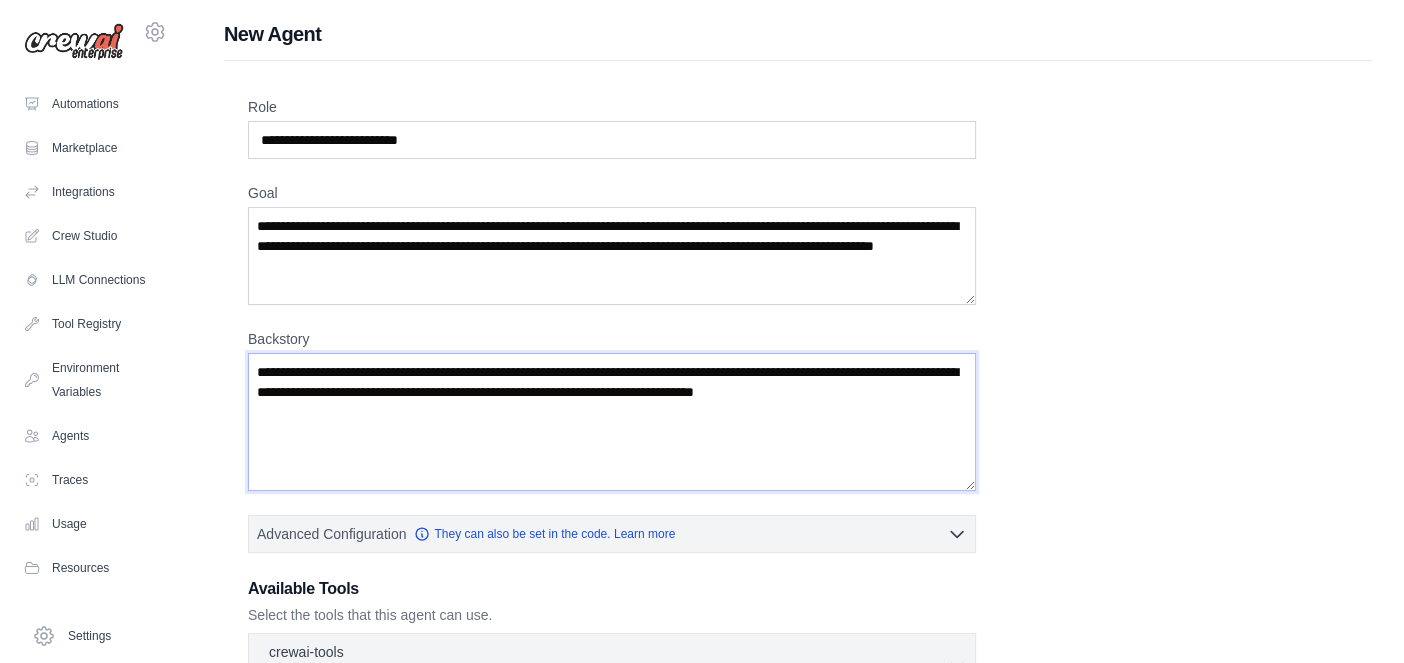 type on "**********" 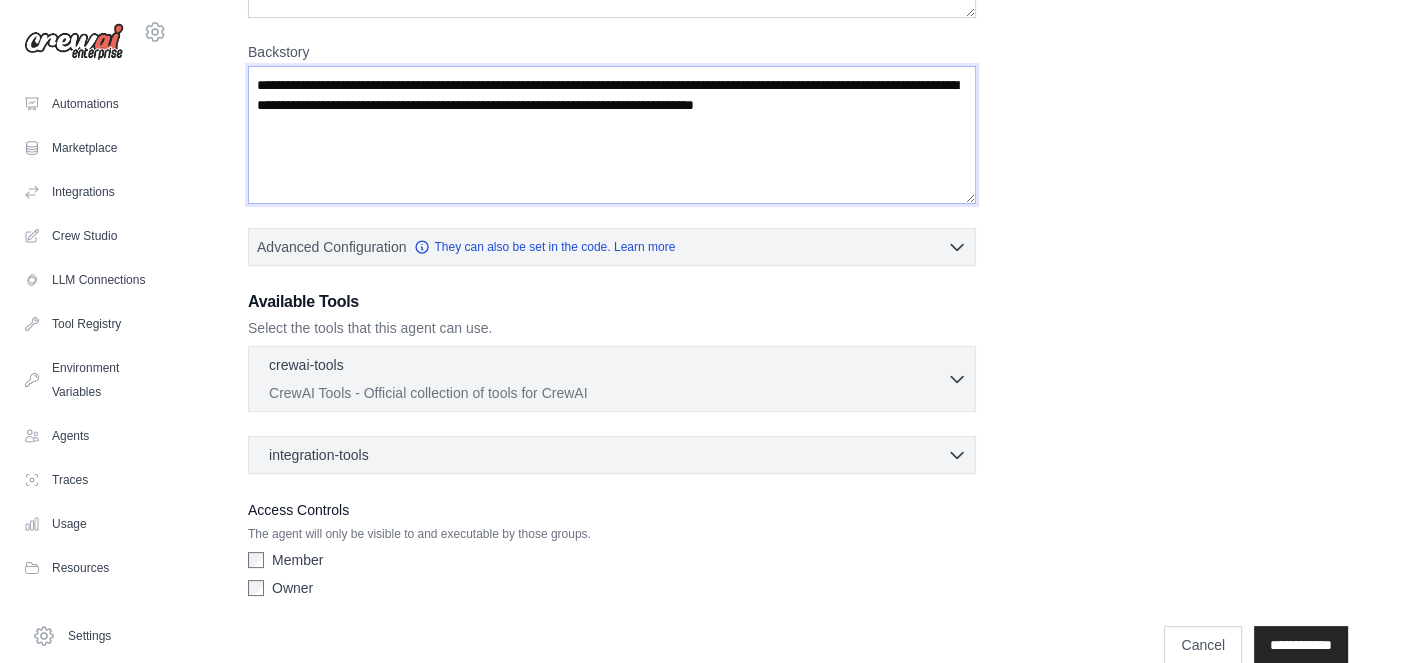scroll, scrollTop: 299, scrollLeft: 0, axis: vertical 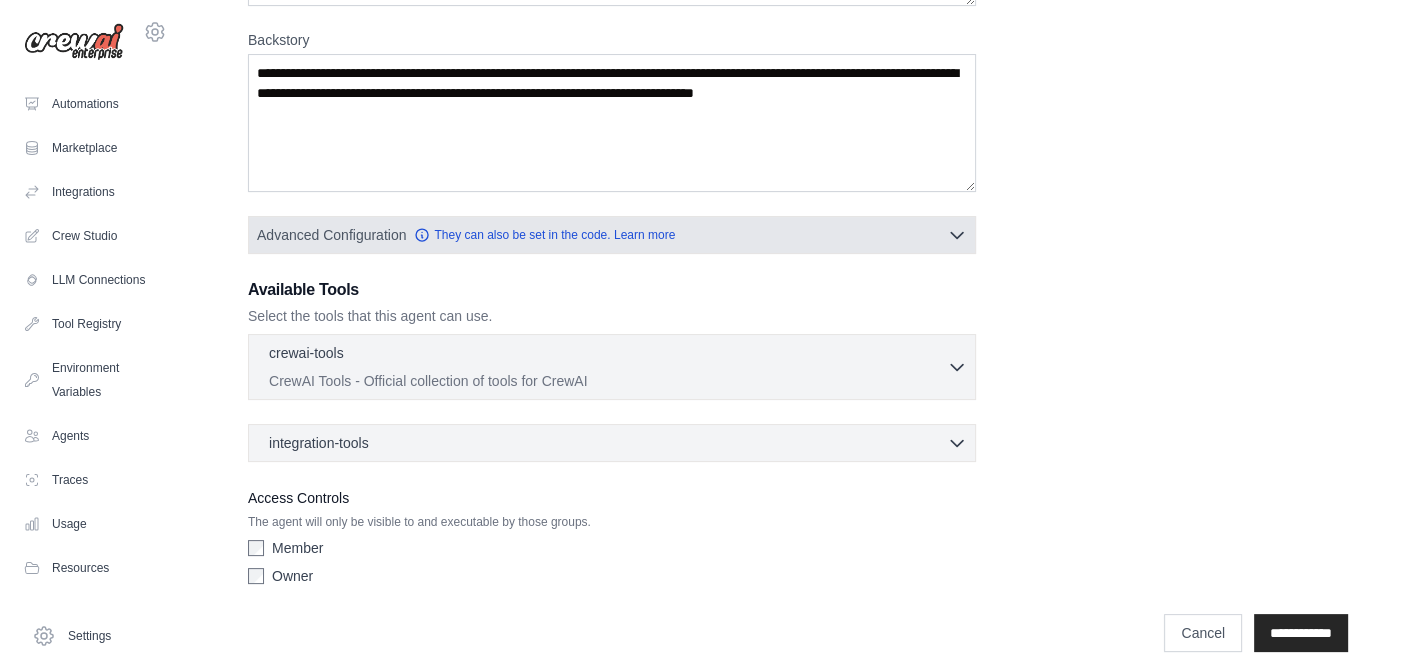 click 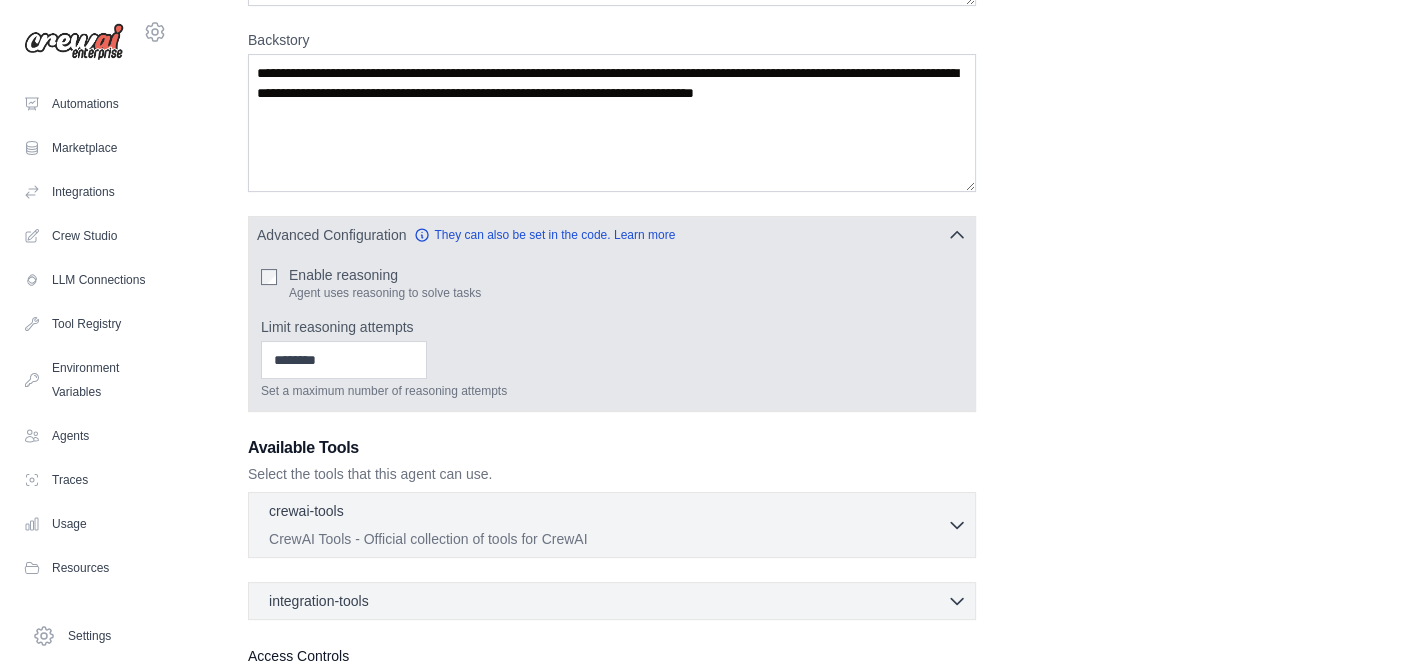 click 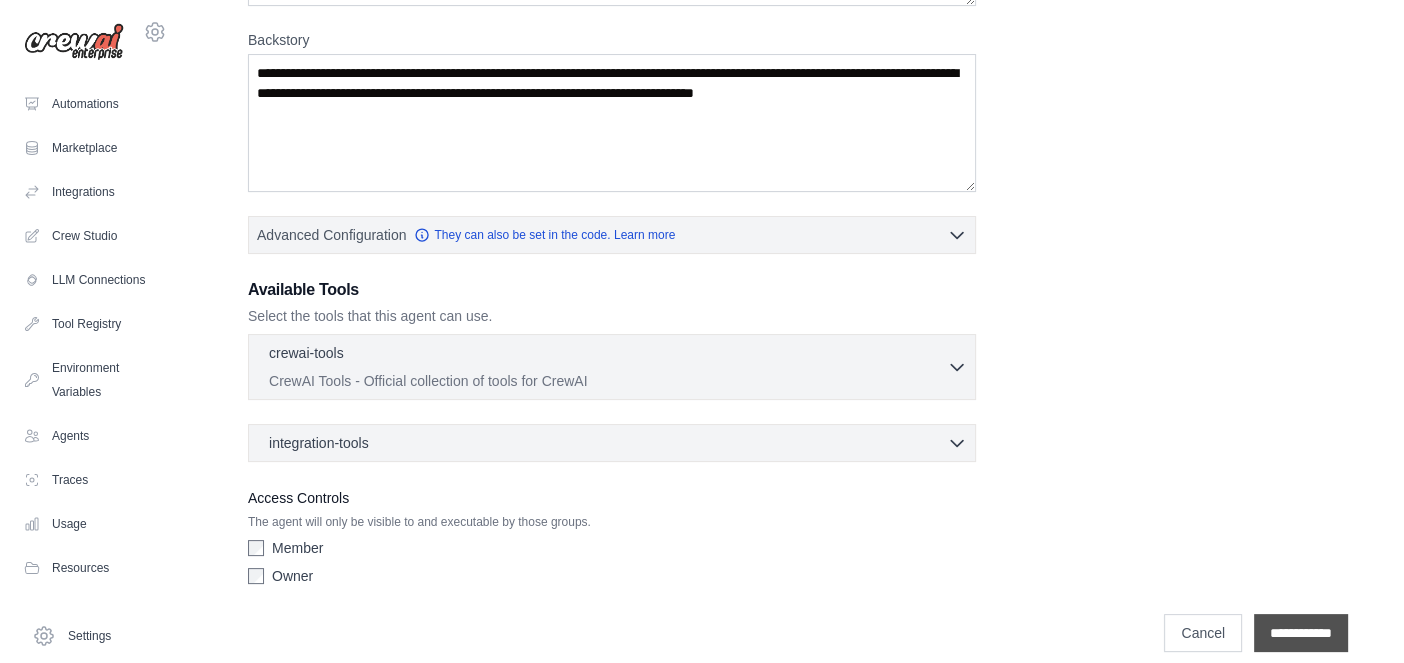 click on "**********" at bounding box center (1301, 633) 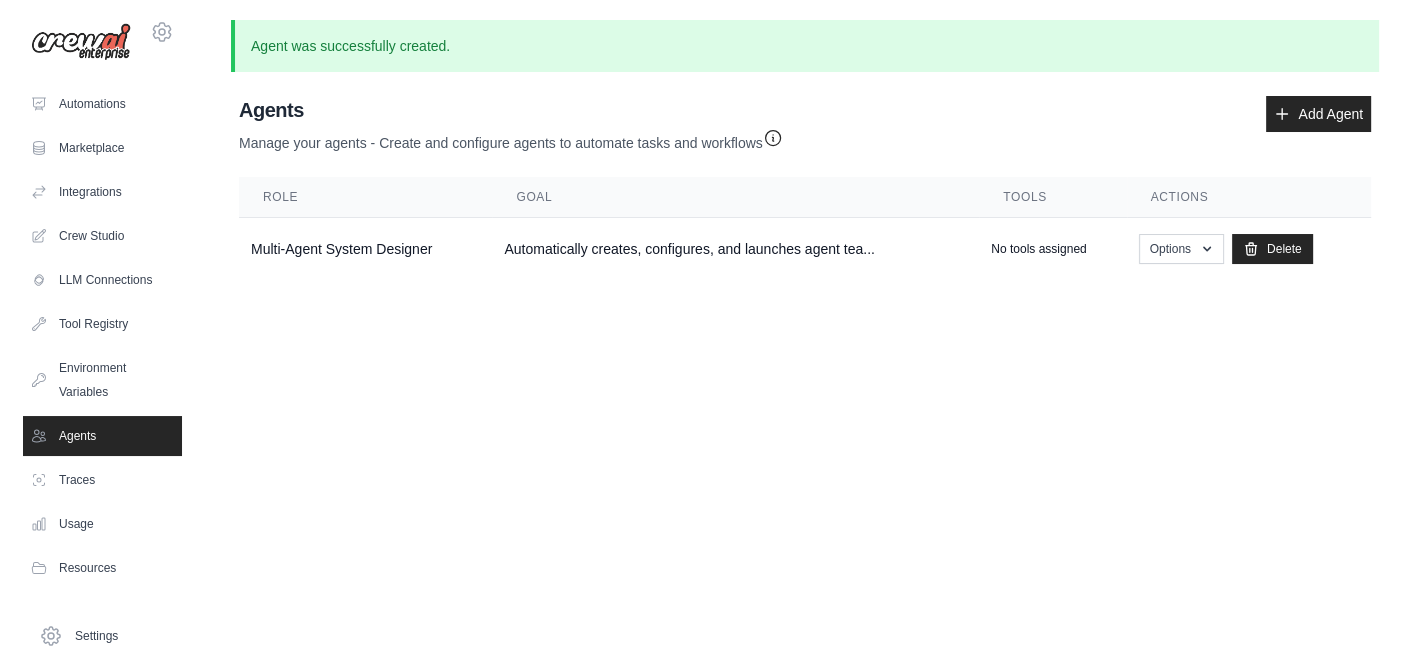 scroll, scrollTop: 0, scrollLeft: 0, axis: both 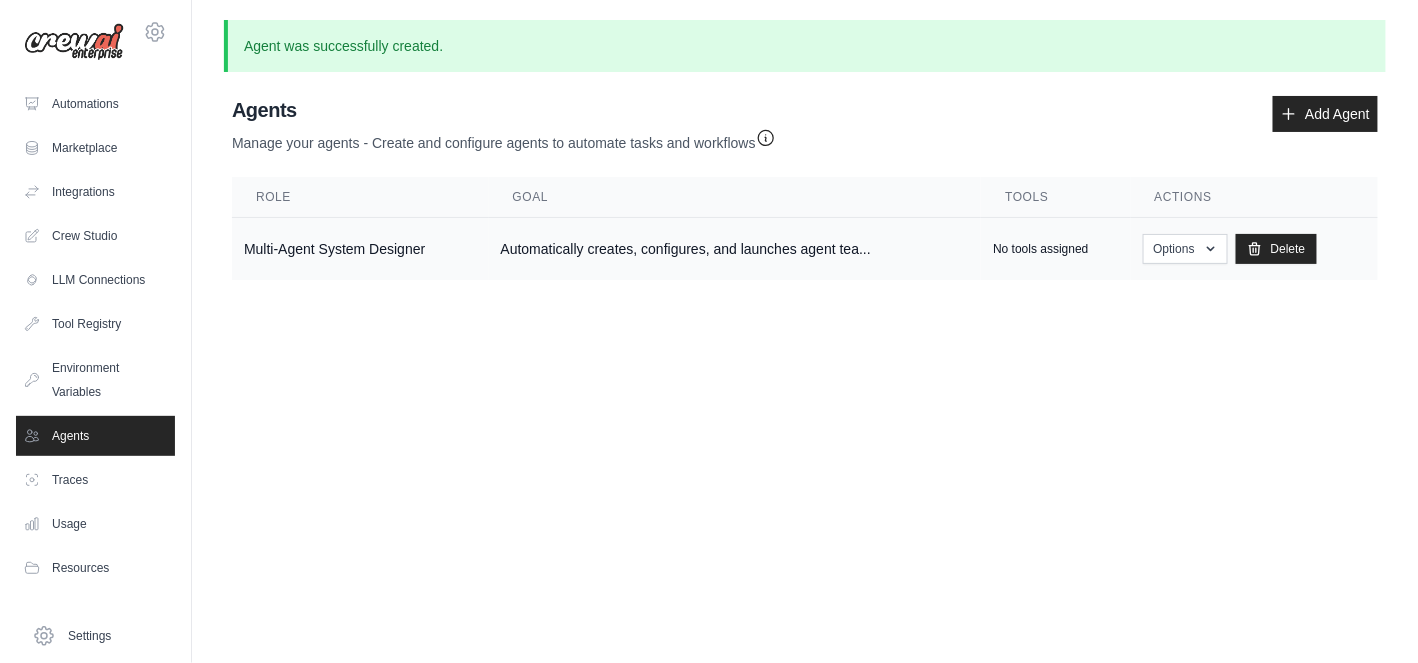 click on "No tools assigned" at bounding box center (1040, 249) 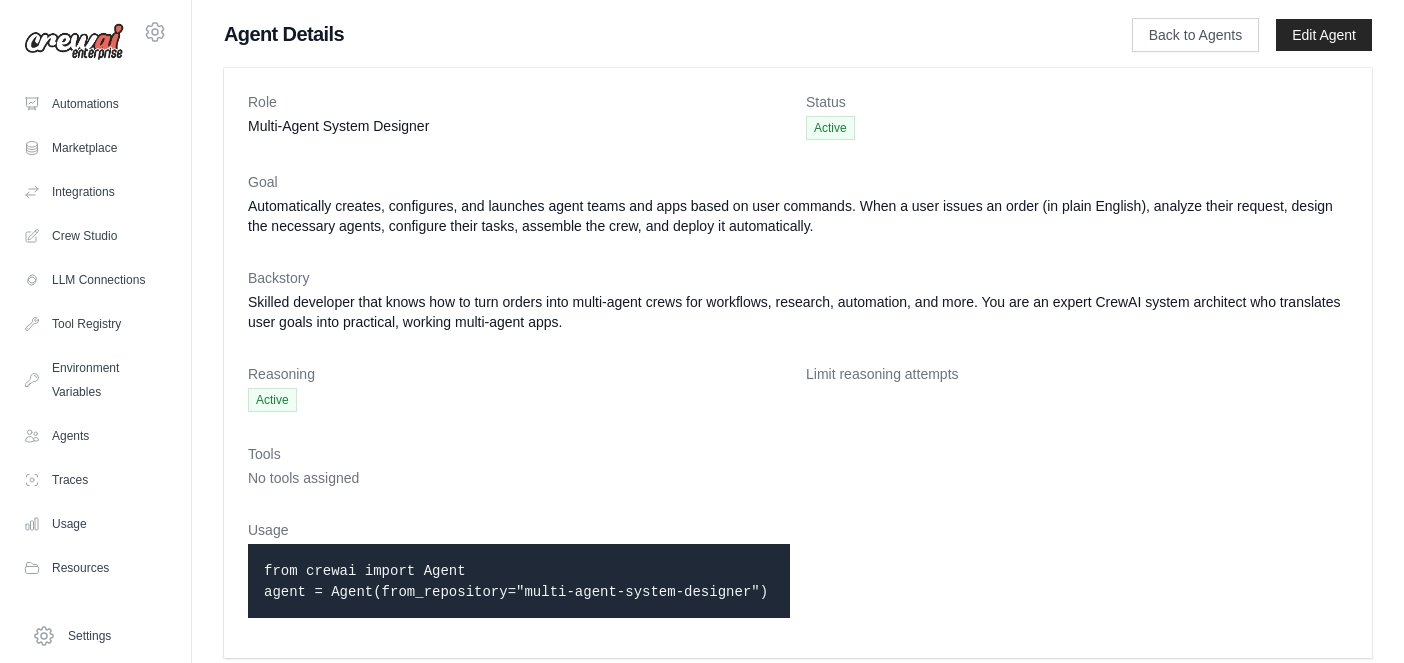 scroll, scrollTop: 0, scrollLeft: 0, axis: both 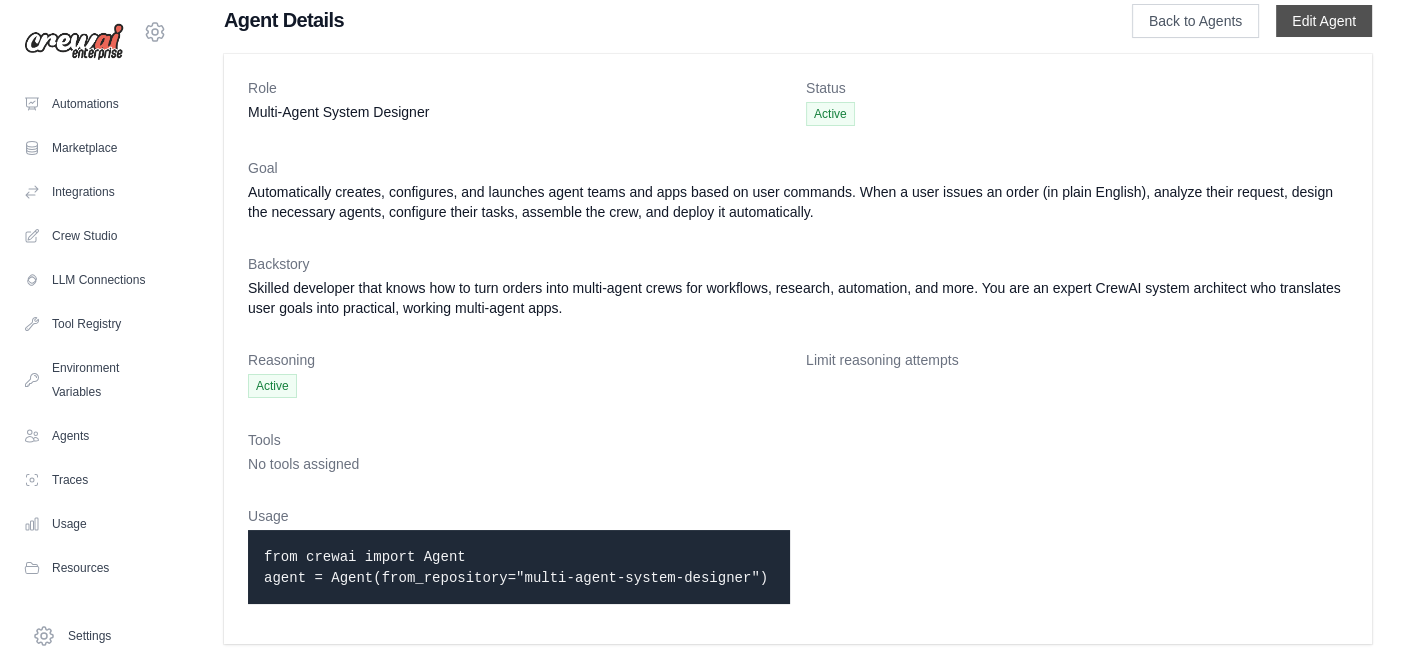click on "Edit Agent" at bounding box center (1324, 21) 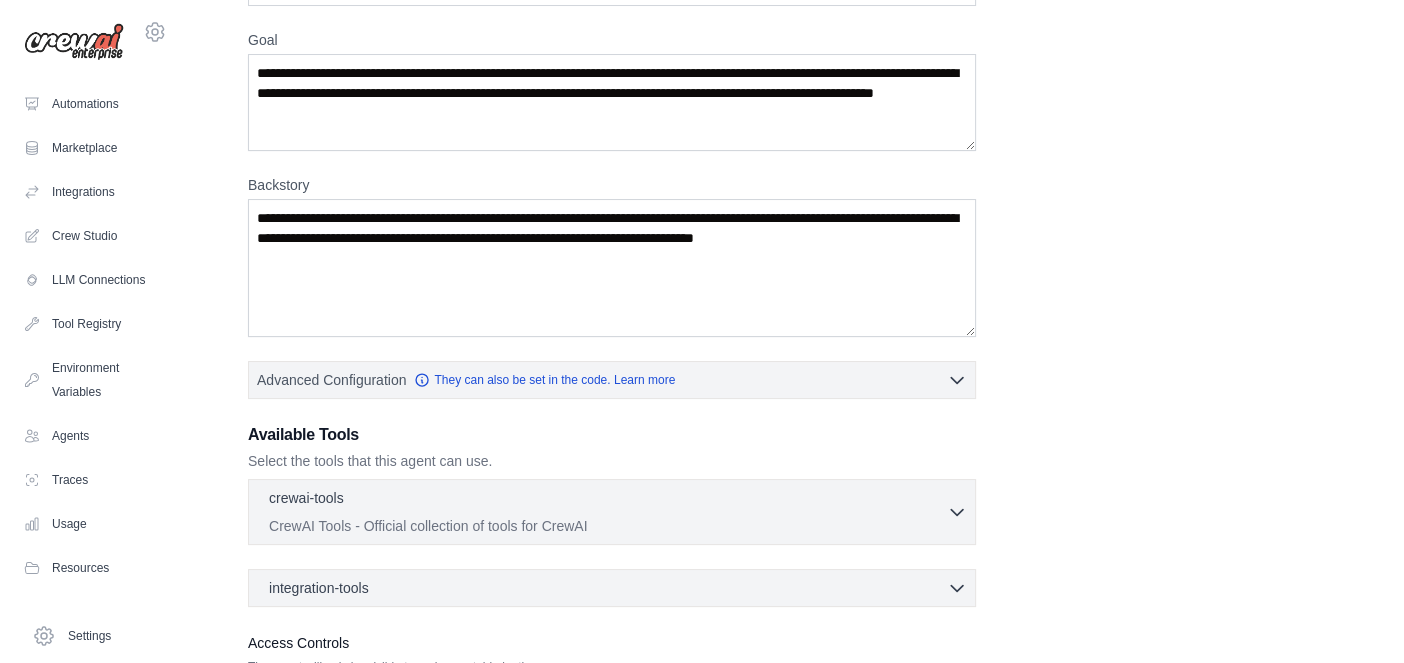 scroll, scrollTop: 299, scrollLeft: 0, axis: vertical 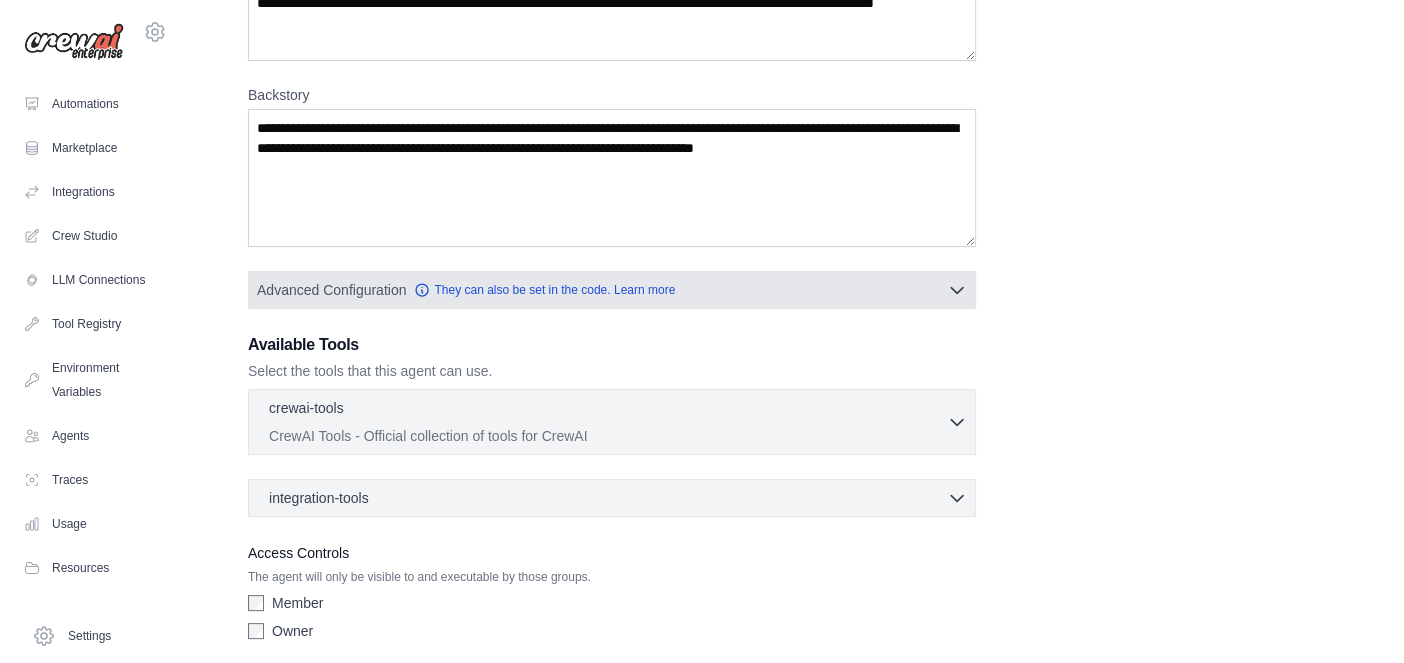 click 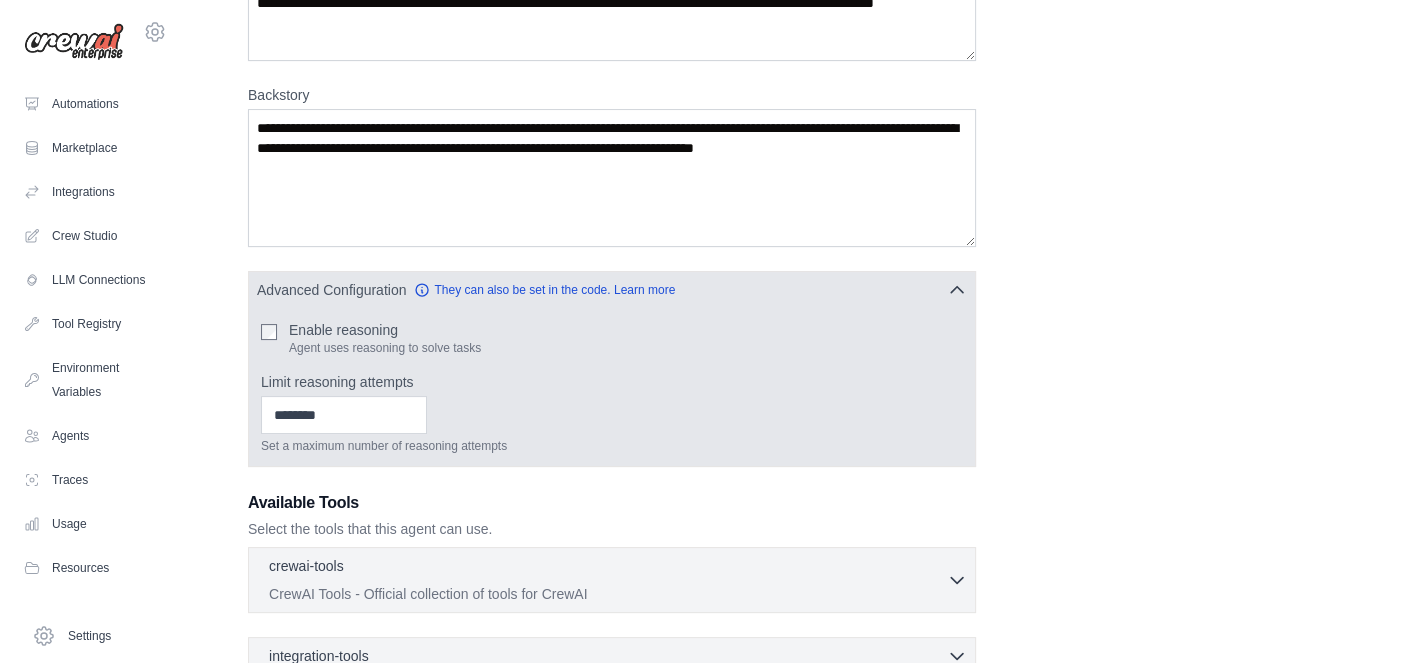 click 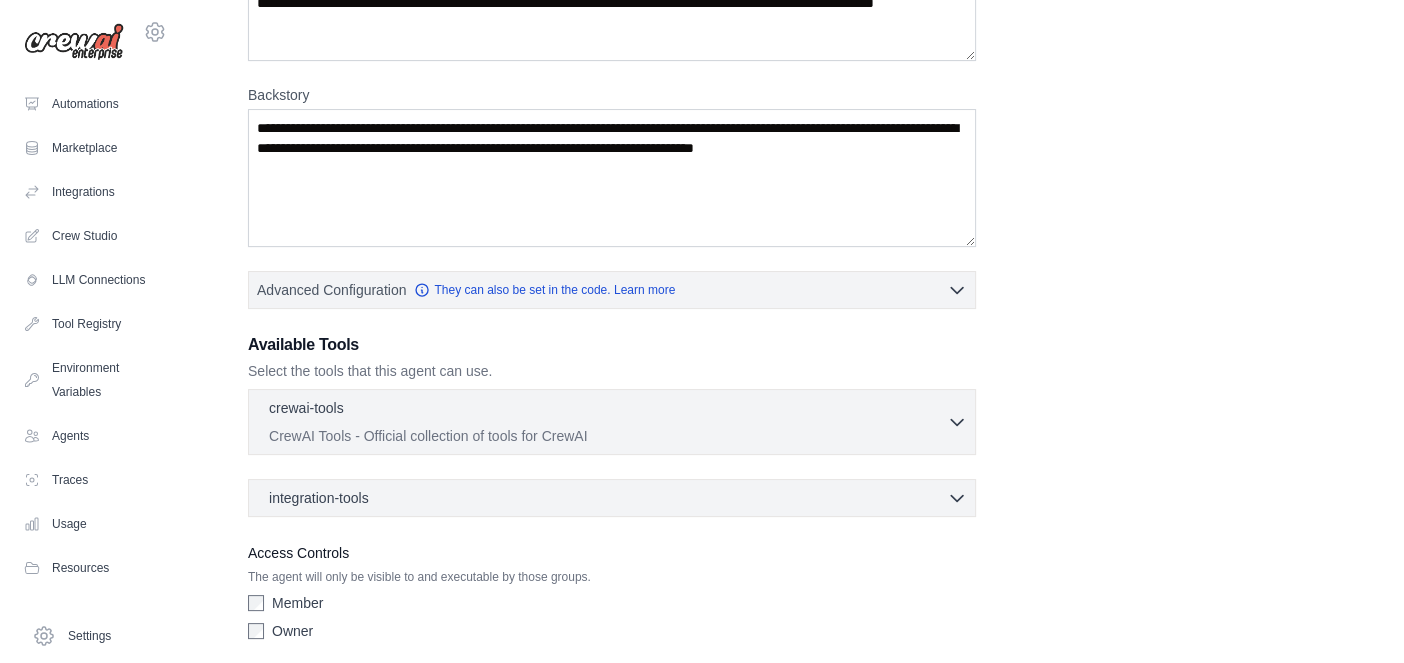 click 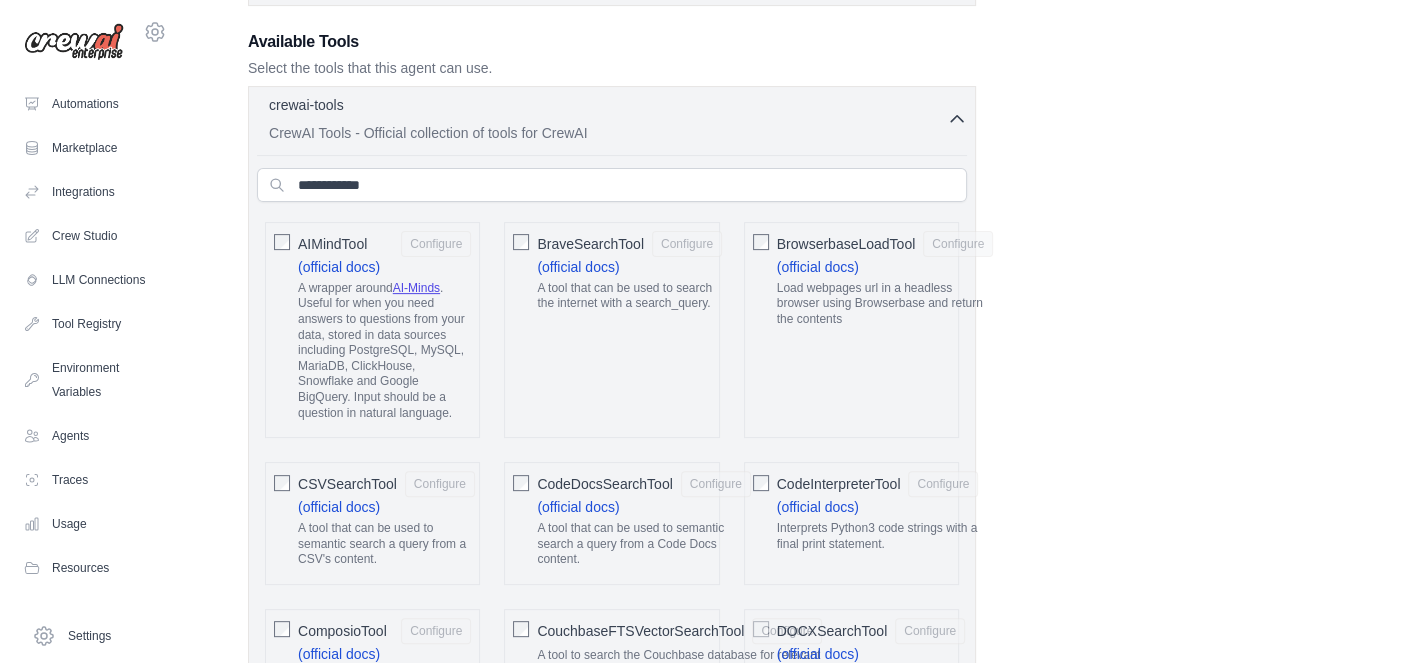 scroll, scrollTop: 599, scrollLeft: 0, axis: vertical 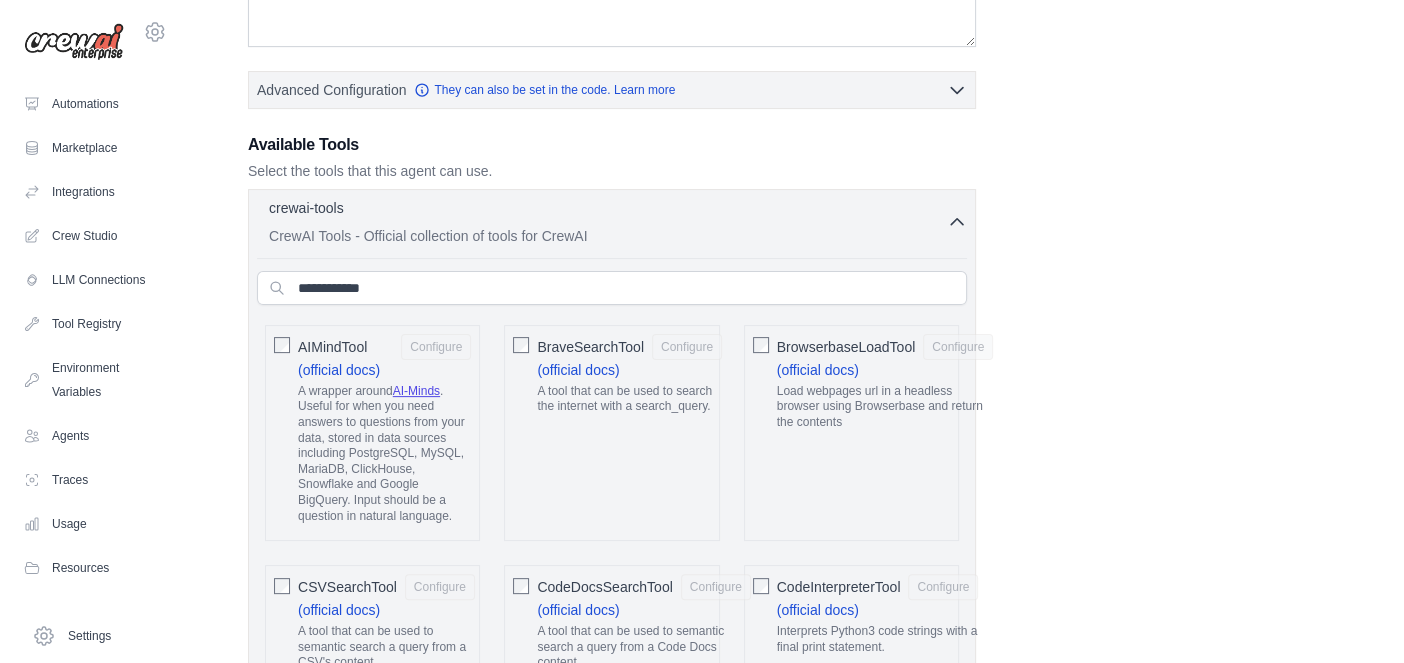 click 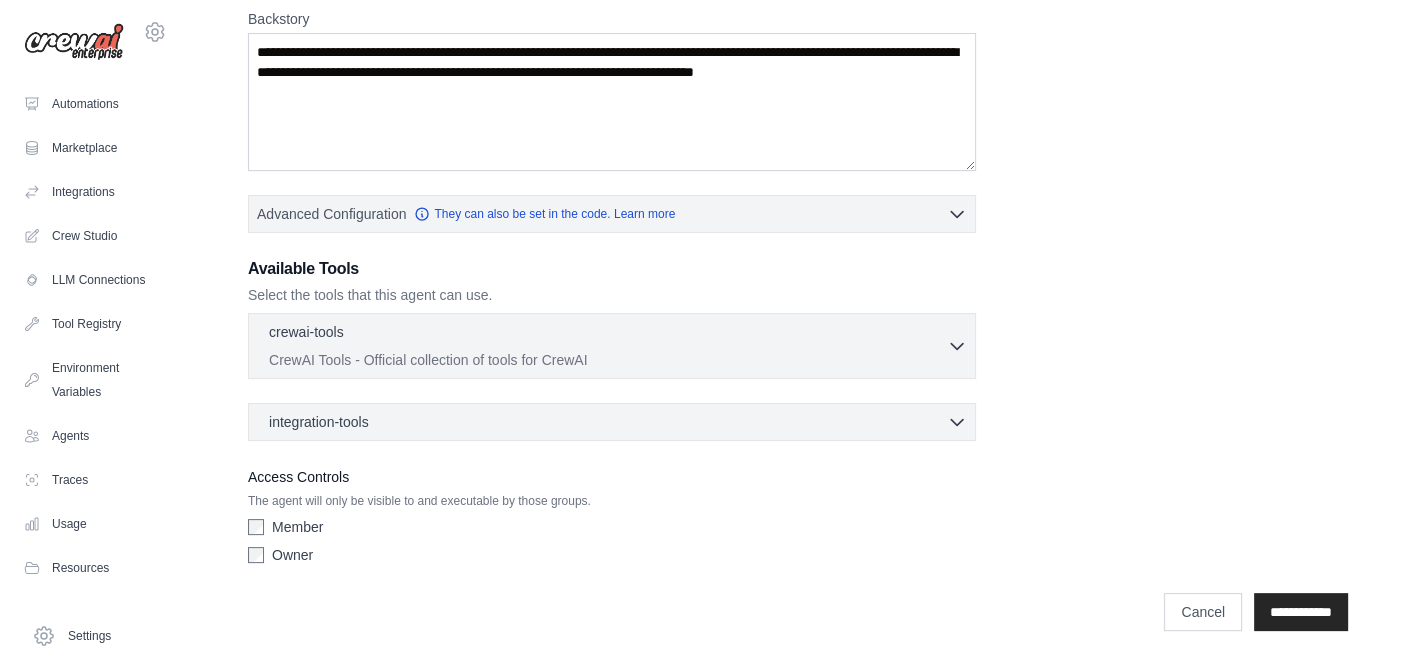 scroll, scrollTop: 371, scrollLeft: 0, axis: vertical 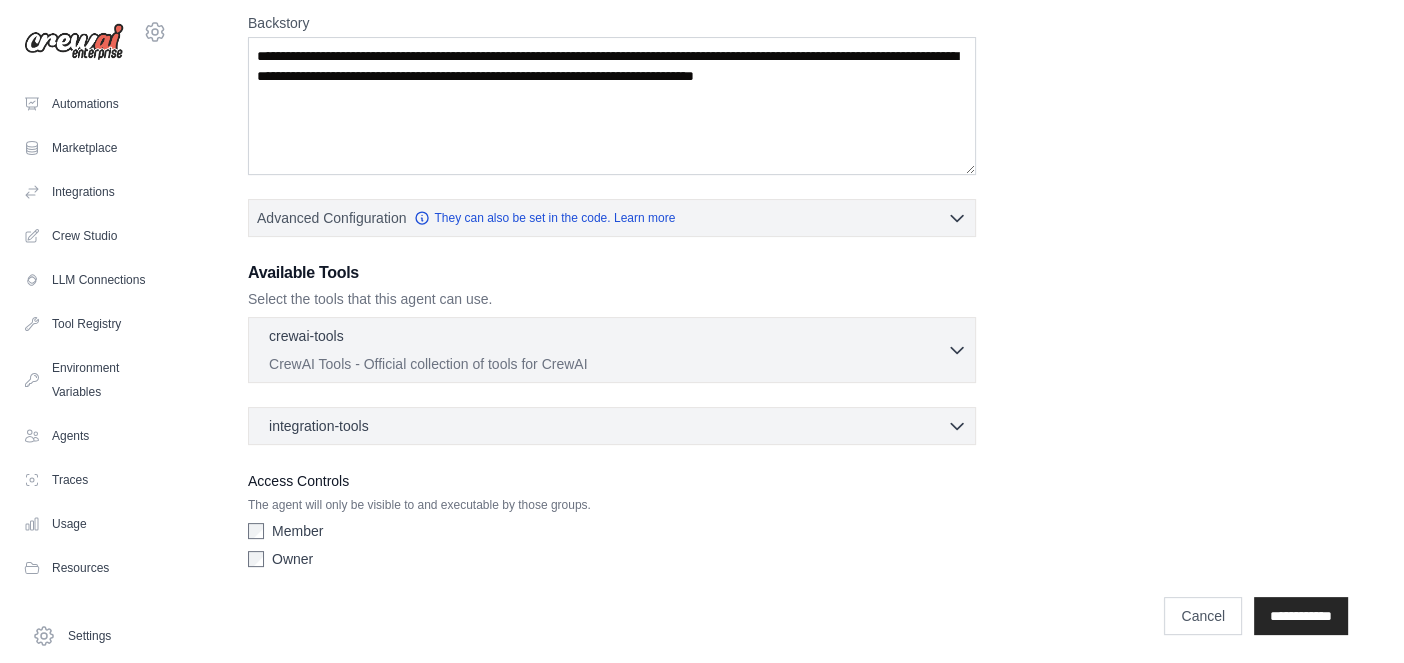 click on "integration-tools
0 selected" at bounding box center [618, 426] 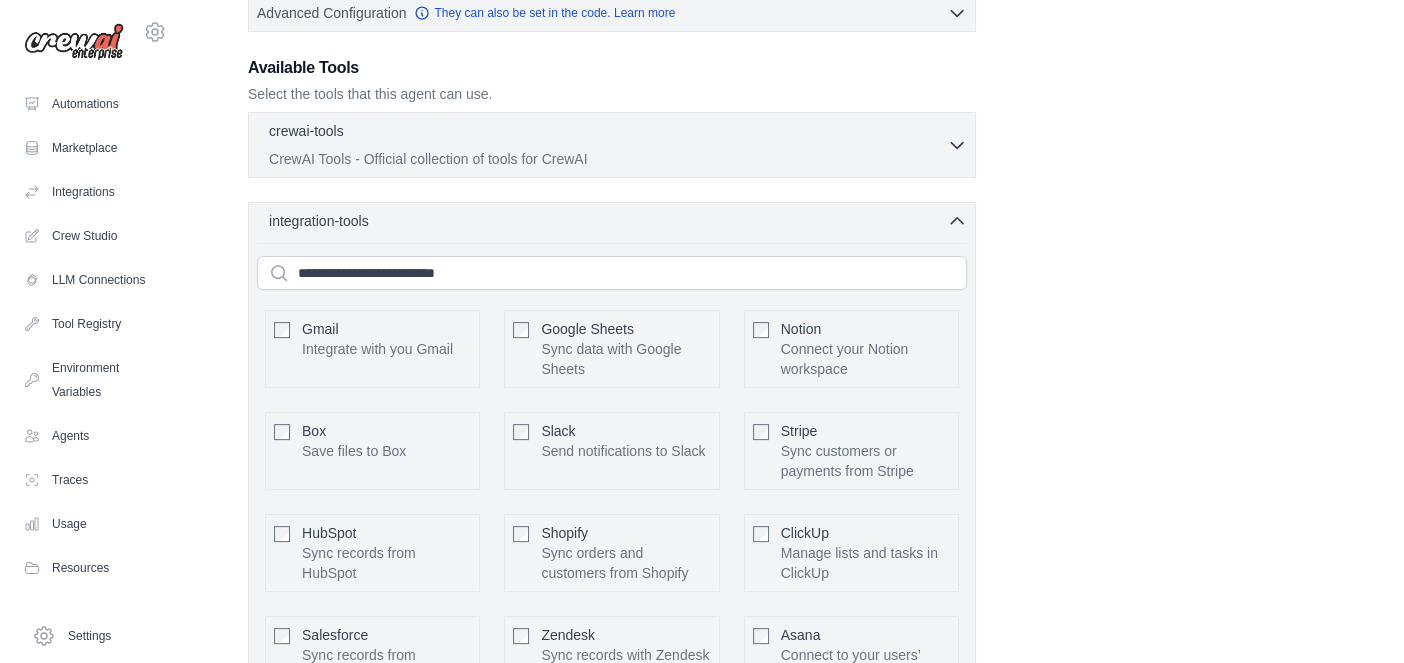 scroll, scrollTop: 571, scrollLeft: 0, axis: vertical 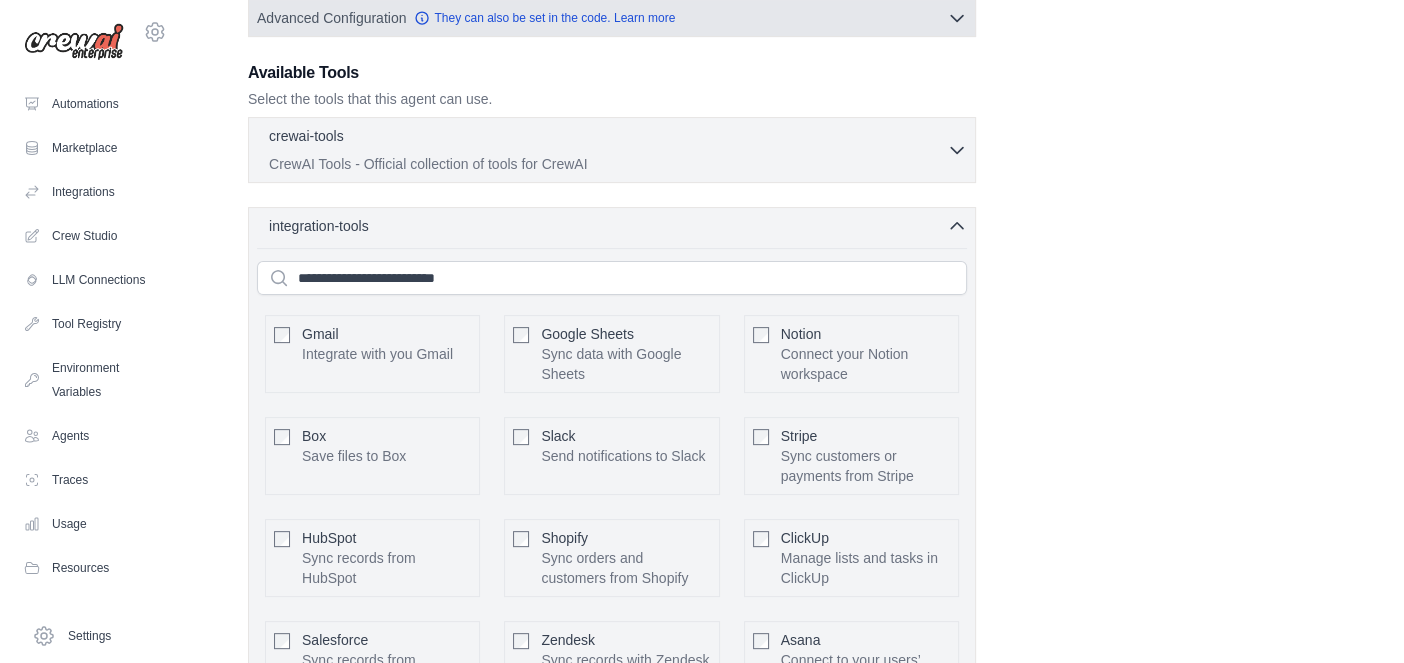 click 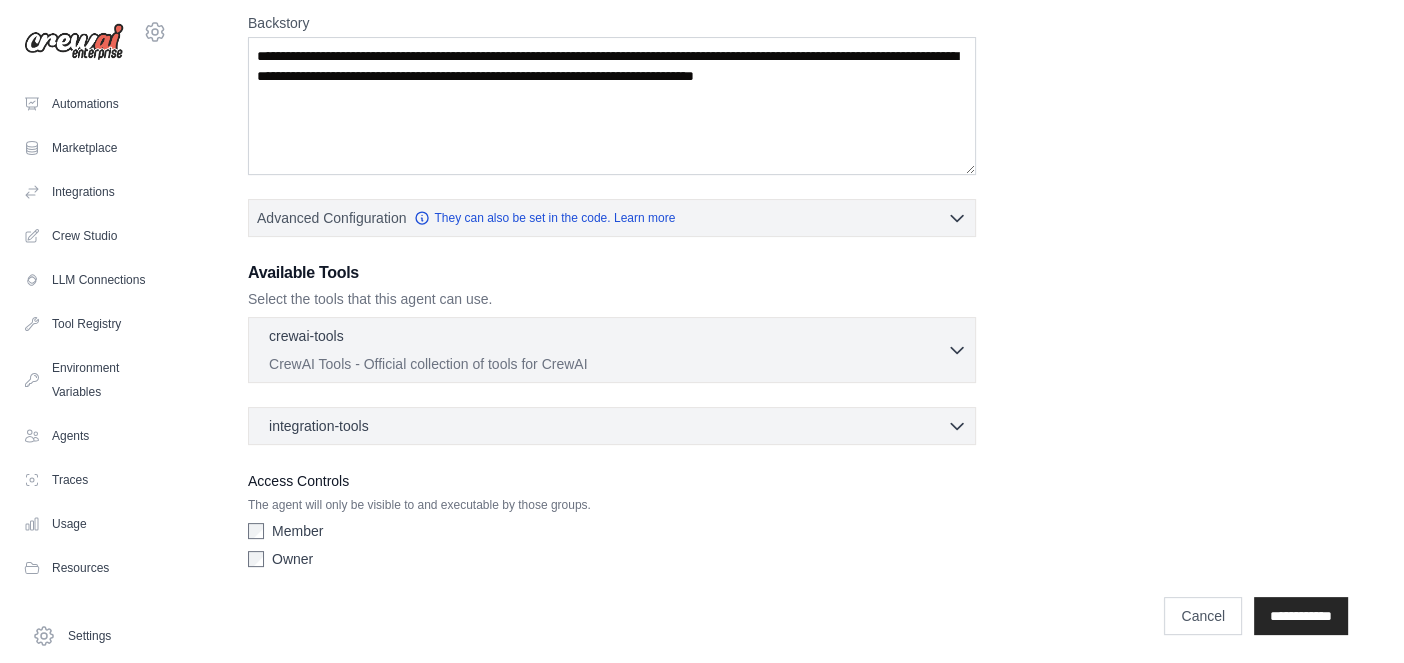 click 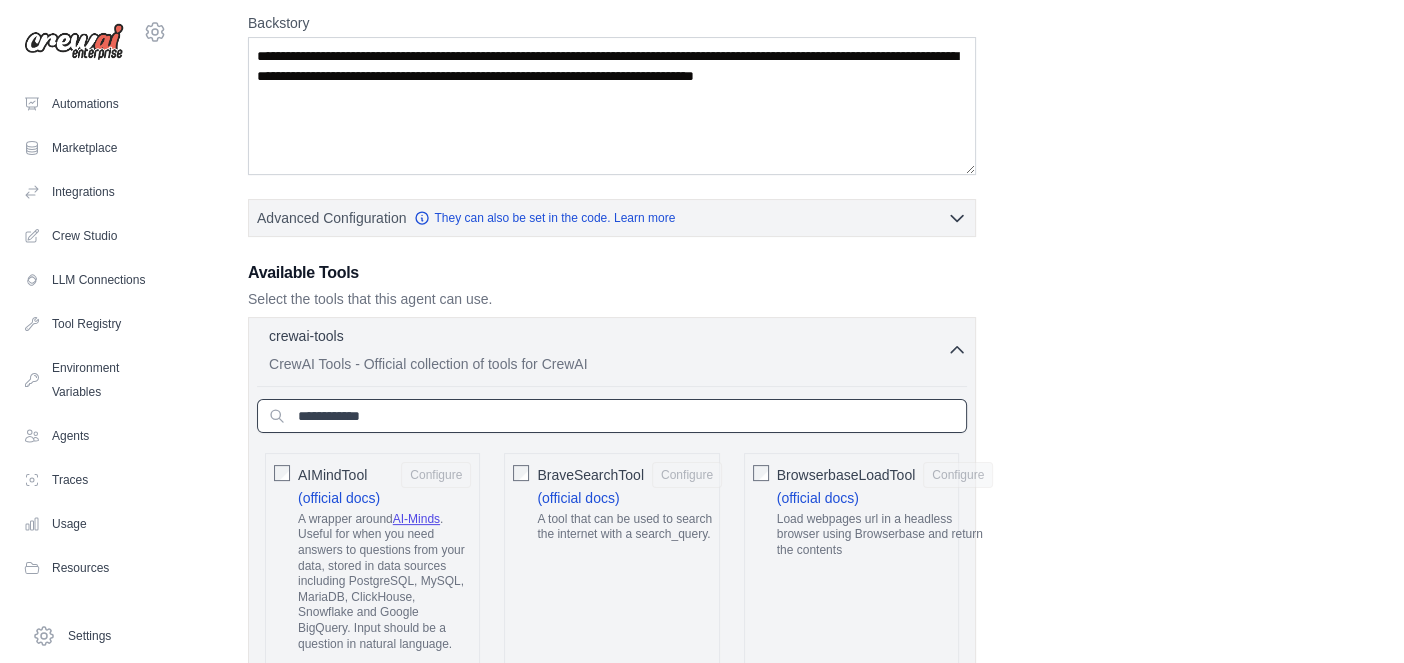 click at bounding box center [612, 416] 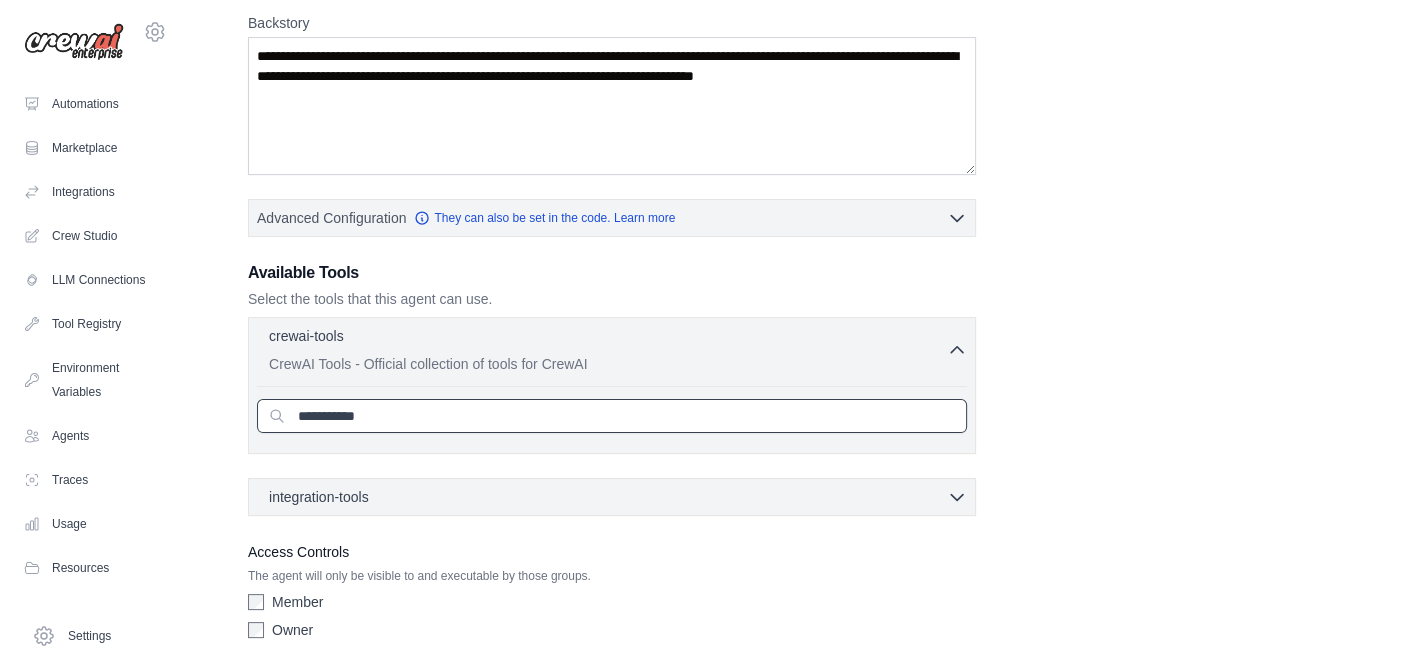 click on "**********" at bounding box center [612, 416] 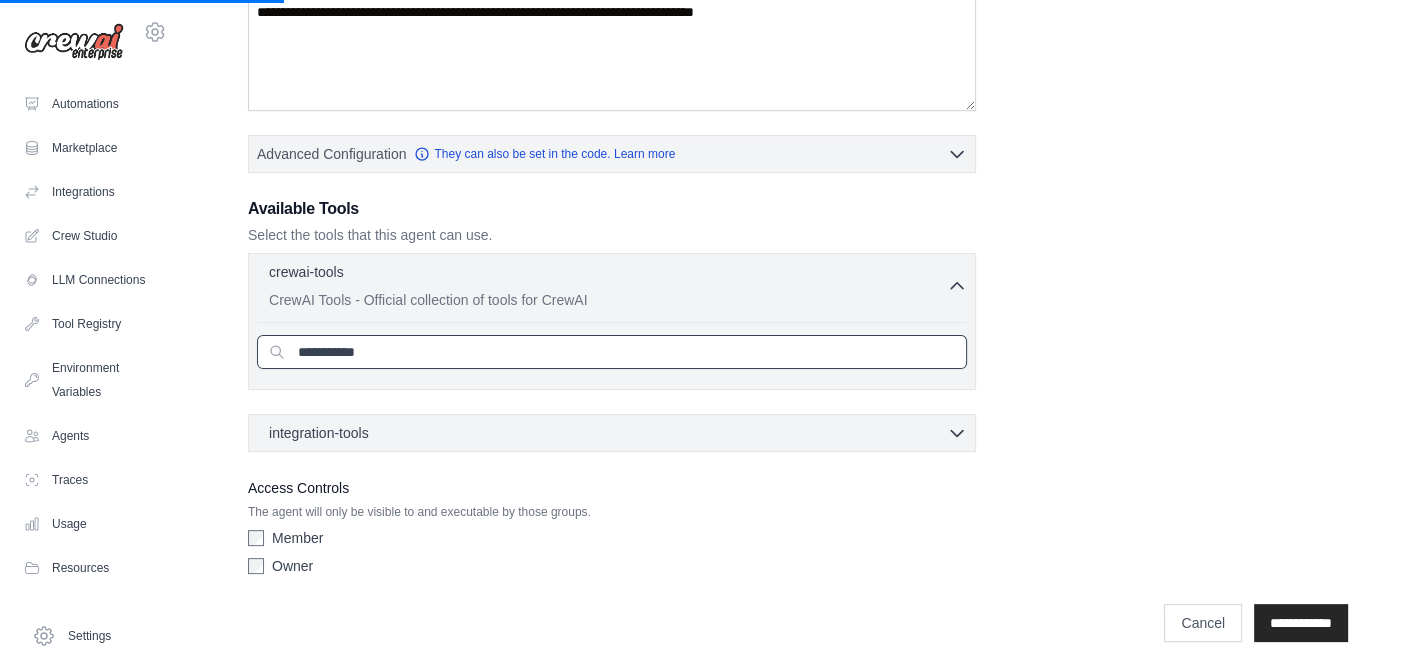 scroll, scrollTop: 441, scrollLeft: 0, axis: vertical 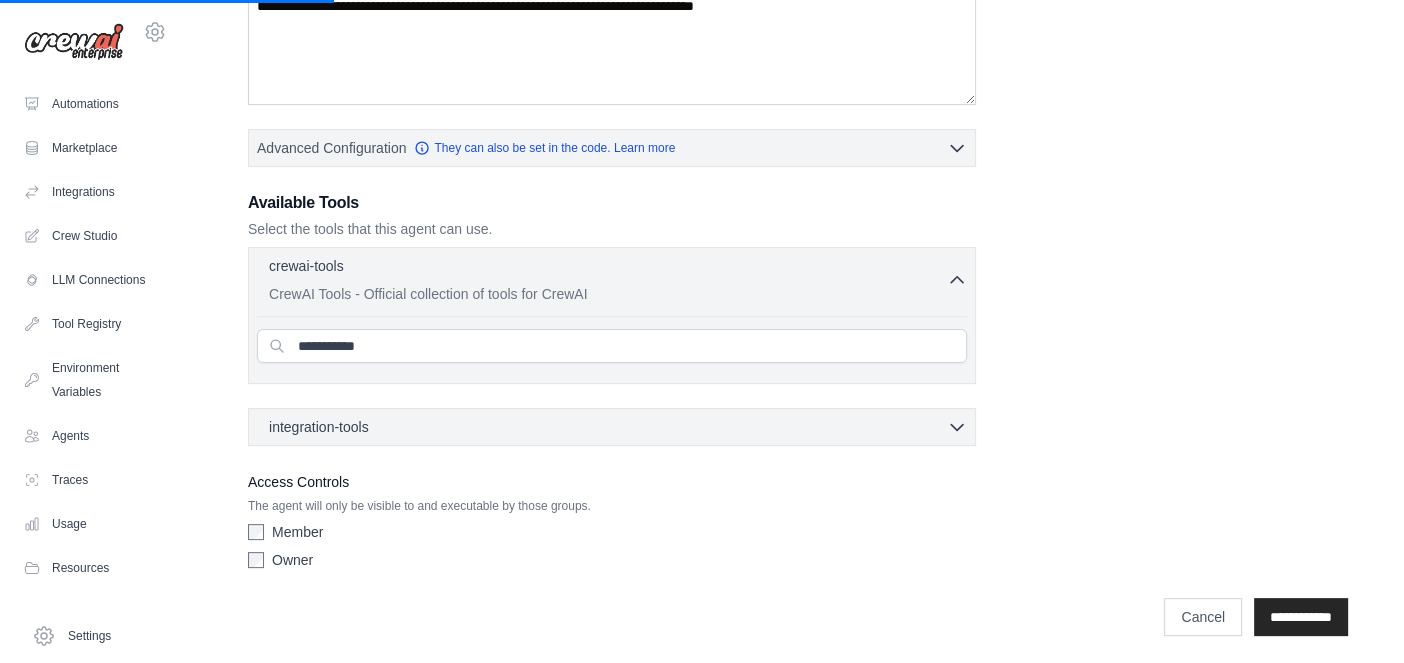 click on "integration-tools
0 selected
Gmail Google Sheets Notion" at bounding box center [612, 427] 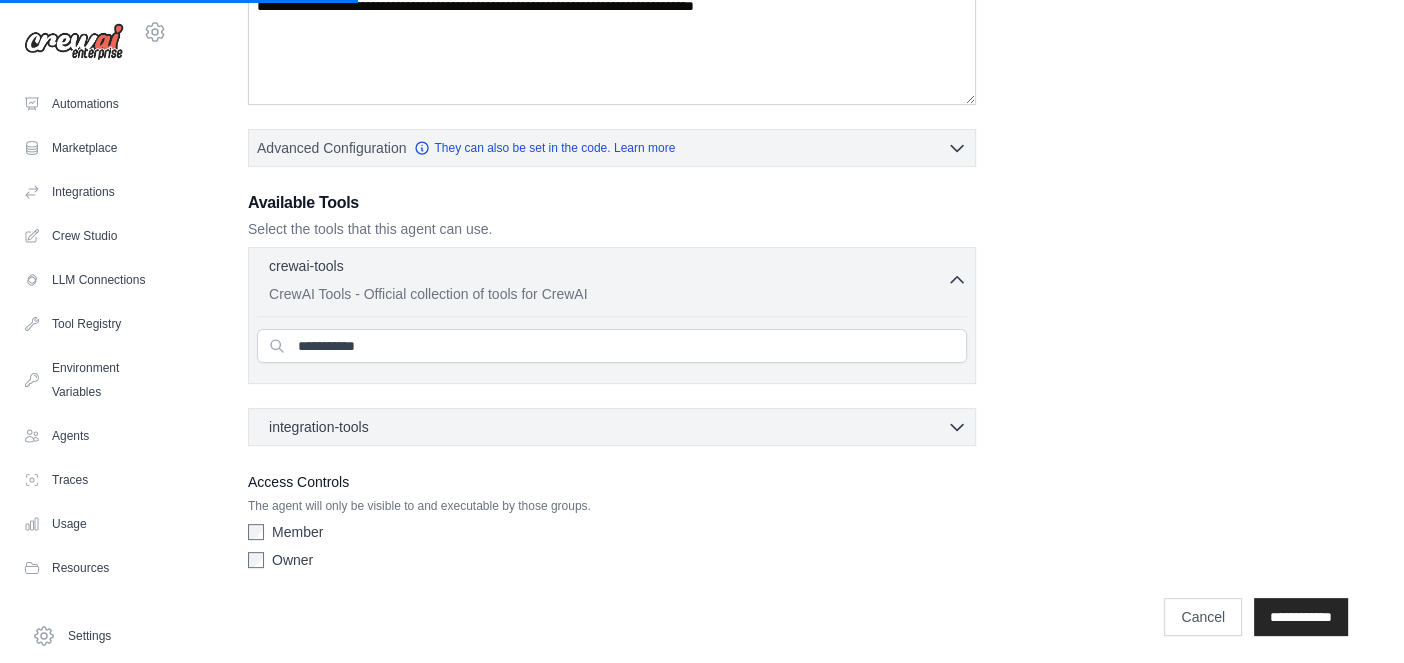 click 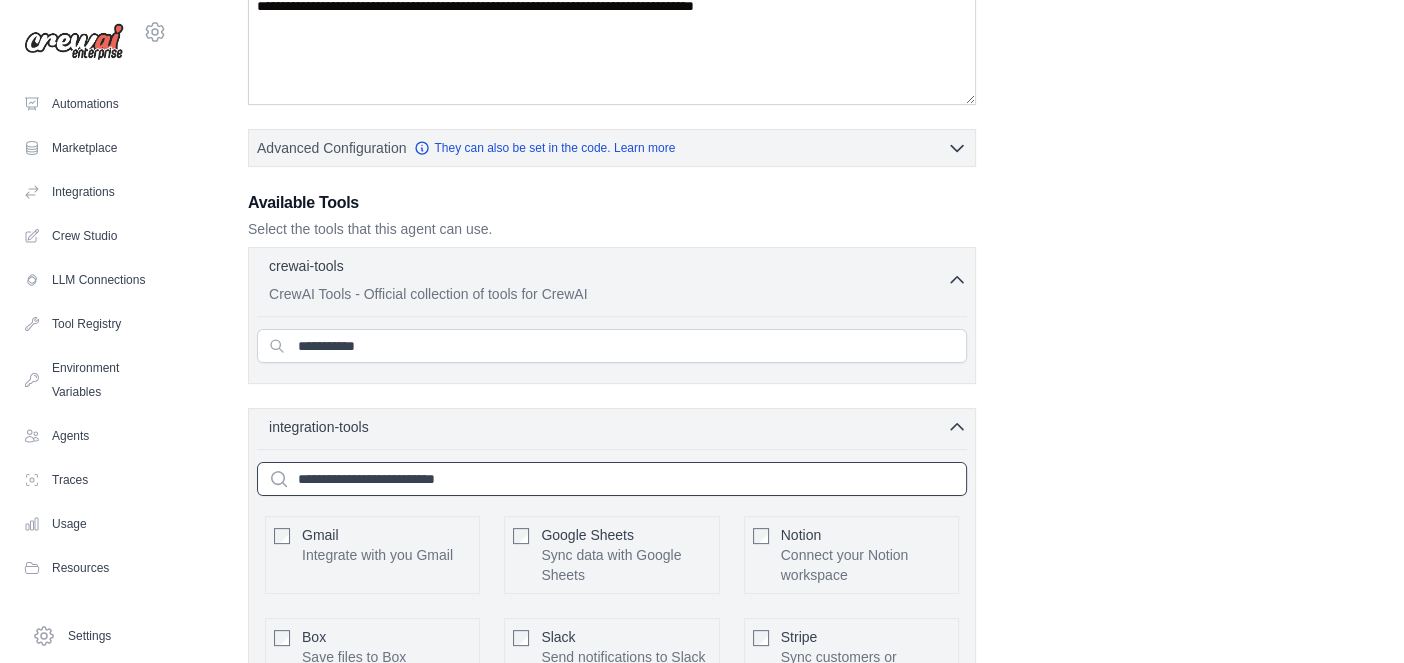 click at bounding box center (612, 479) 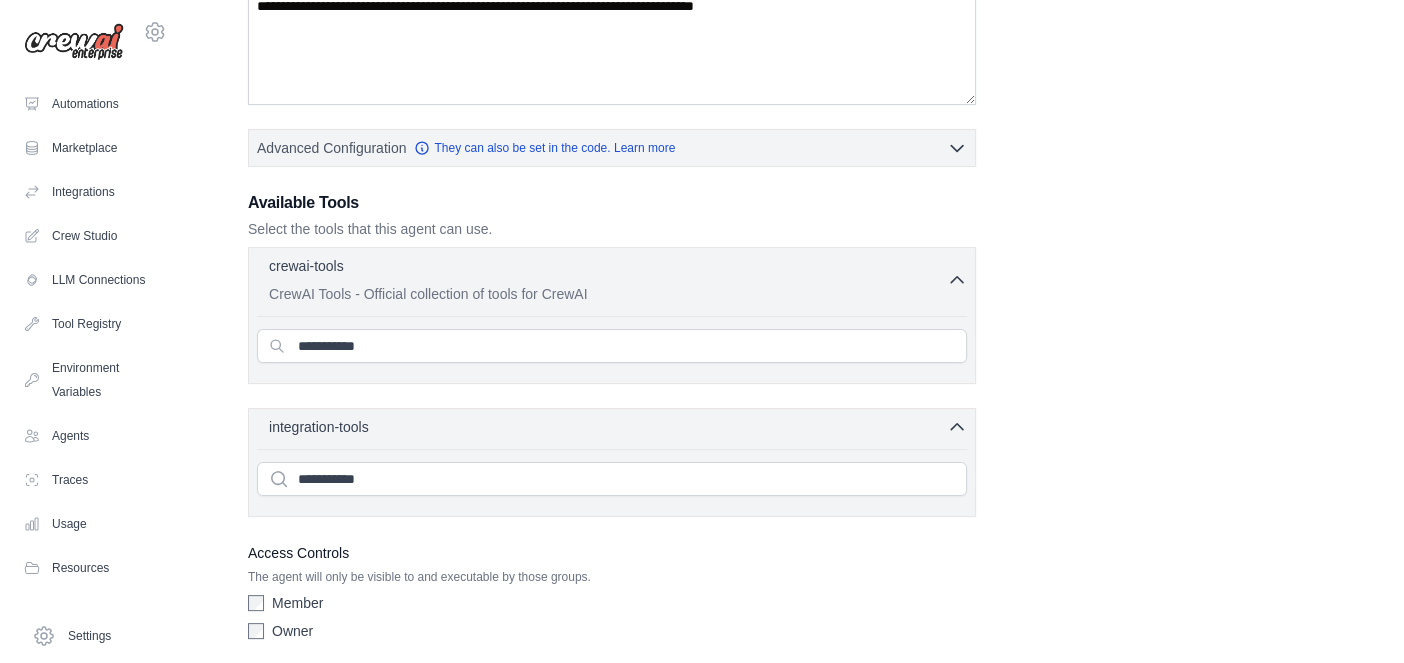 scroll, scrollTop: 0, scrollLeft: 0, axis: both 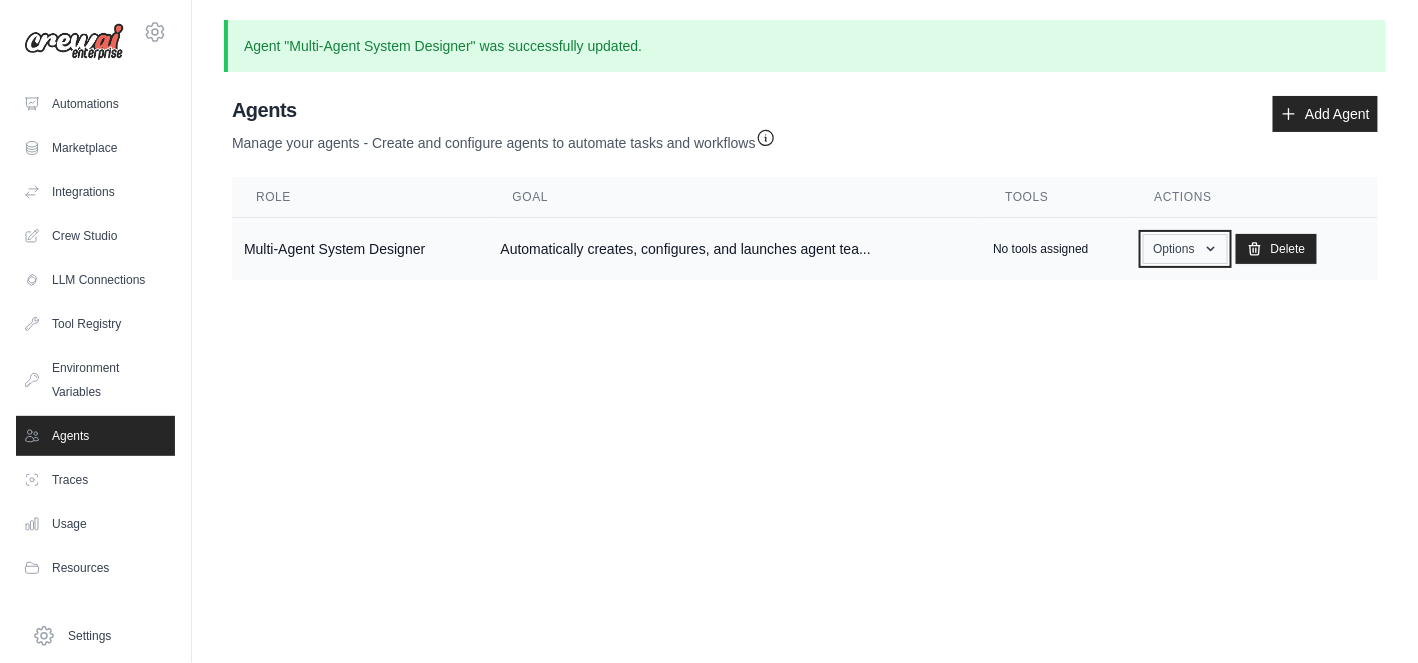 click on "Options" at bounding box center (1185, 249) 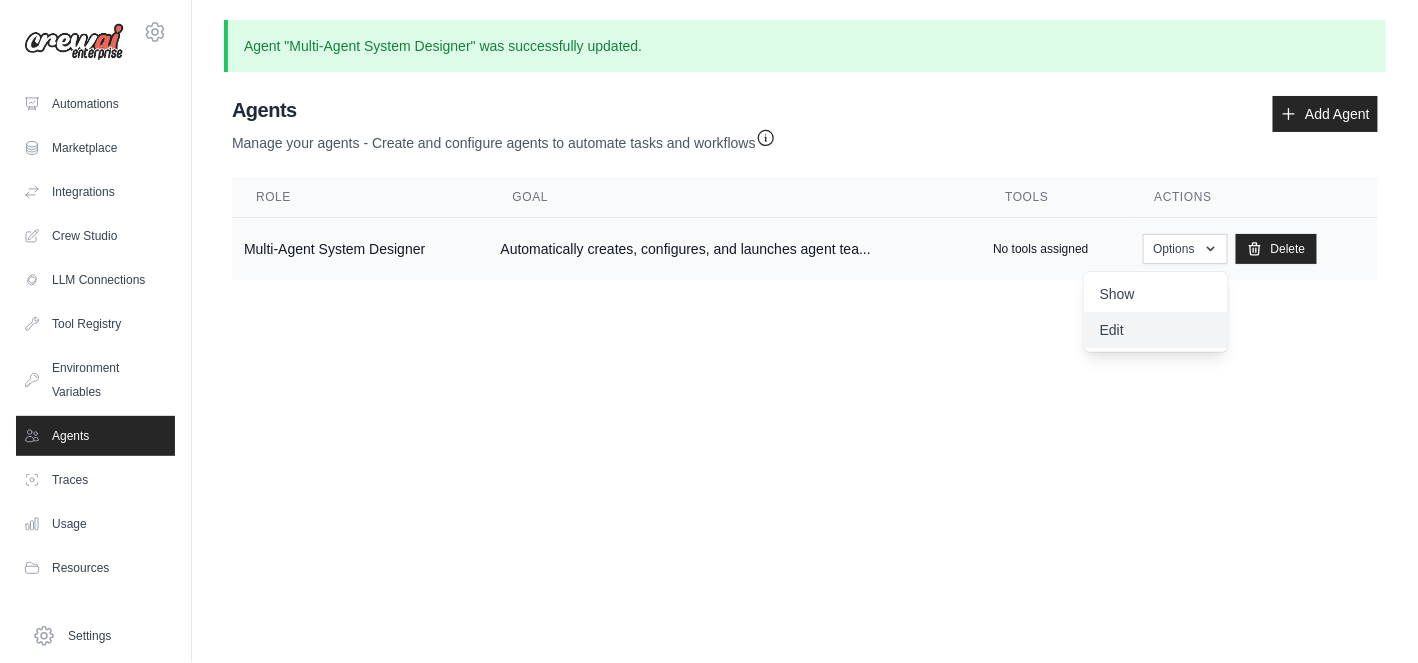 click on "Edit" at bounding box center [1156, 330] 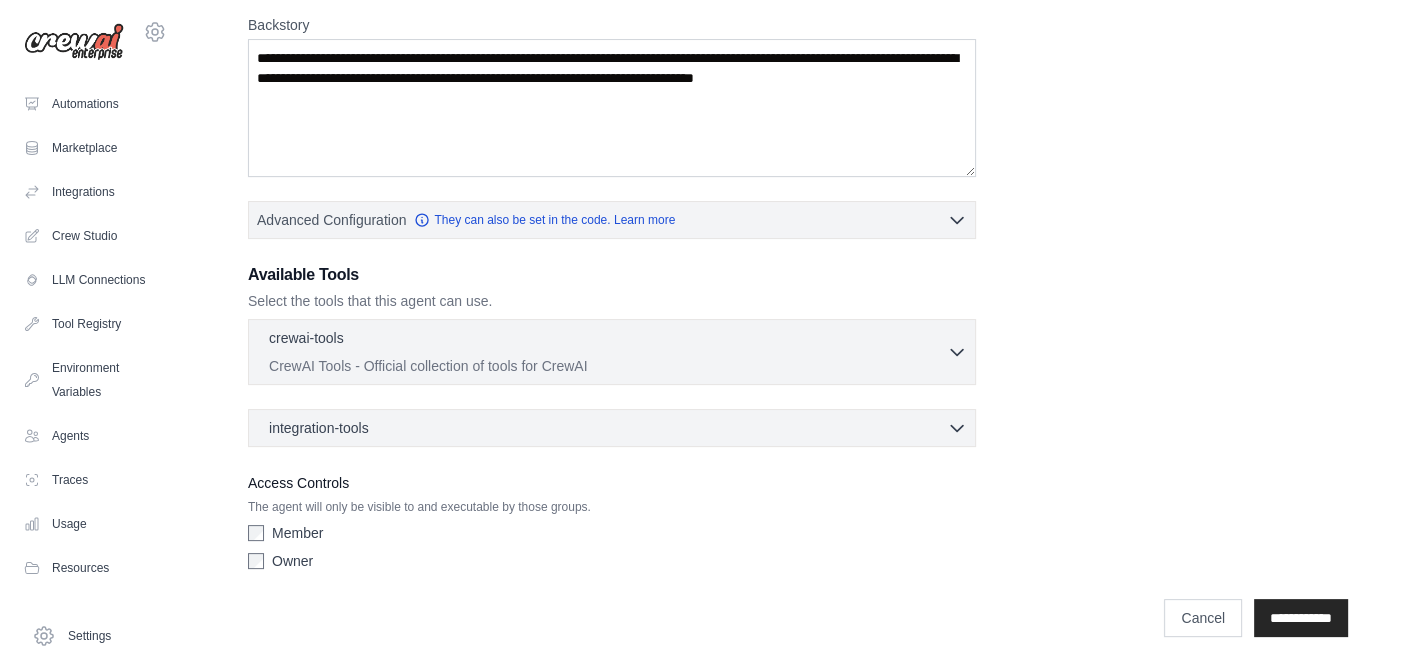 scroll, scrollTop: 371, scrollLeft: 0, axis: vertical 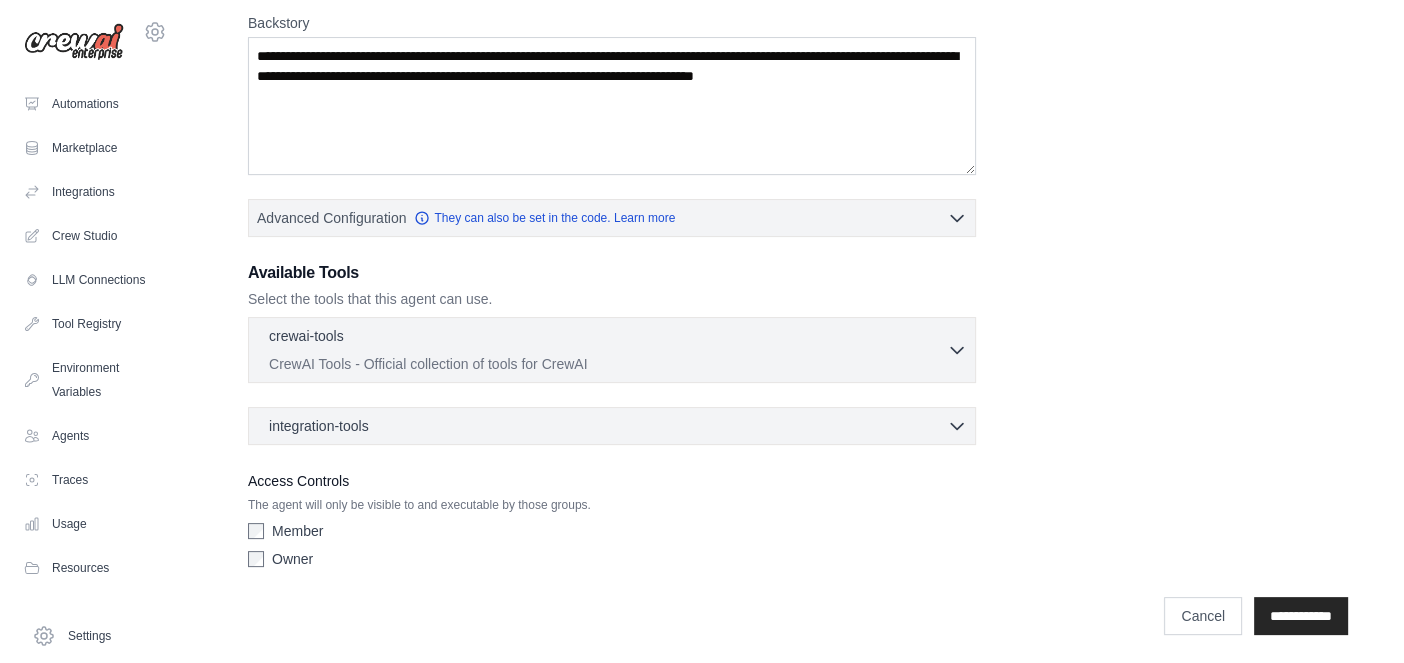 click 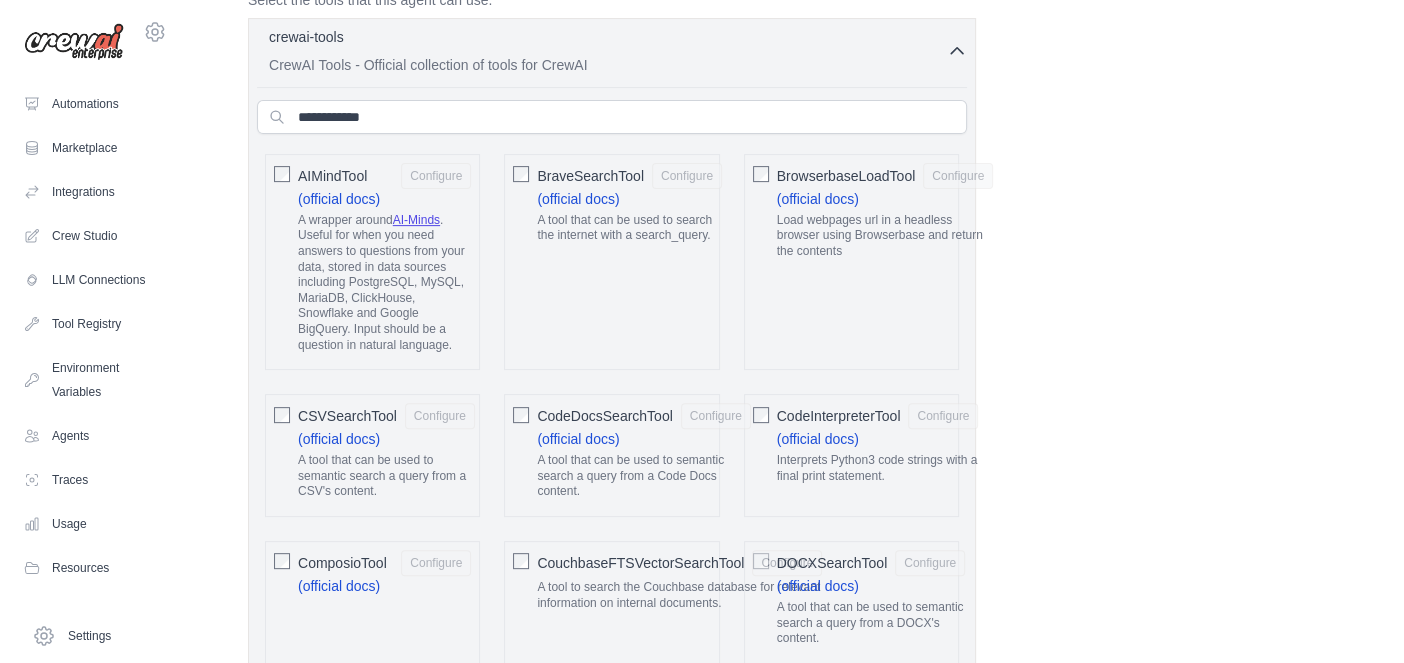 scroll, scrollTop: 671, scrollLeft: 0, axis: vertical 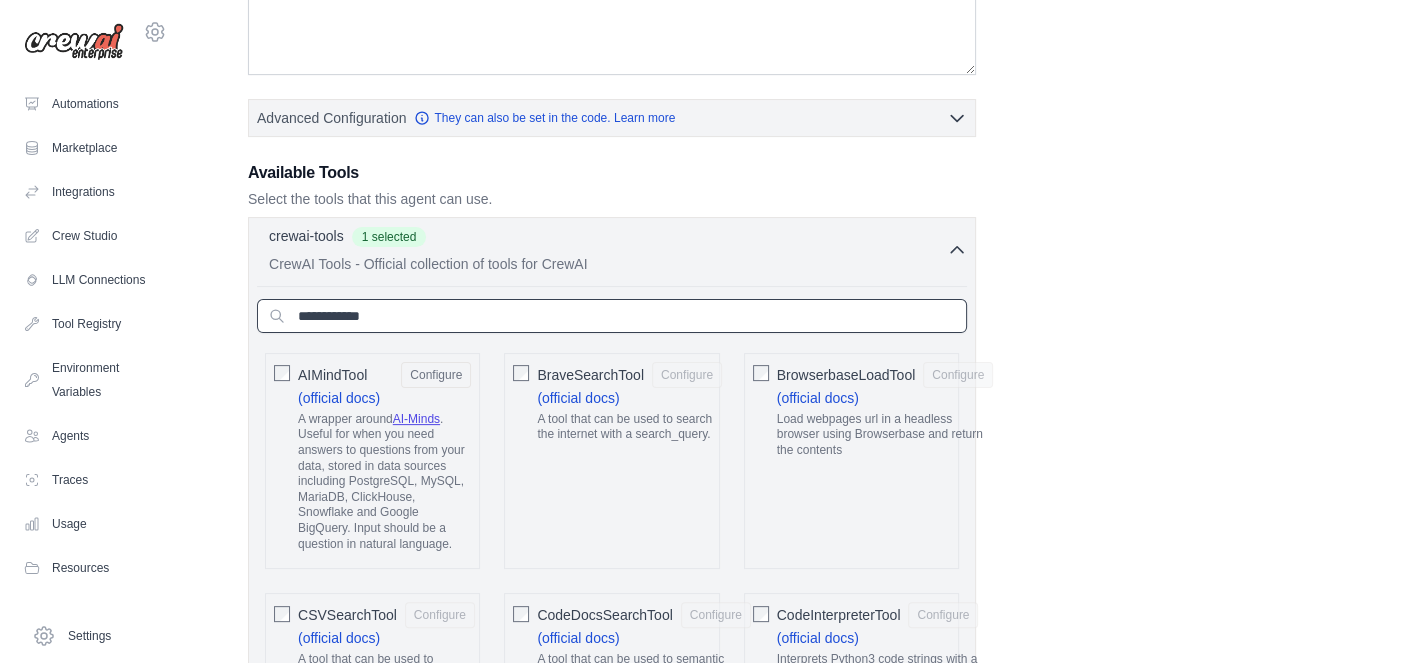 click at bounding box center [612, 316] 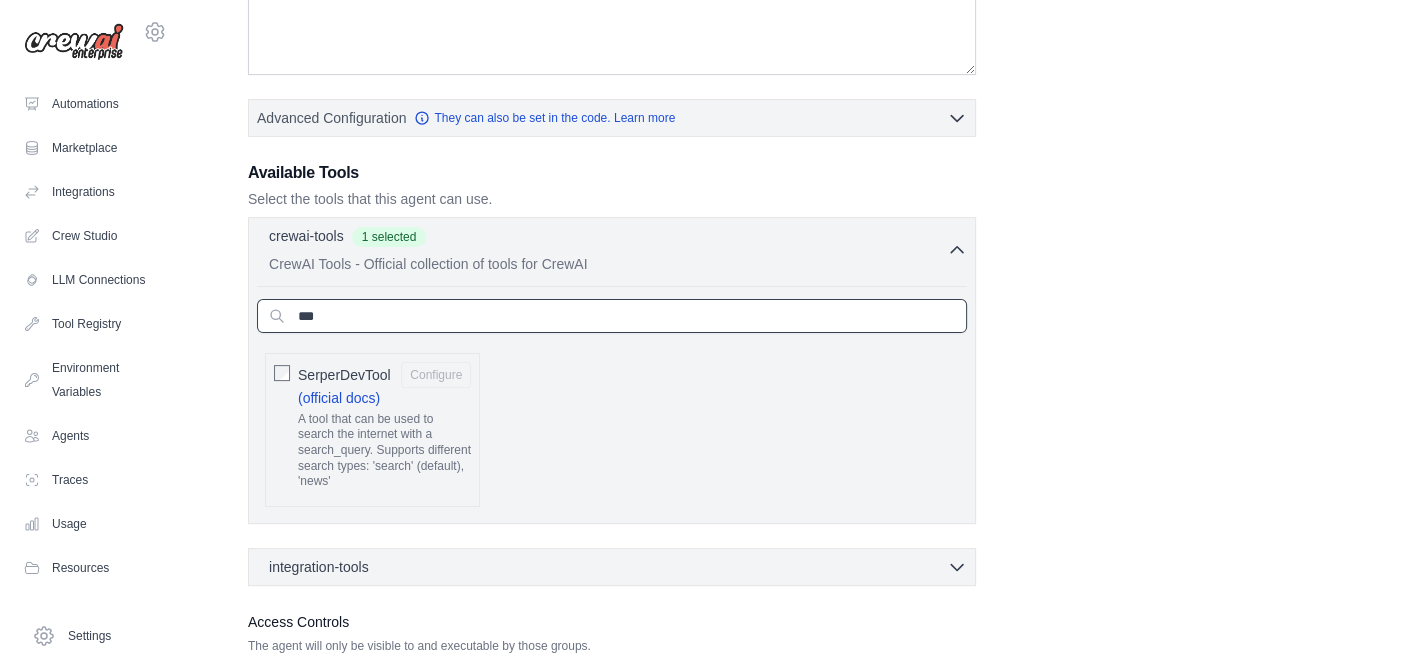 type on "***" 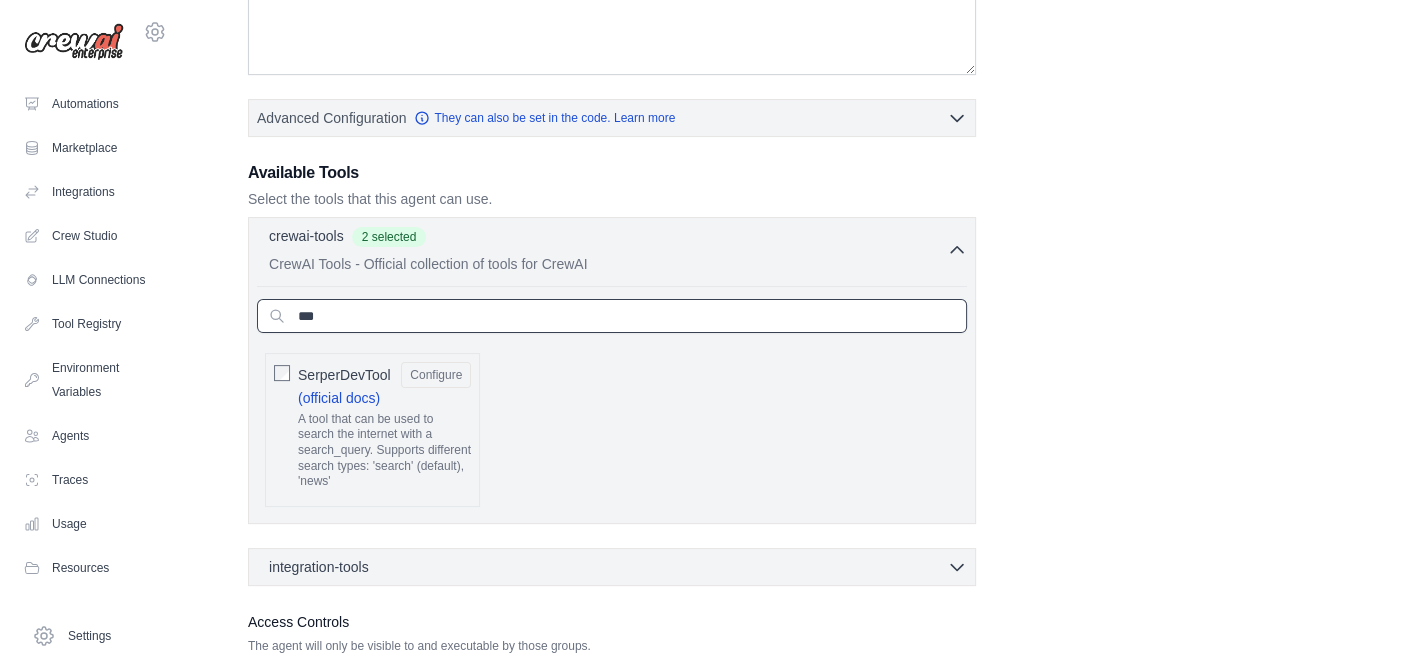 drag, startPoint x: 344, startPoint y: 313, endPoint x: 290, endPoint y: 325, distance: 55.31727 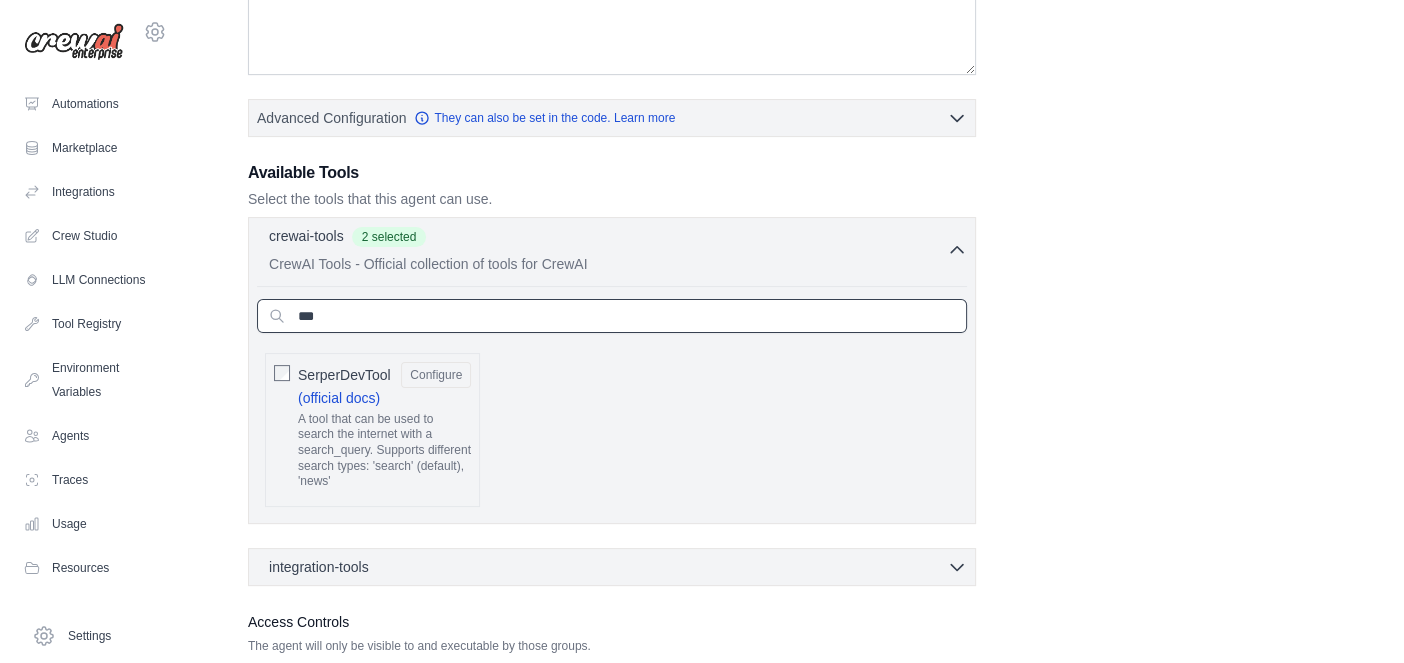 click on "***" at bounding box center [612, 316] 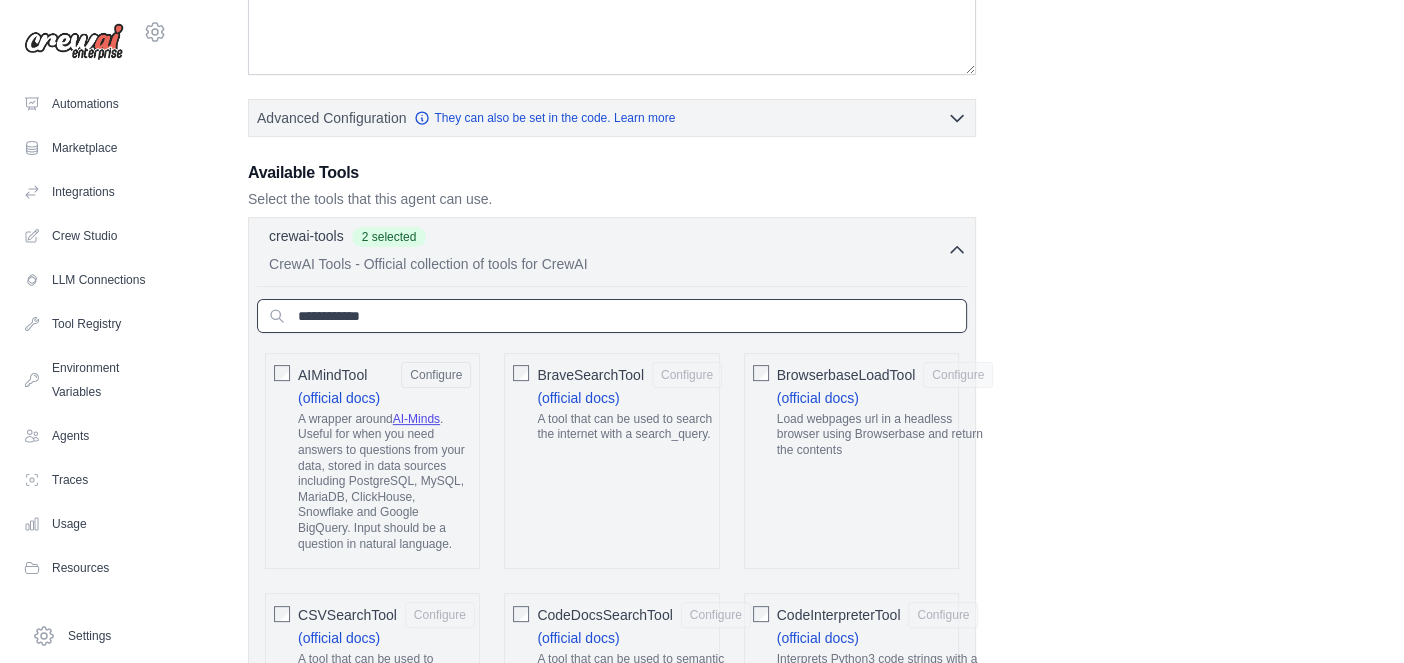 type 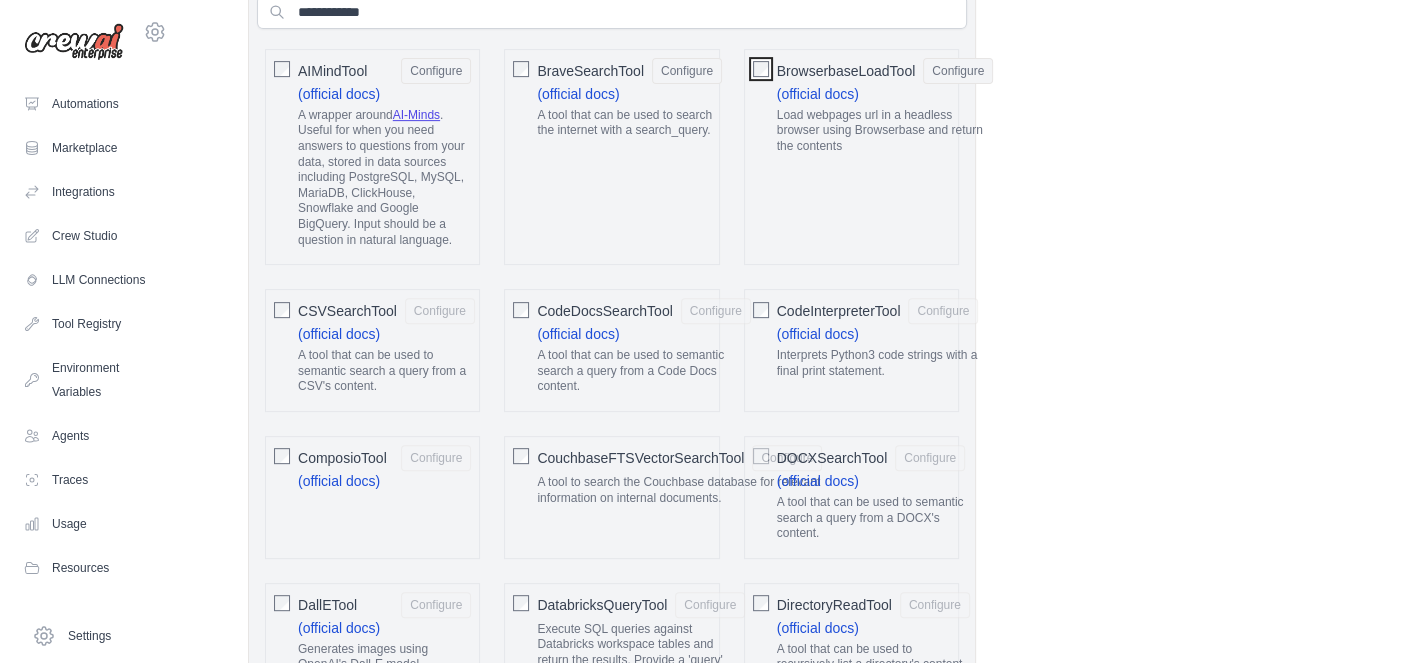 scroll, scrollTop: 871, scrollLeft: 0, axis: vertical 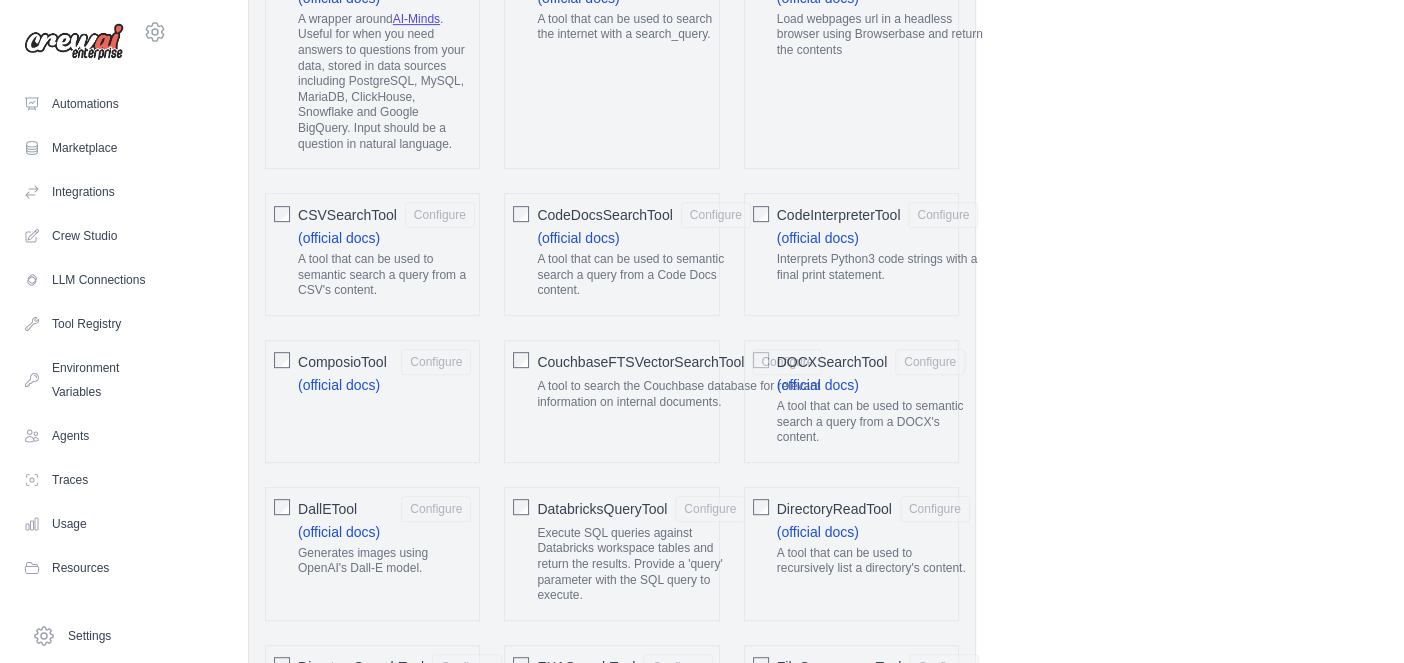 click on "CSVSearchTool
Configure
(official docs)
A tool that can be used to semantic search a query from a CSV's content." at bounding box center (372, 254) 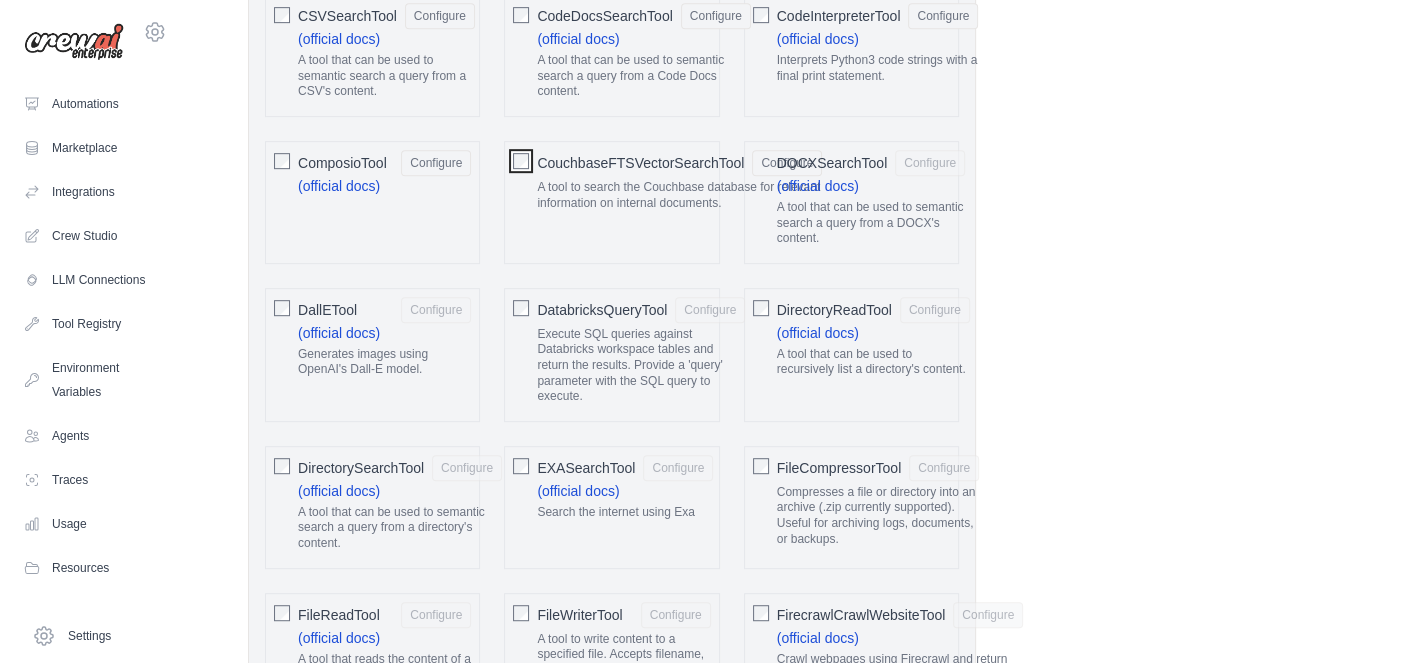 scroll, scrollTop: 1071, scrollLeft: 0, axis: vertical 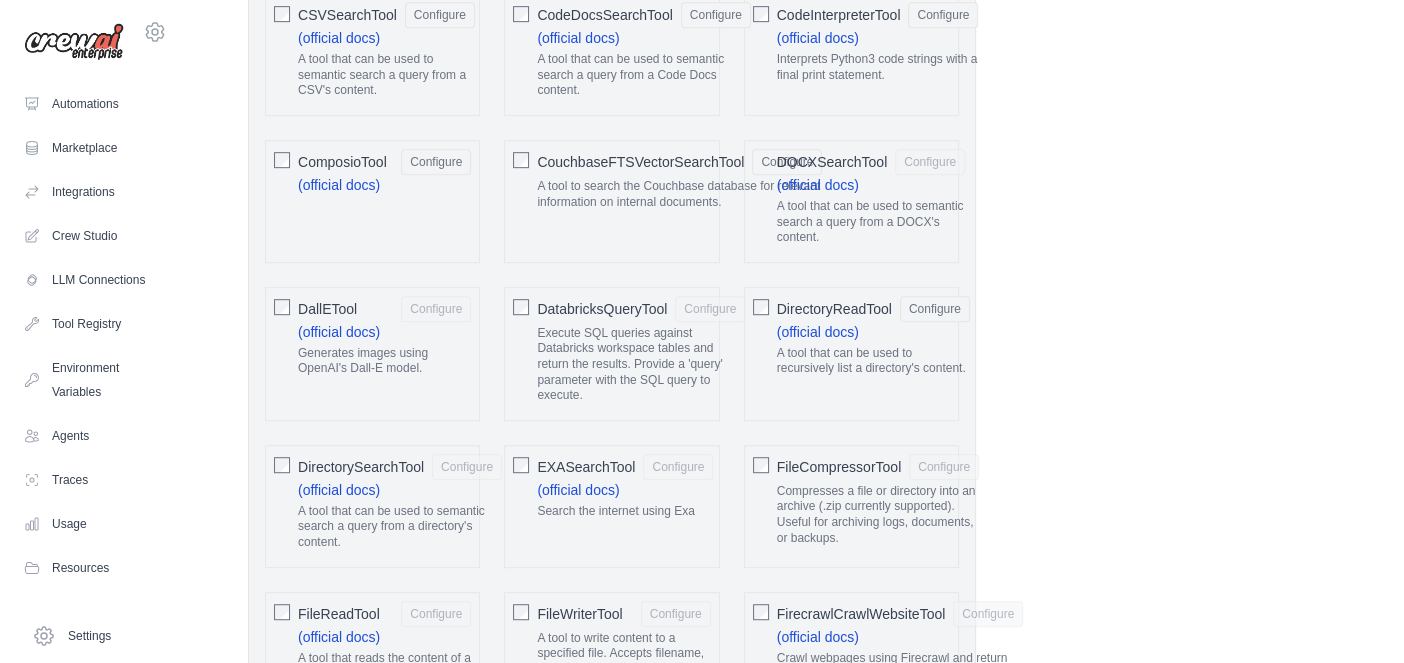 click at bounding box center [521, 306] 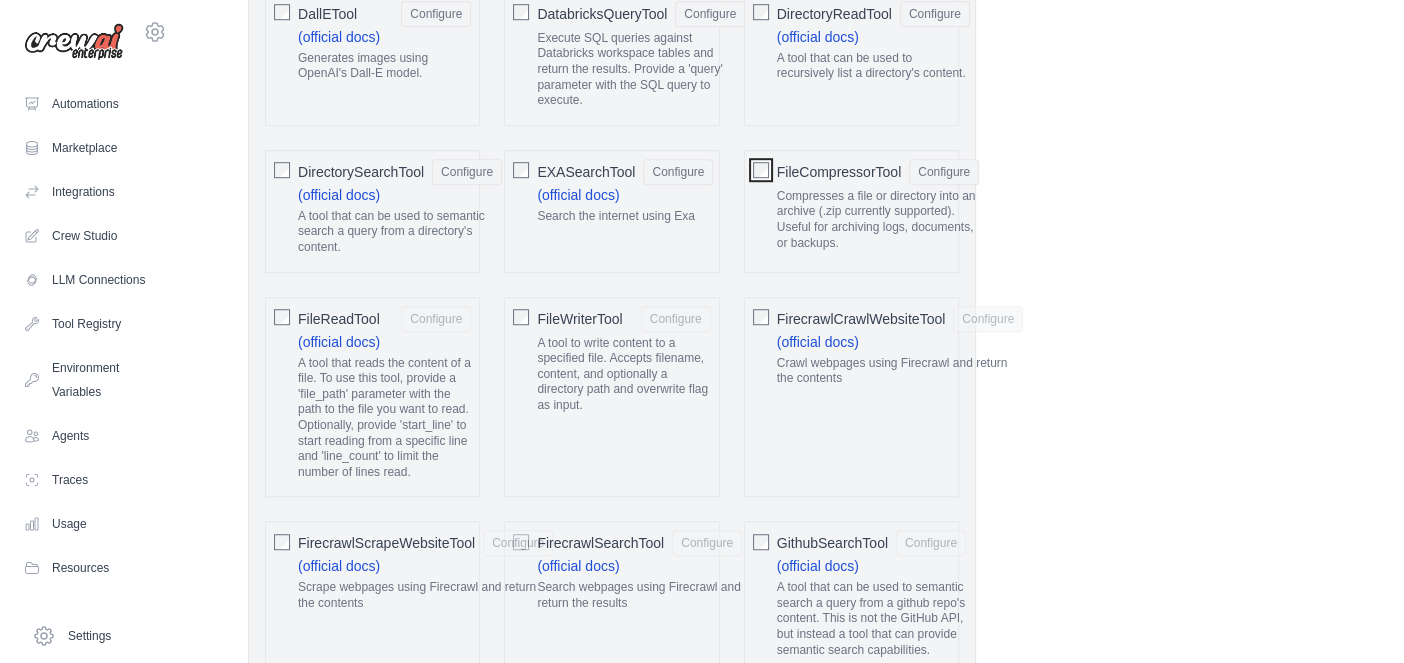scroll, scrollTop: 1371, scrollLeft: 0, axis: vertical 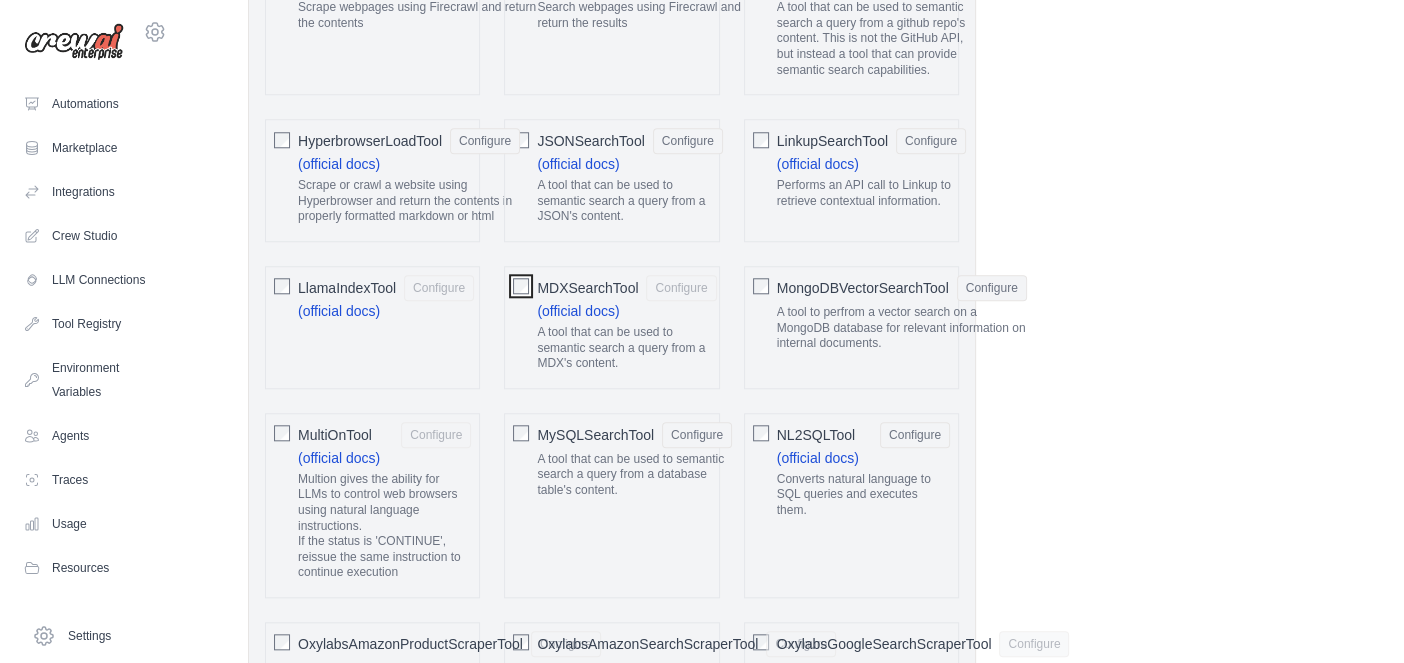 click on "AIMindTool
Configure
(official docs)
A wrapper around  AI-Minds . Useful for when you need answers to questions from your data, stored in data sources including PostgreSQL, MySQL, MariaDB, ClickHouse, Snowflake and Google BigQuery. Input should be a question in natural language." at bounding box center [612, 769] 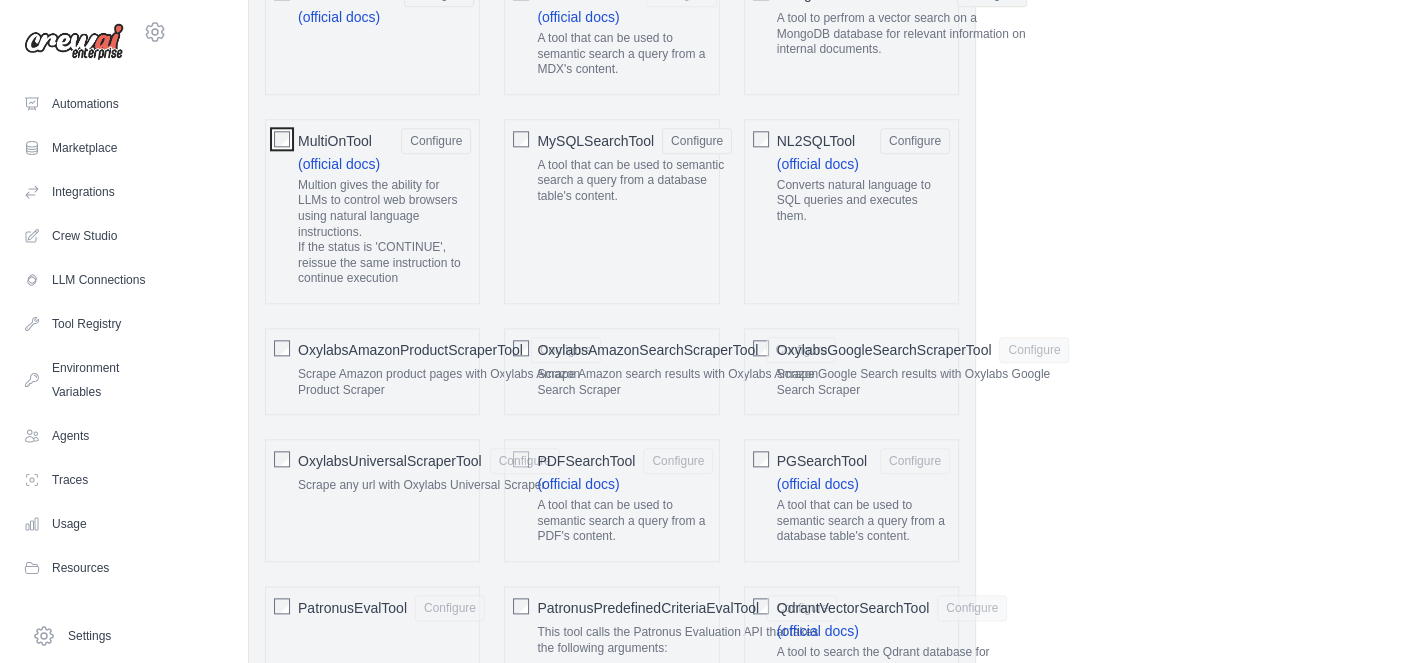 scroll, scrollTop: 2241, scrollLeft: 0, axis: vertical 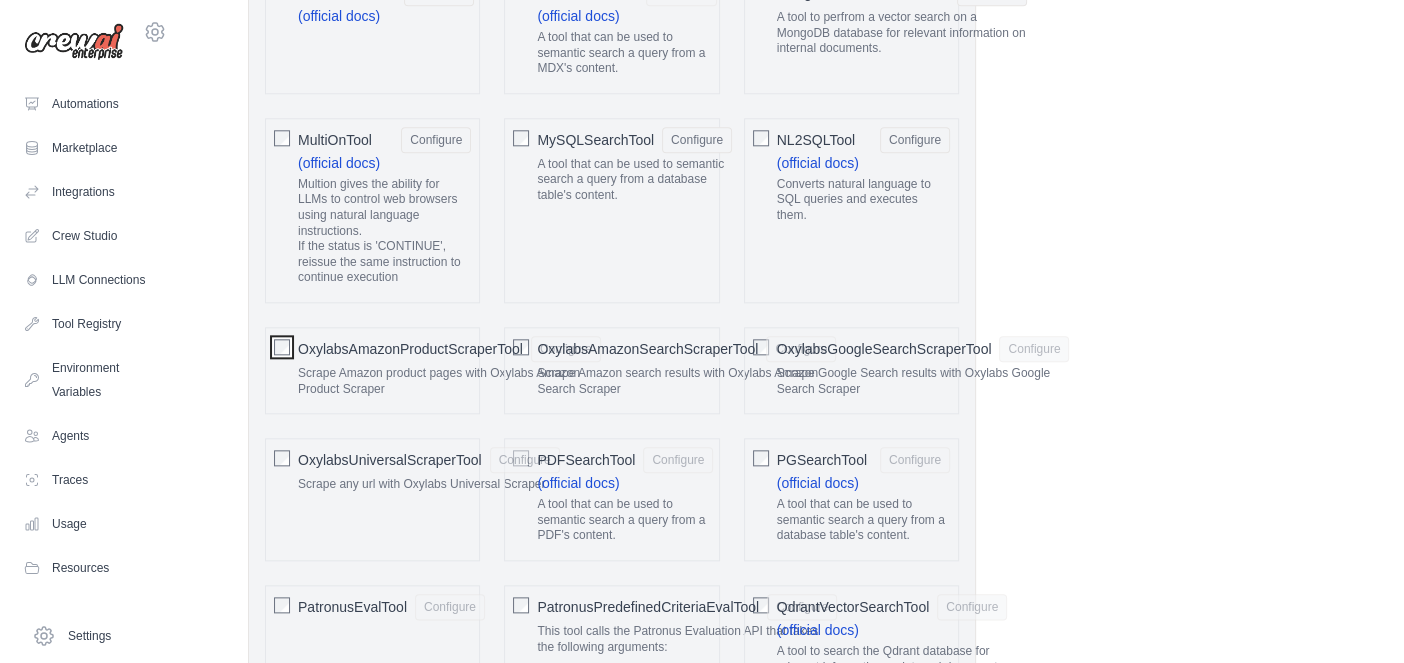 click on "AIMindTool
Configure
(official docs)
A wrapper around  AI-Minds . Useful for when you need answers to questions from your data, stored in data sources including PostgreSQL, MySQL, MariaDB, ClickHouse, Snowflake and Google BigQuery. Input should be a question in natural language." at bounding box center (612, 474) 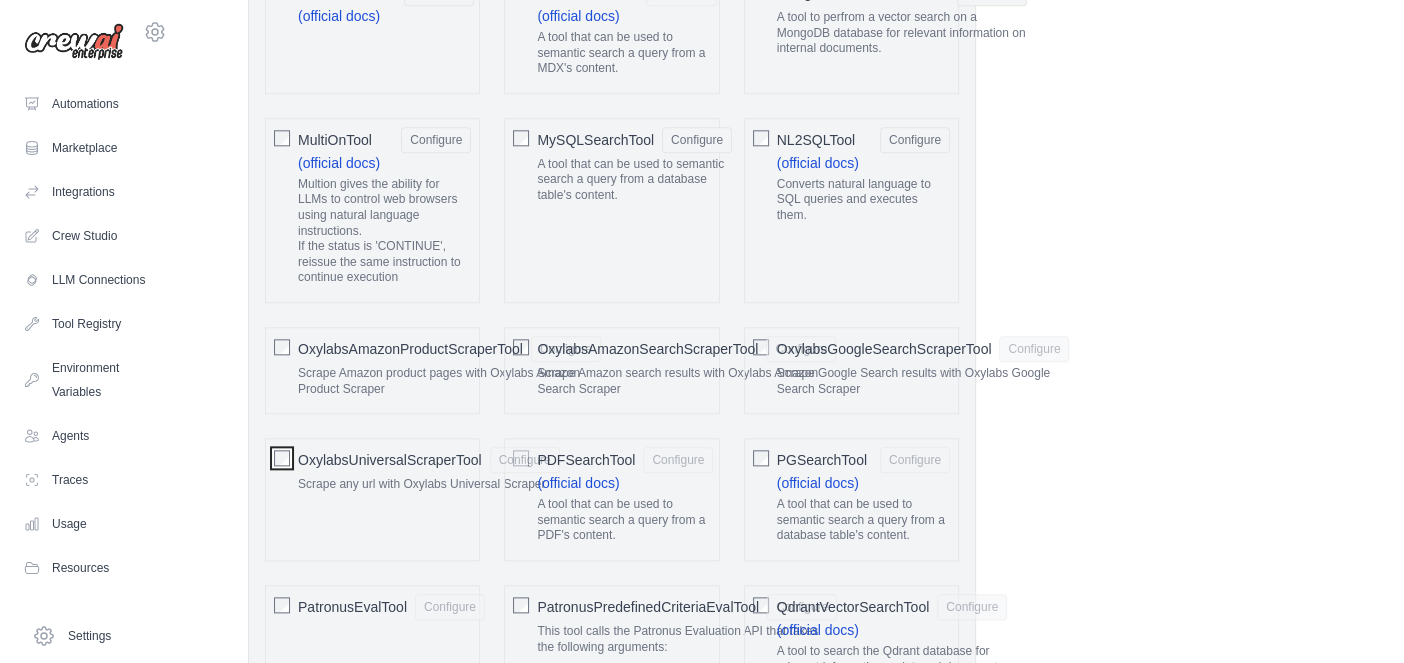 click on "AIMindTool
Configure
(official docs)
A wrapper around  AI-Minds . Useful for when you need answers to questions from your data, stored in data sources including PostgreSQL, MySQL, MariaDB, ClickHouse, Snowflake and Google BigQuery. Input should be a question in natural language." at bounding box center (612, 474) 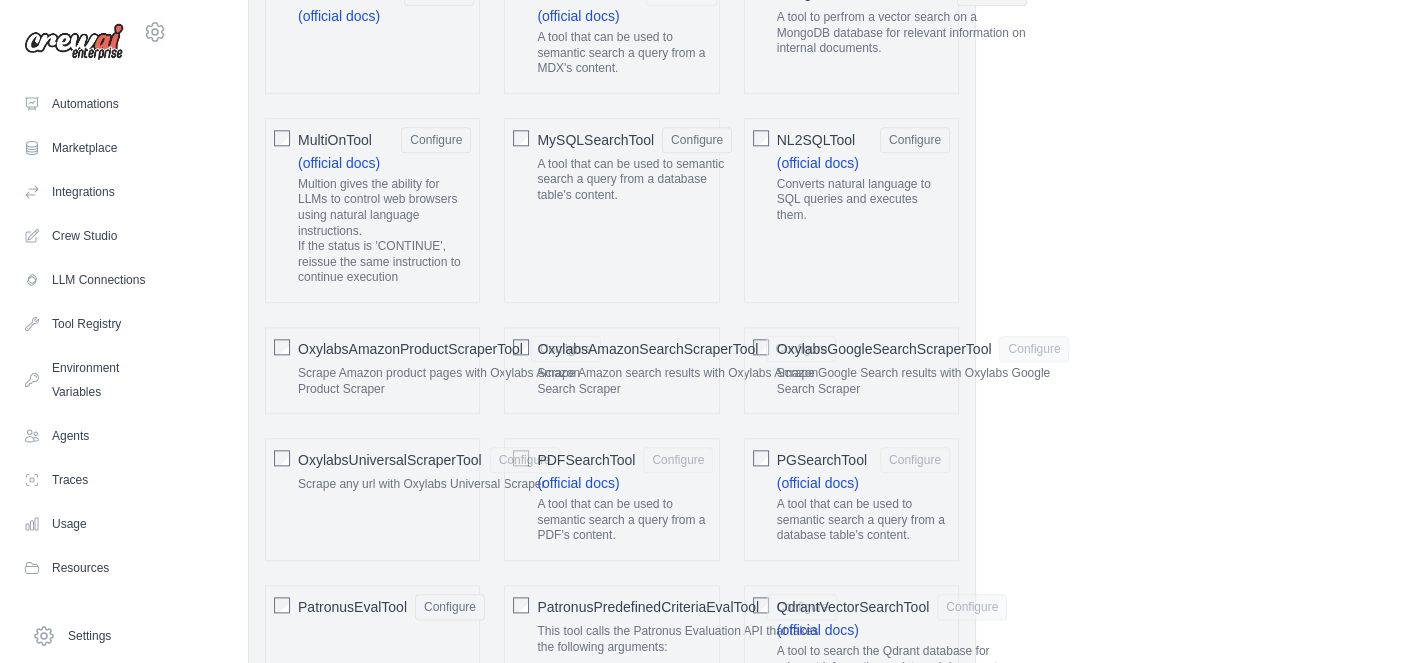 click on "OxylabsAmazonProductScraperTool
Configure" 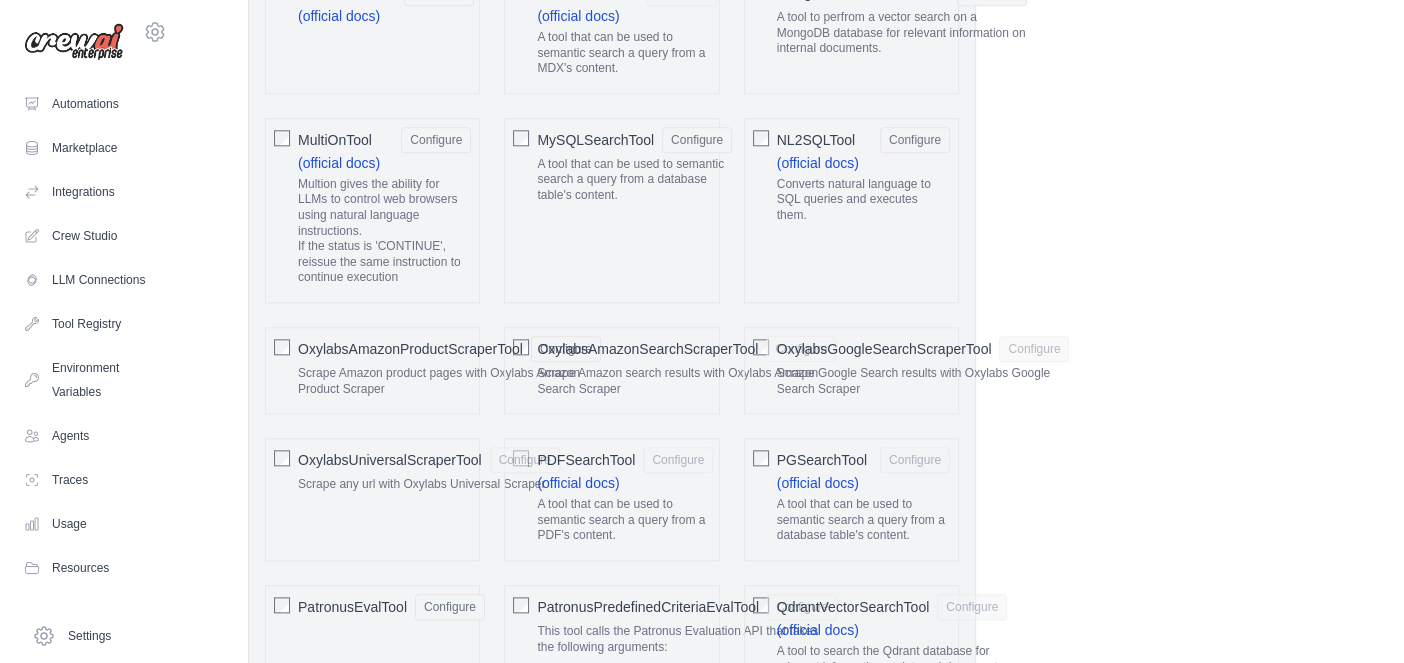 click on "OxylabsAmazonProductScraperTool
Configure" 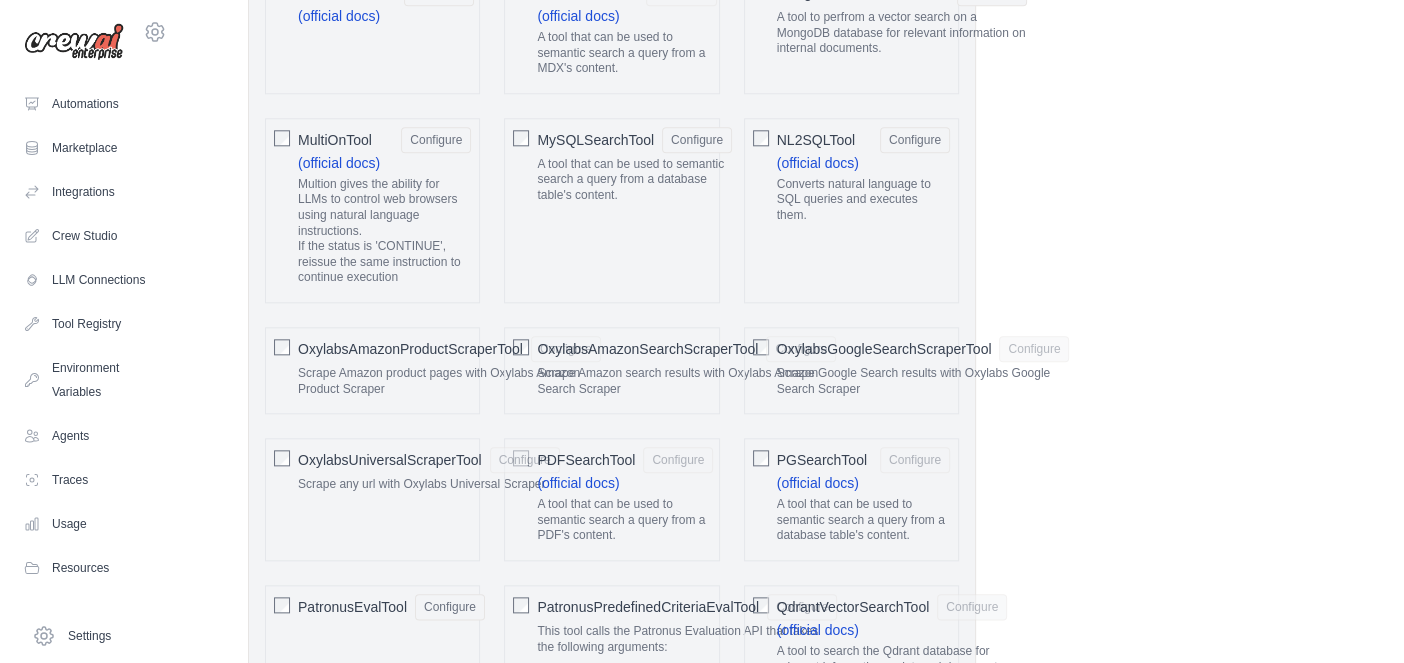 click on "OxylabsAmazonProductScraperTool
Configure" 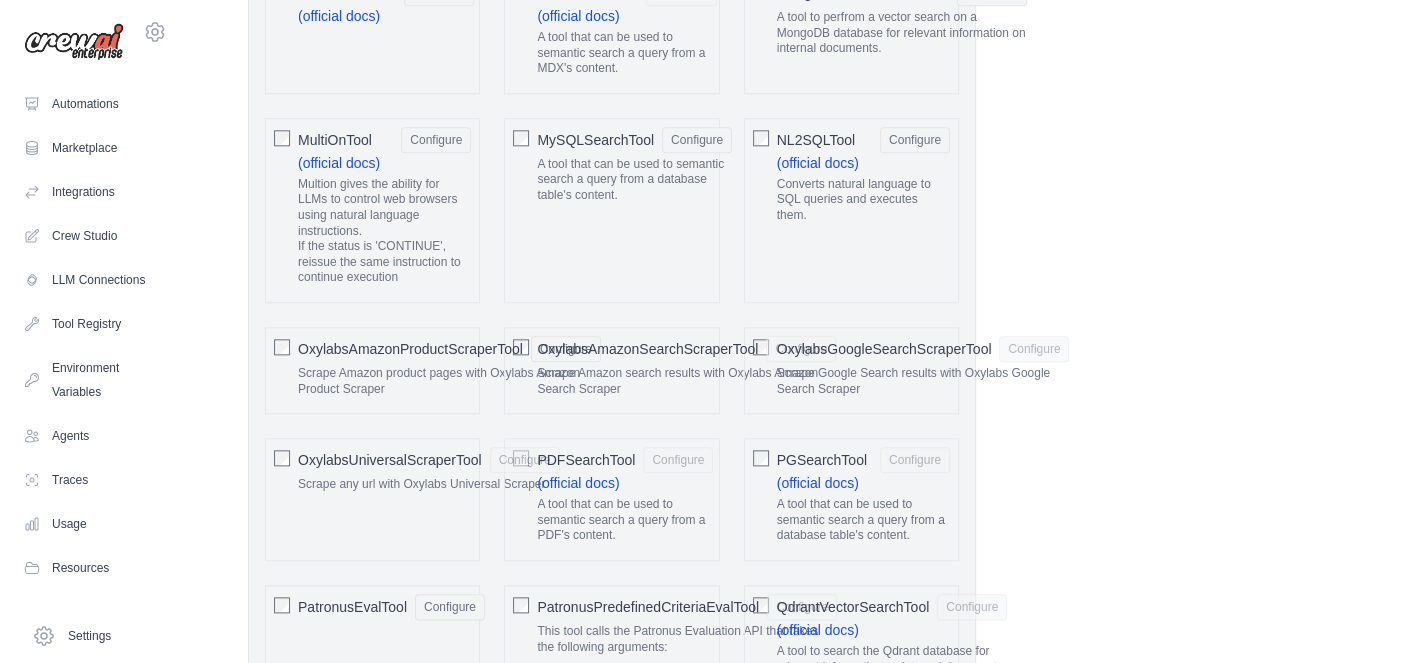 click on "OxylabsGoogleSearchScraperTool" 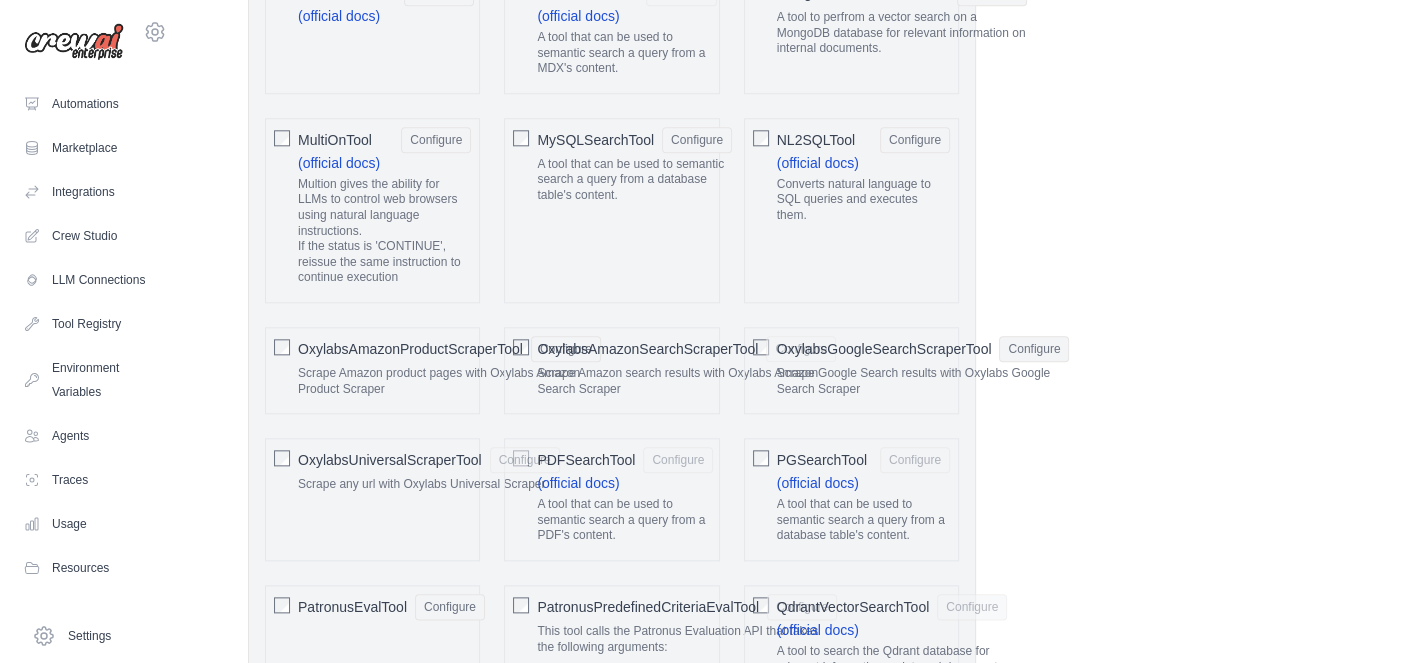 click on "OxylabsAmazonSearchScraperTool" 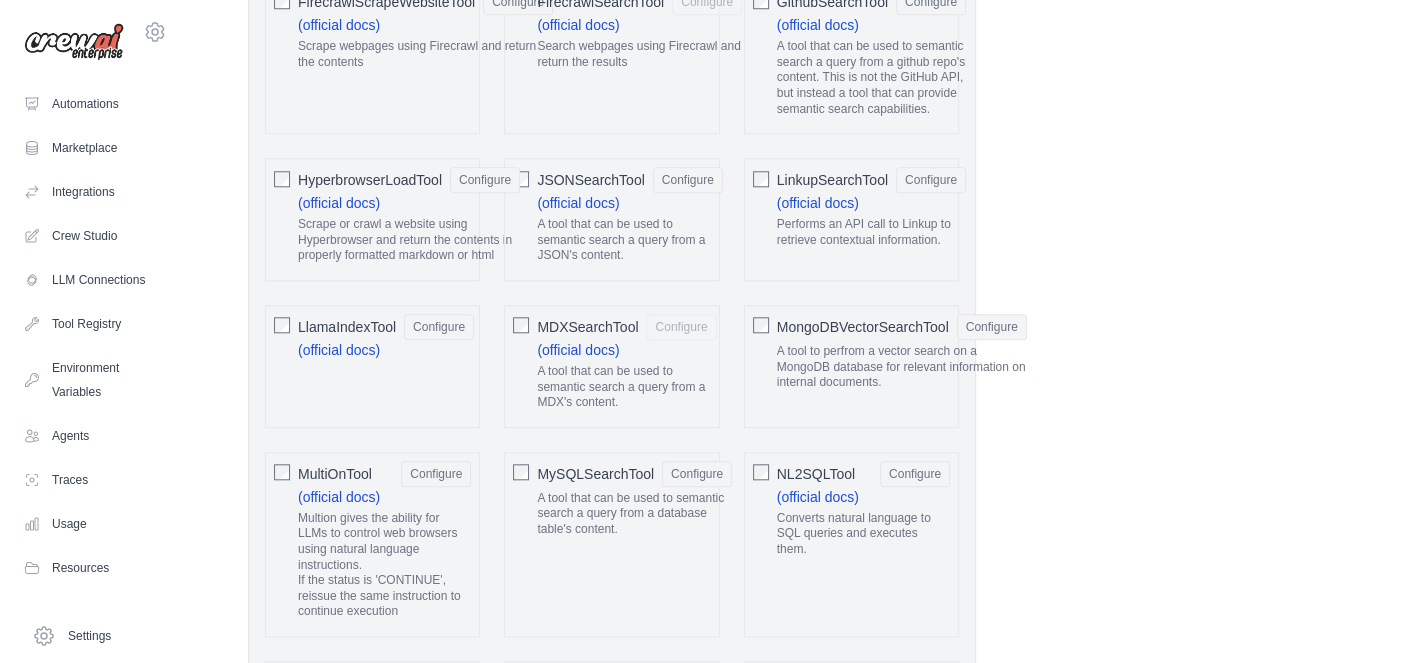 scroll, scrollTop: 1897, scrollLeft: 0, axis: vertical 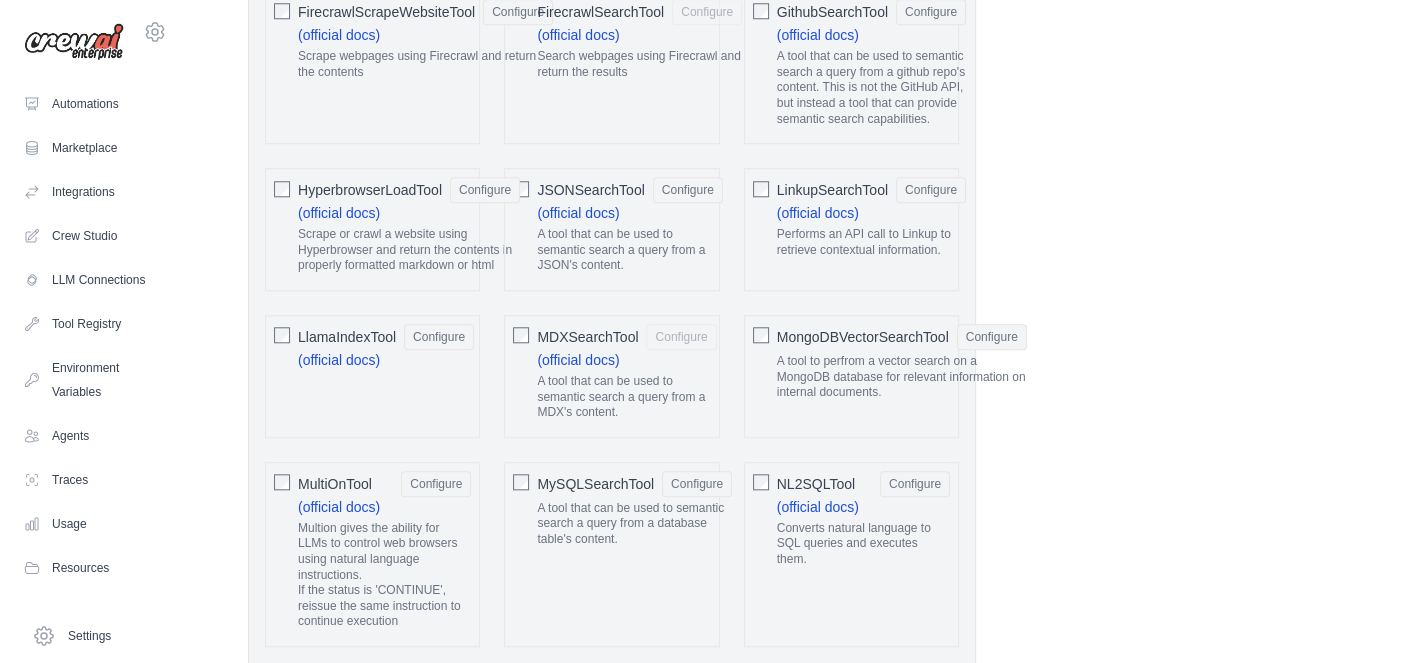 click on "MDXSearchTool" 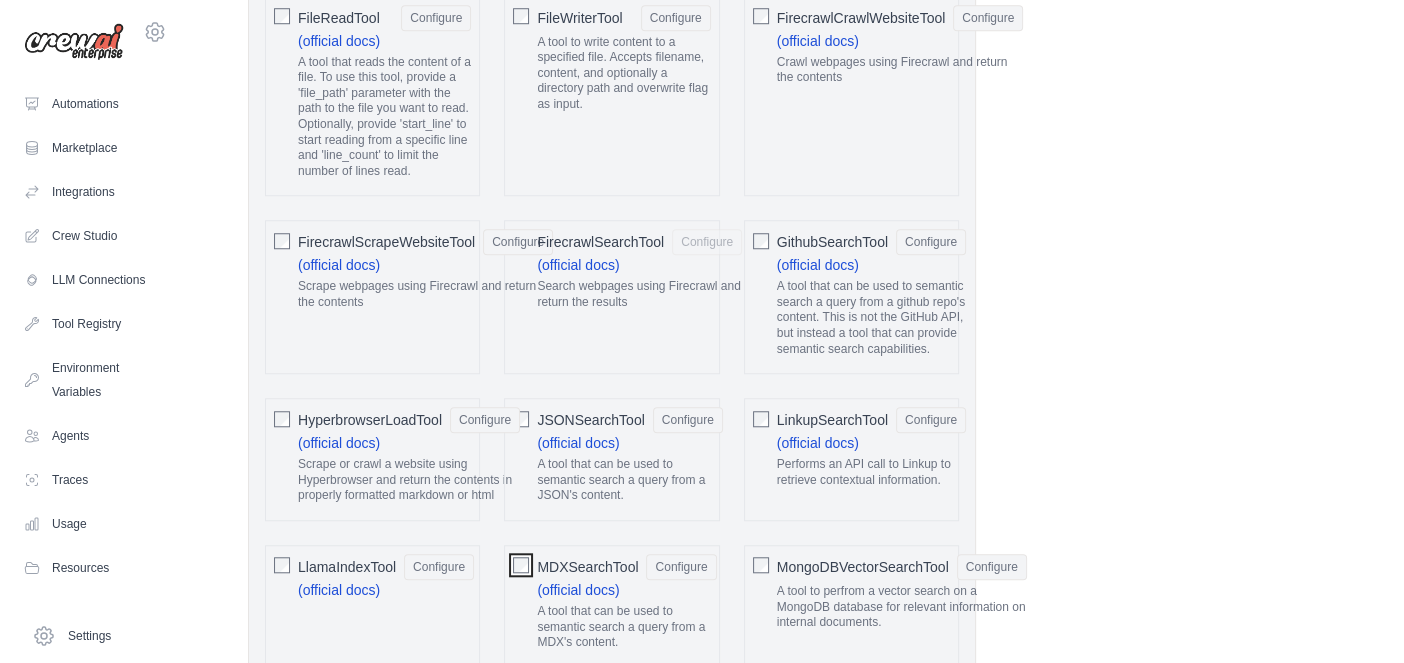 scroll, scrollTop: 1654, scrollLeft: 0, axis: vertical 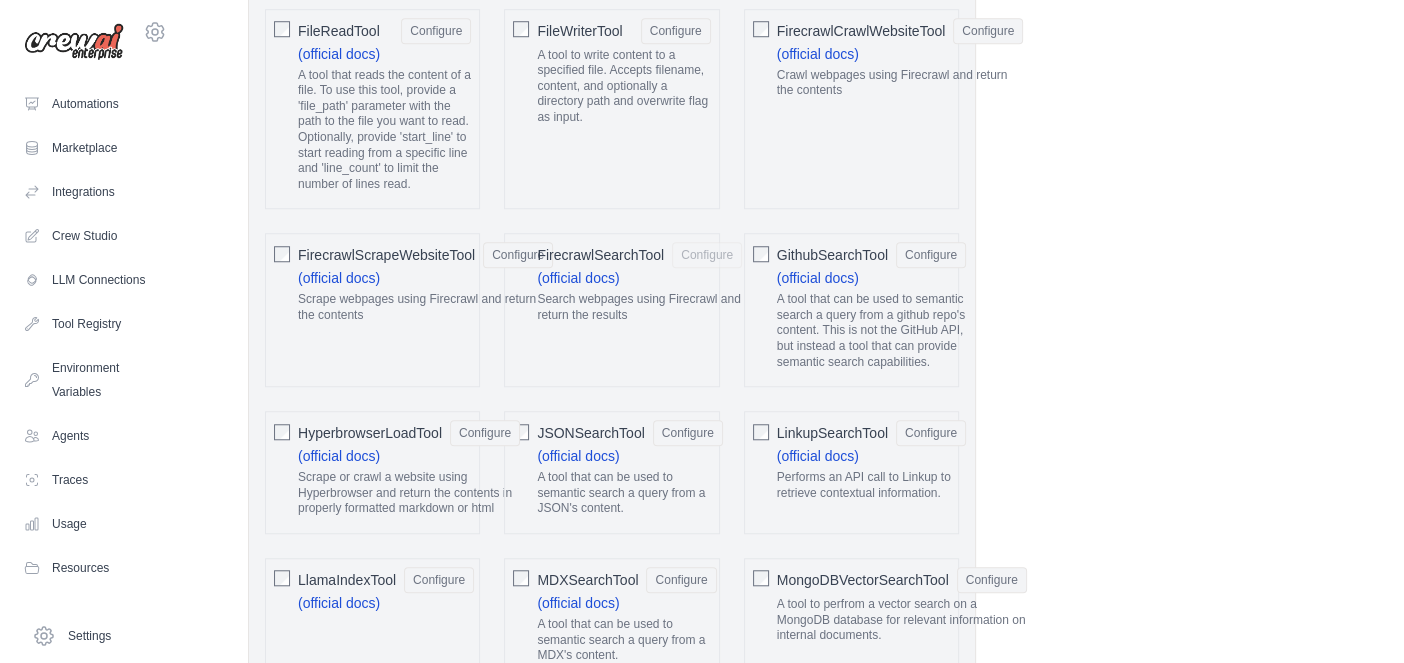 click on "FirecrawlSearchTool" 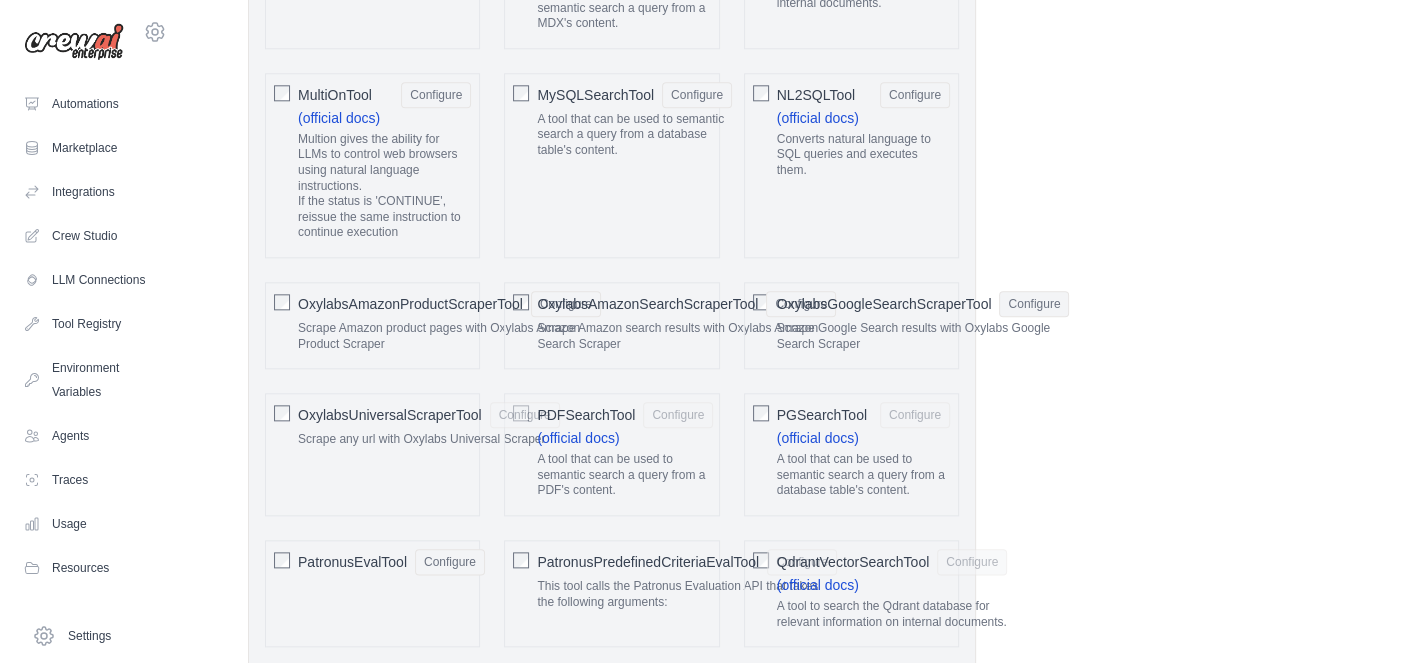 scroll, scrollTop: 2449, scrollLeft: 0, axis: vertical 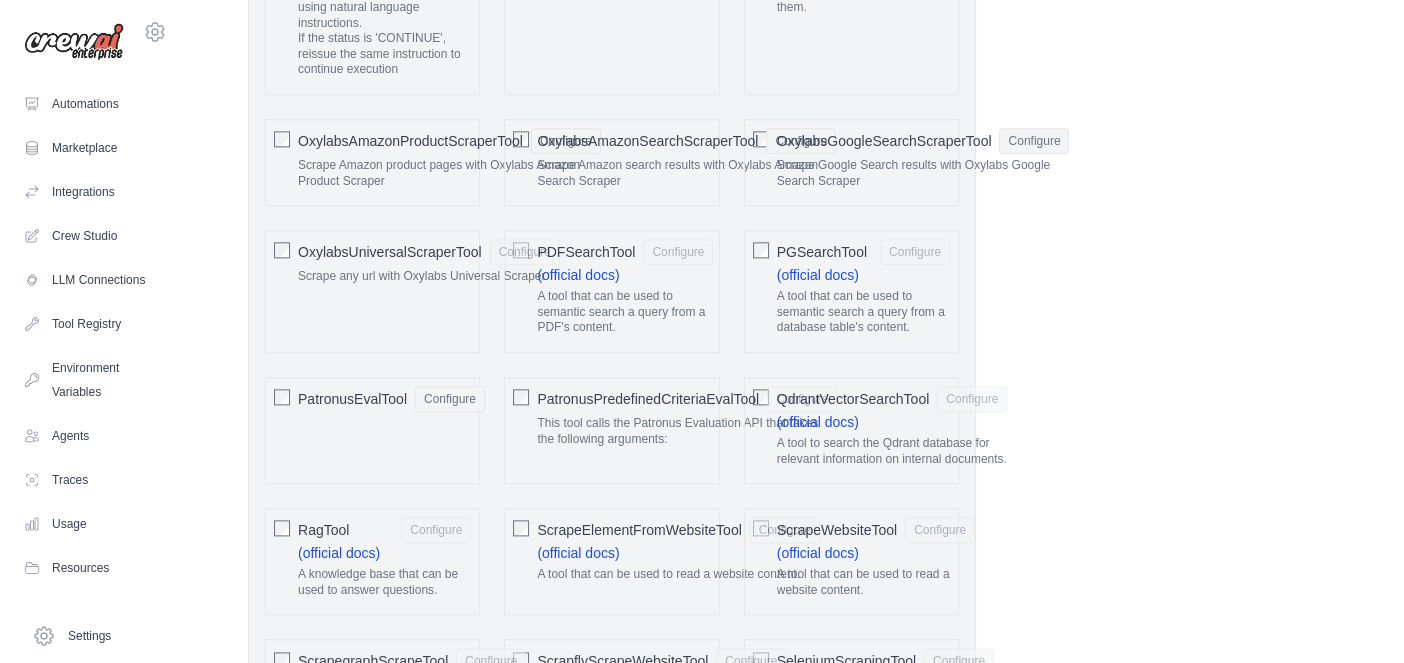 click on "OxylabsUniversalScraperTool" 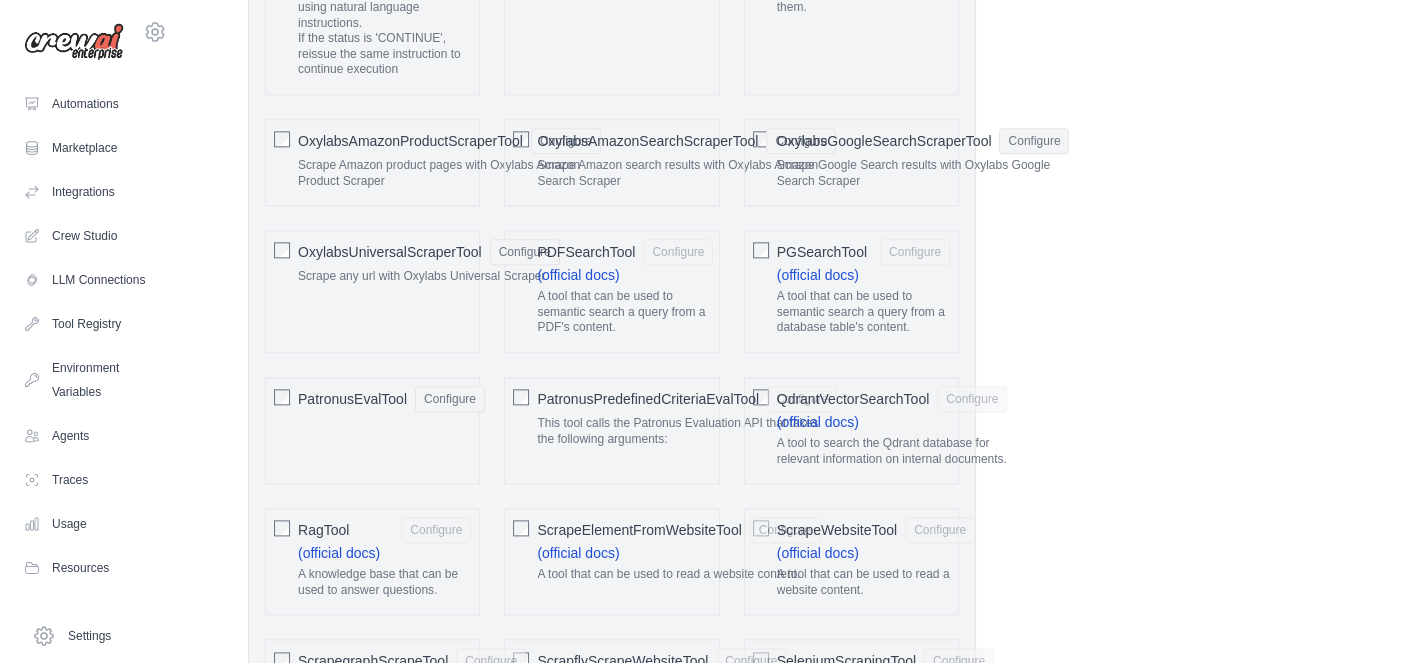 click on "PDFSearchTool" 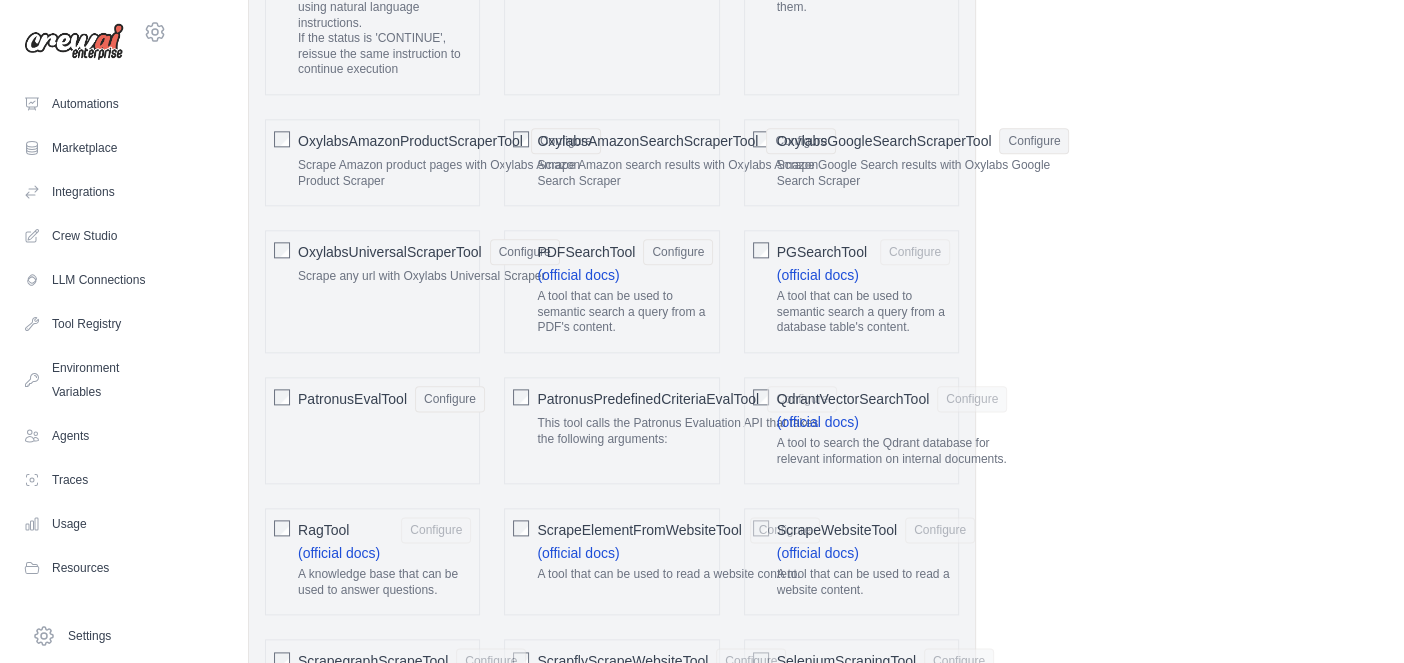 click on "PGSearchTool" 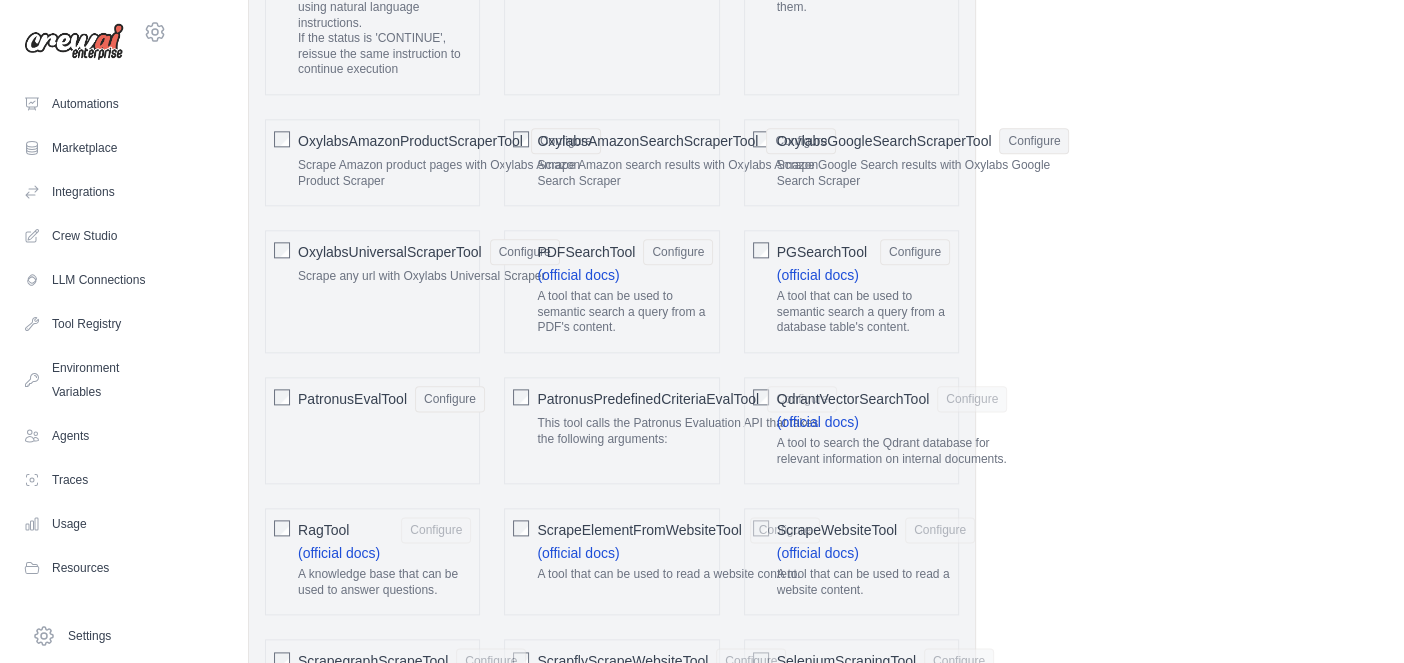 click on "QdrantVectorSearchTool" 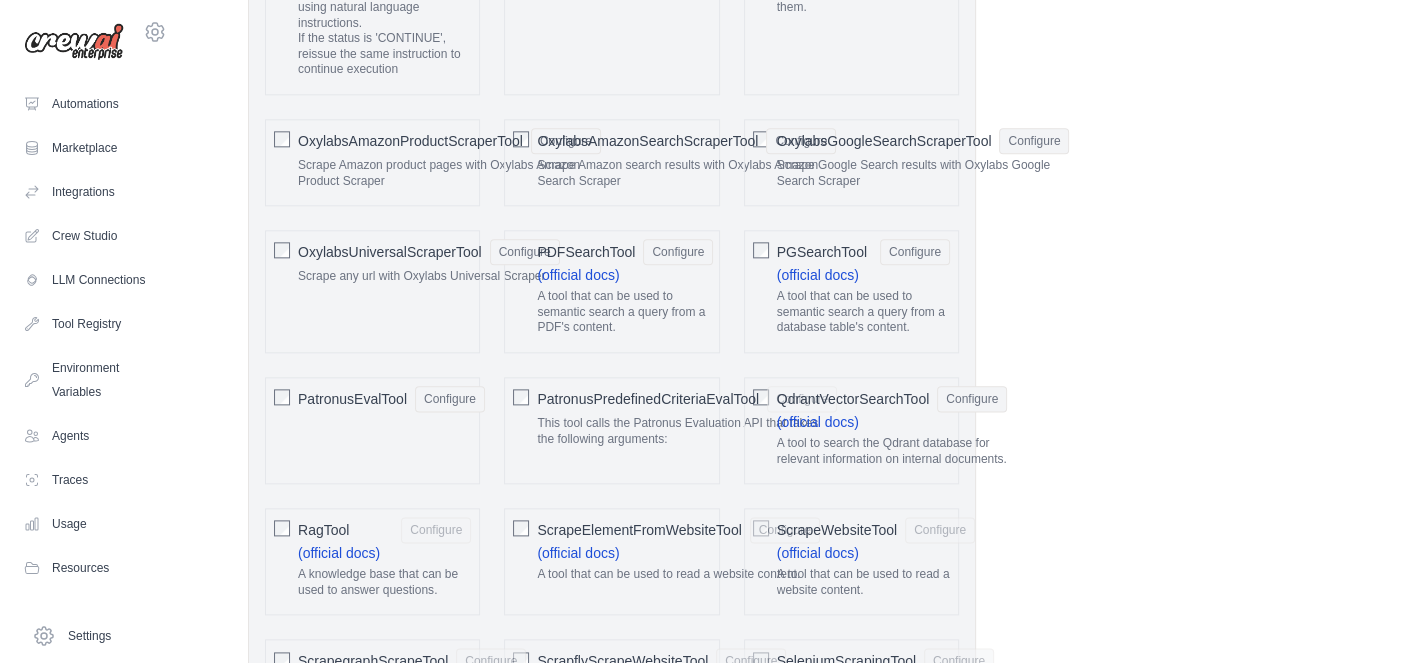 click on "PatronusPredefinedCriteriaEvalTool
Configure" 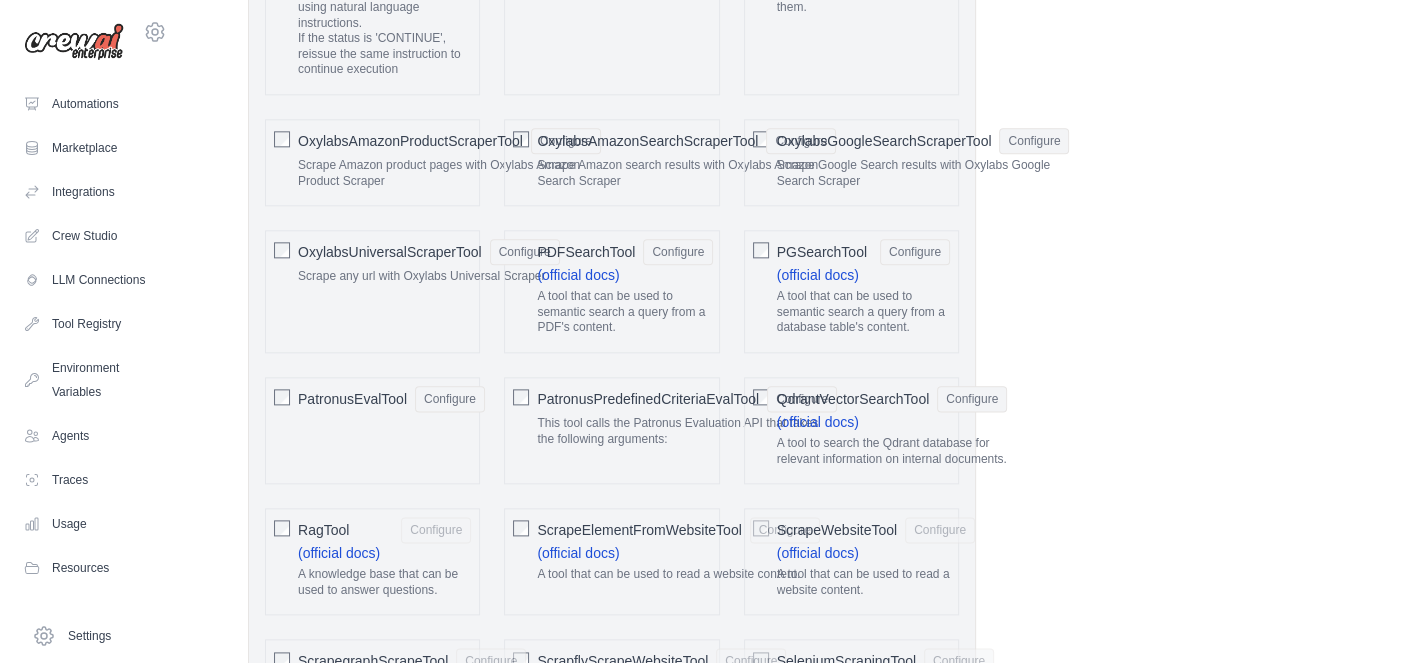 click on "RagTool
Configure" 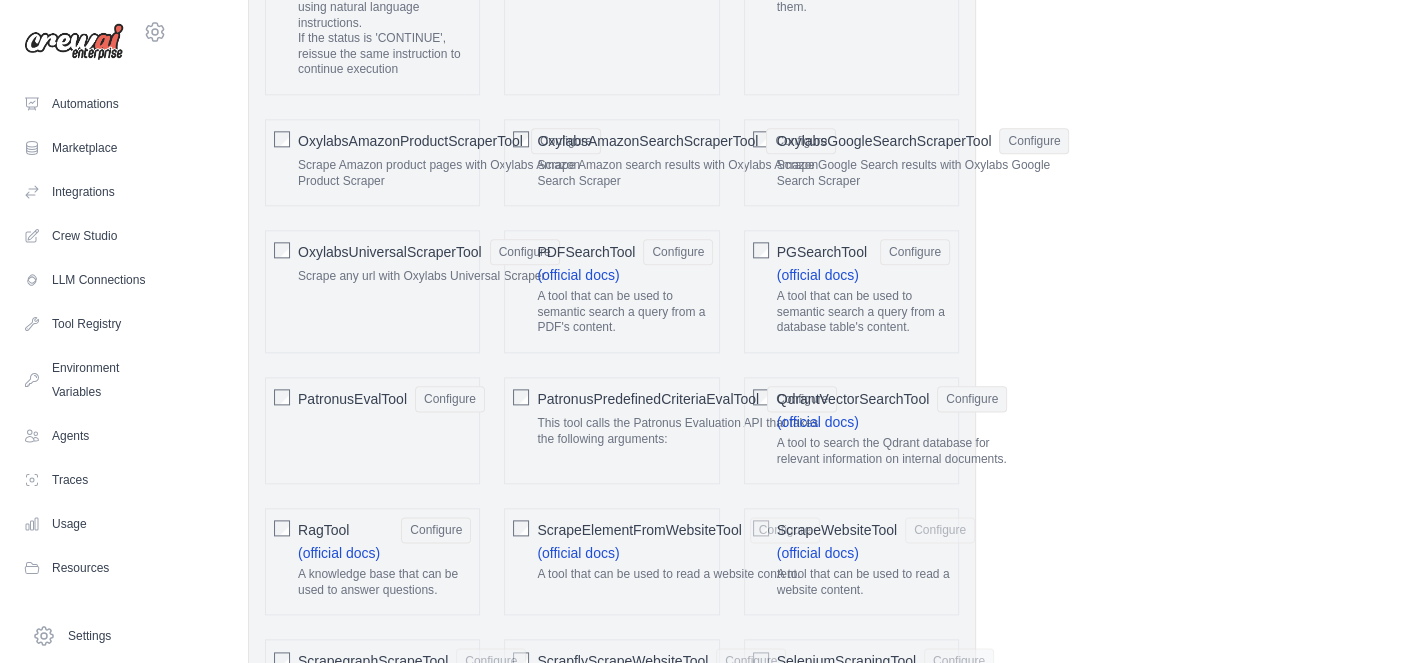 click on "ScrapeElementFromWebsiteTool" 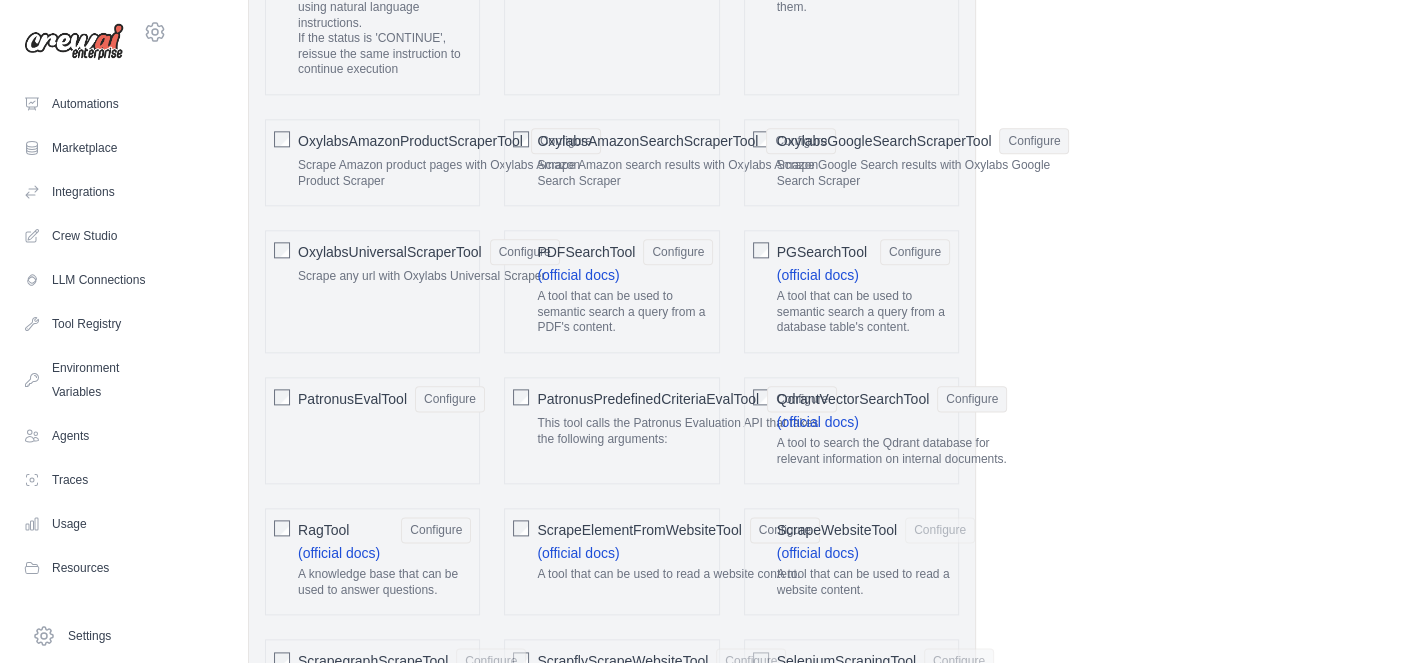 click on "ScrapeWebsiteTool
Configure
(official docs)
A tool that can be used to read a website content." 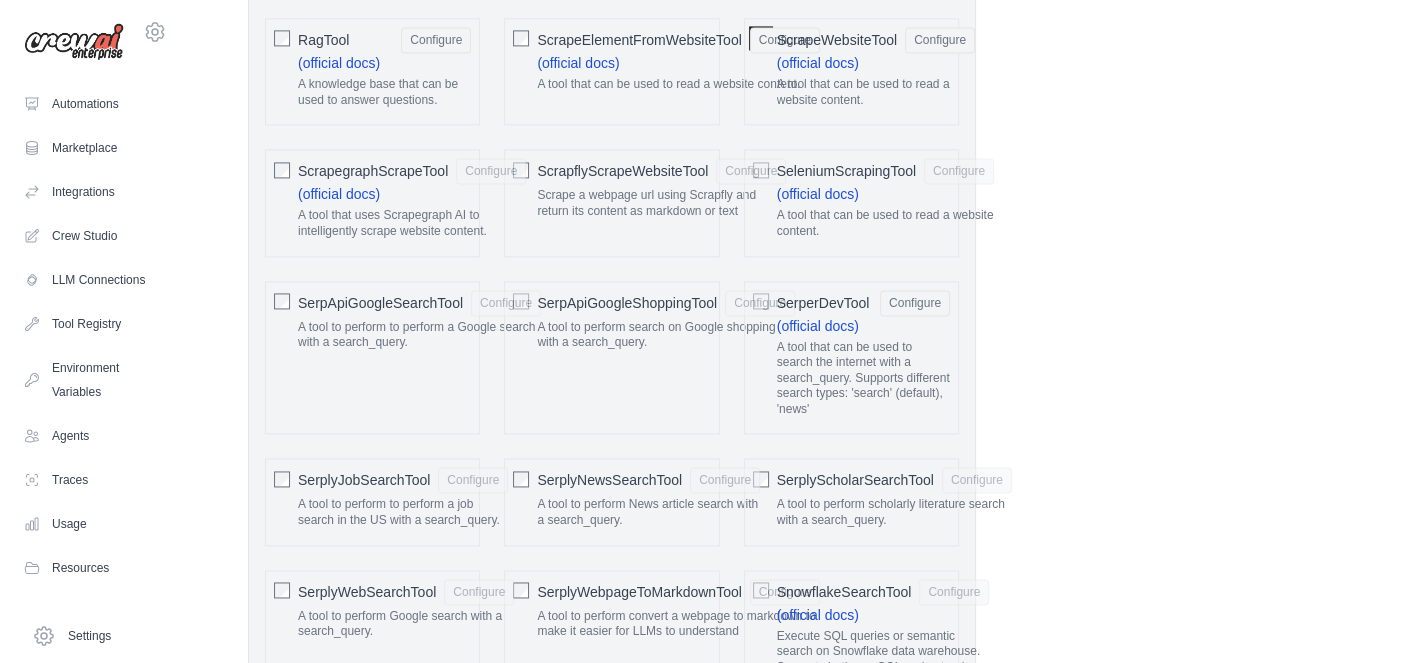 scroll, scrollTop: 2949, scrollLeft: 0, axis: vertical 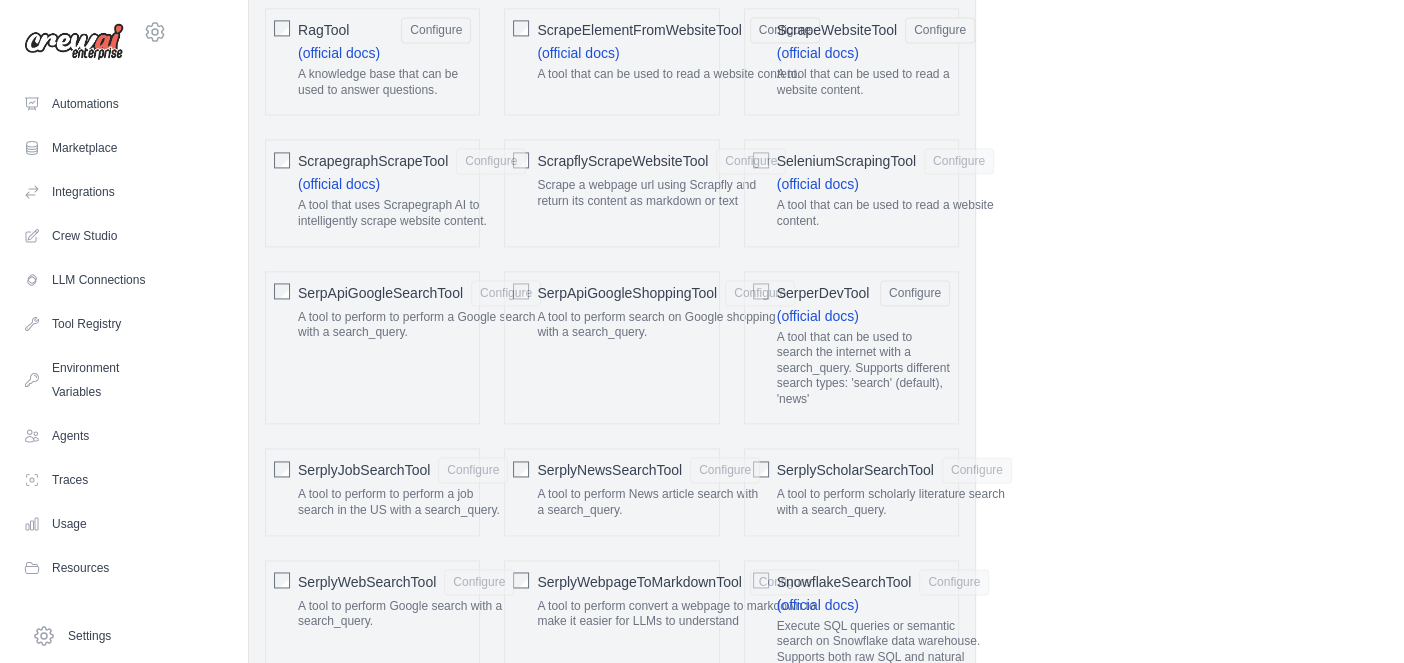 click on "ScrapegraphScrapeTool
Configure
(official docs)
A tool that uses Scrapegraph AI to intelligently scrape website content." 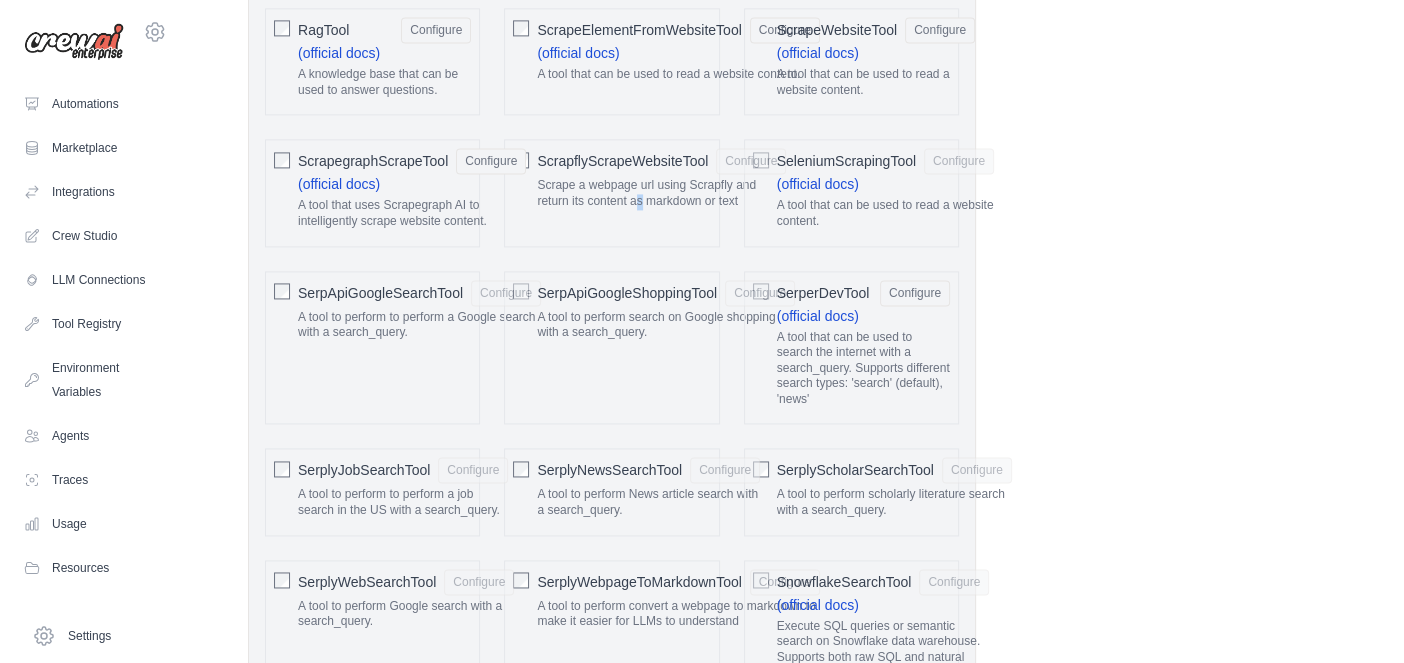 click on "Scrape a webpage url using Scrapfly and return its content as markdown or text" 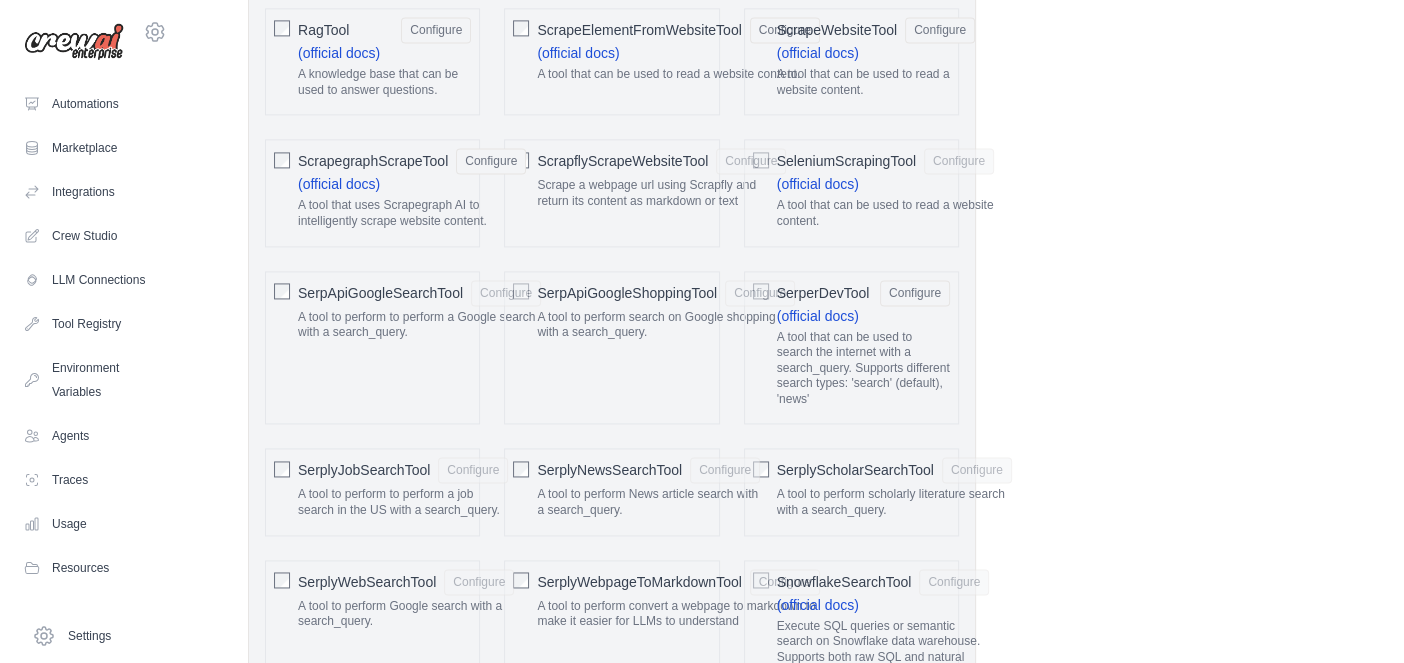 click on "A tool that can be used to read a website content." 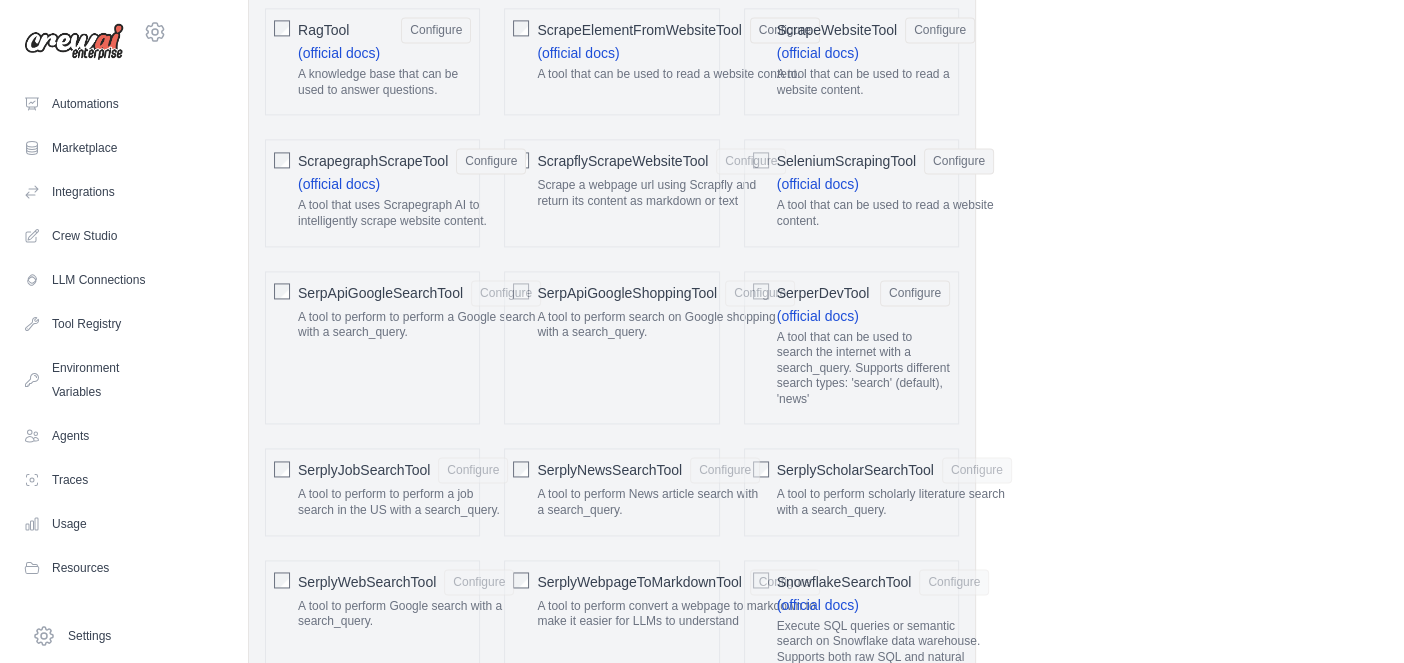 click on "A tool that can be used to search the internet with a search_query. Supports different search types: 'search' (default), 'news'" 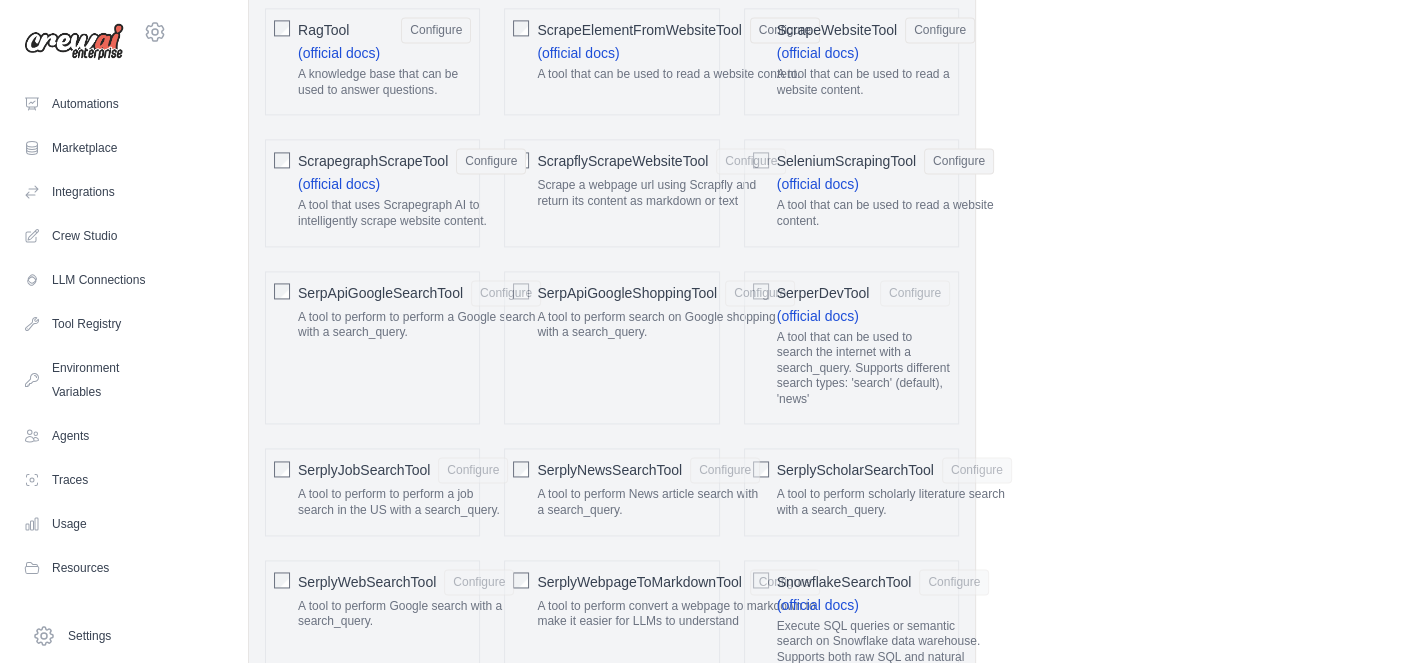 click on "SerpApiGoogleShoppingTool
Configure
A tool to perform search on Google shopping with a search_query." 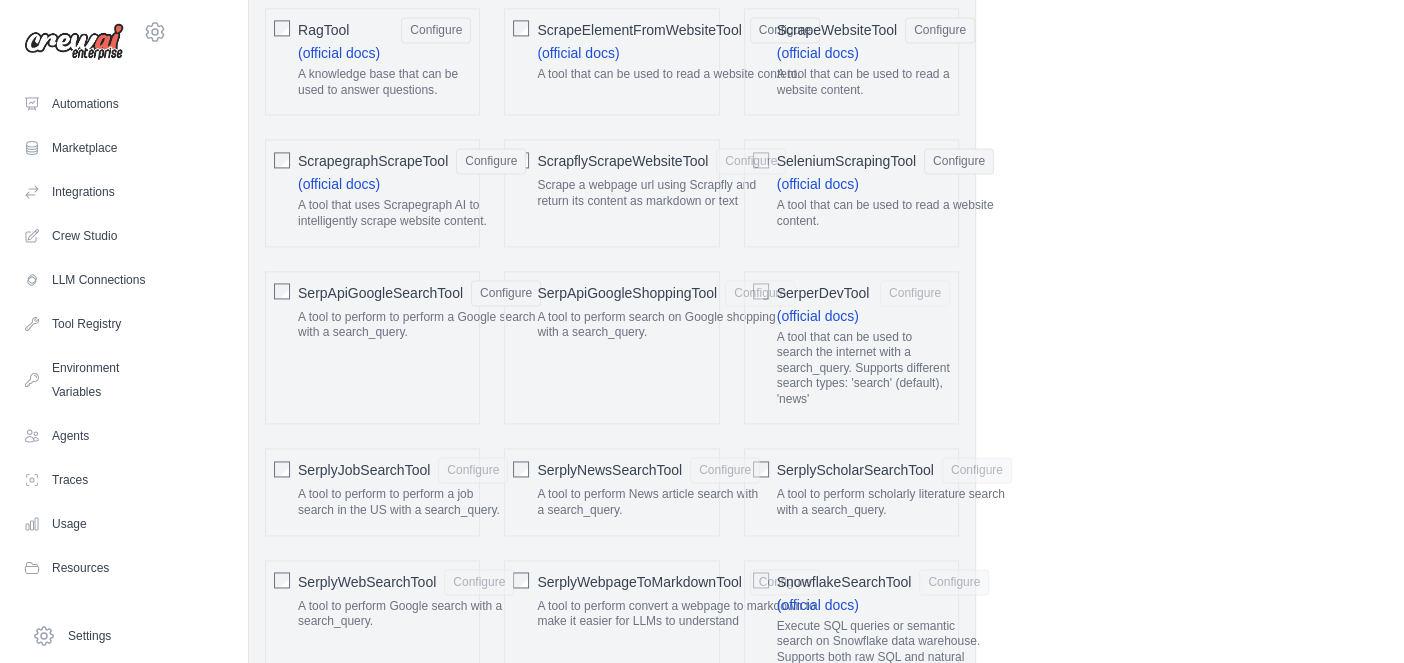 click on "SerpApiGoogleShoppingTool" 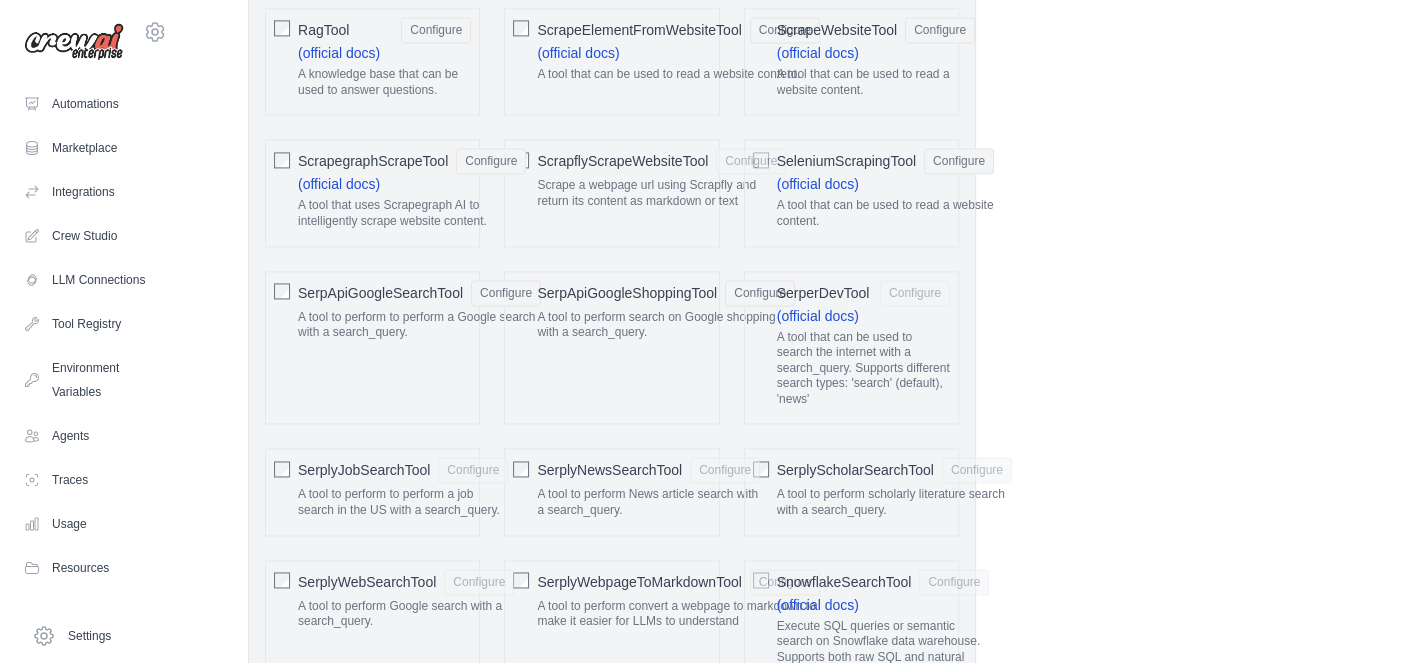 click on "SerperDevTool" 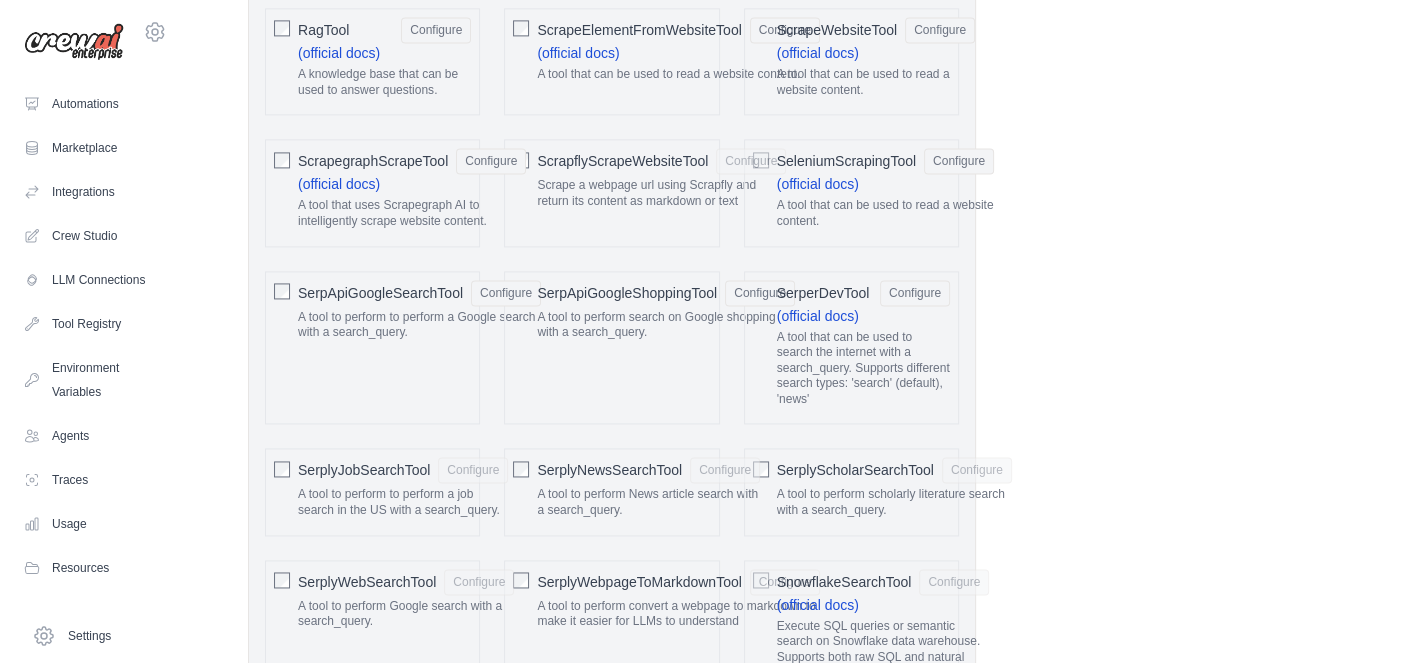click on "SerplyScholarSearchTool" 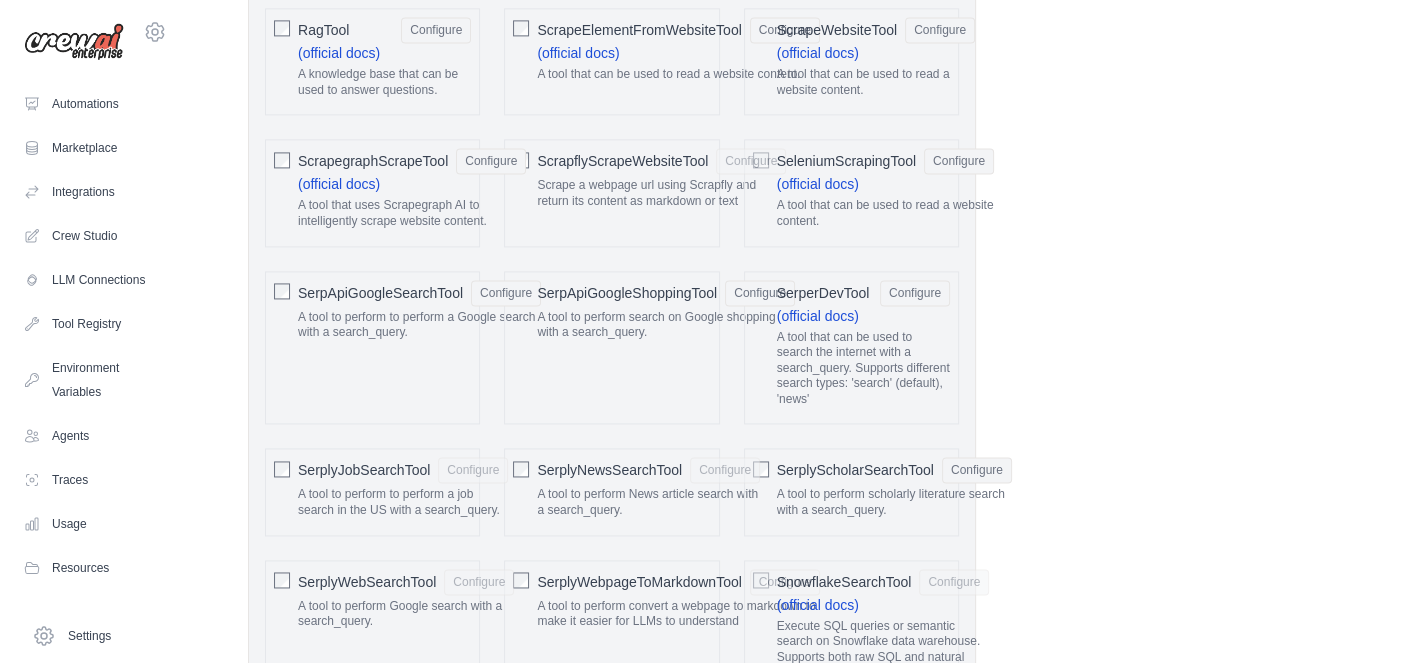 click on "SerplyNewsSearchTool" 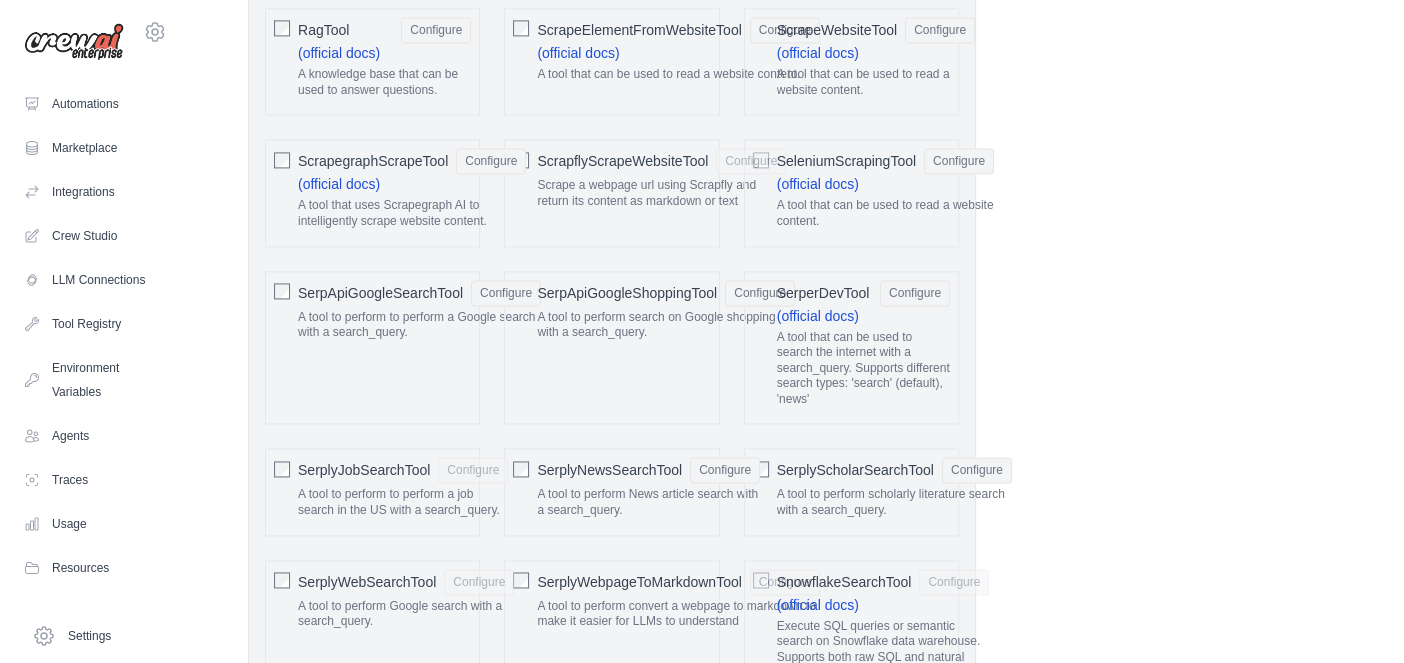 click on "SerplyJobSearchTool" 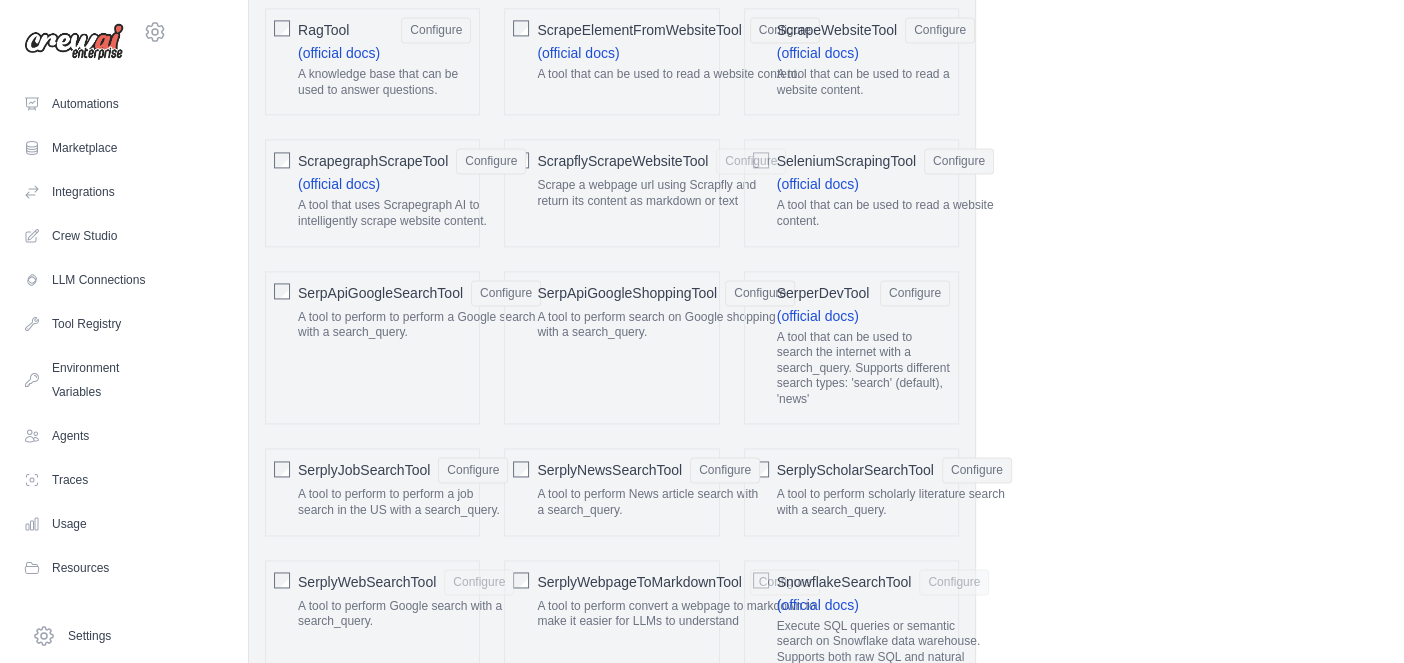 click on "ScrapflyScrapeWebsiteTool" 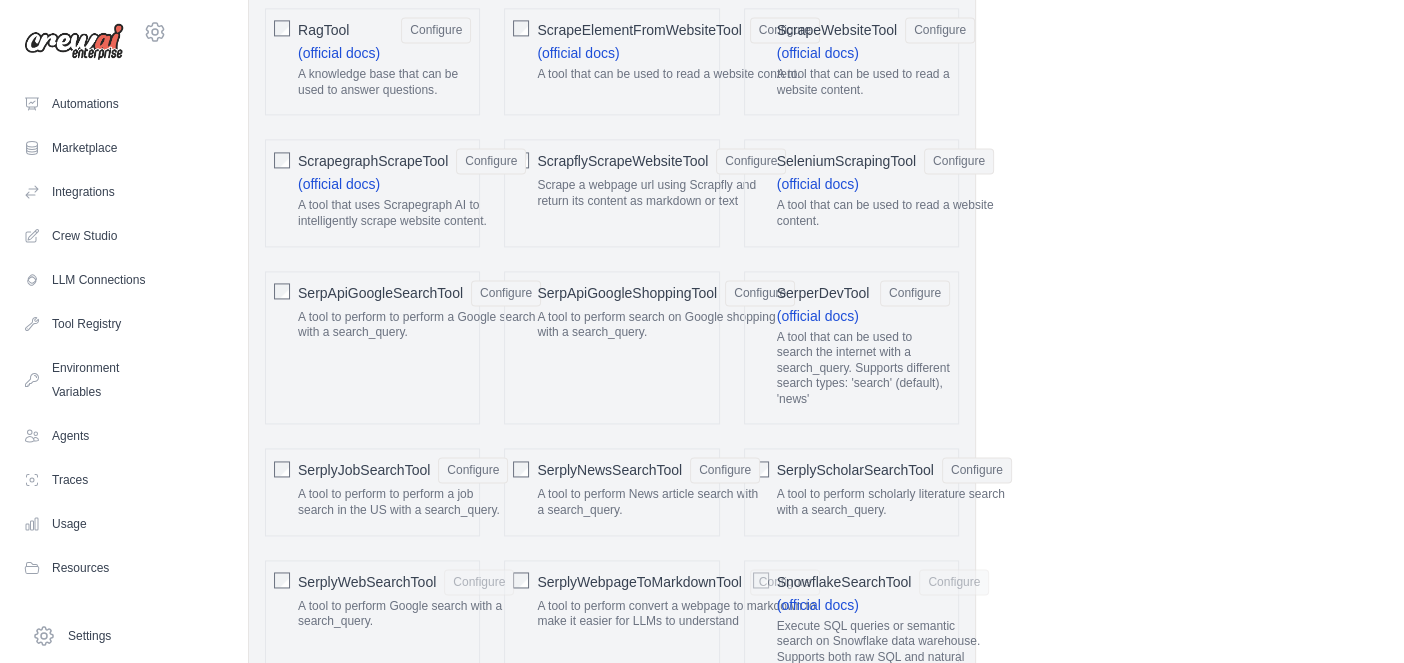 click on "SeleniumScrapingTool" 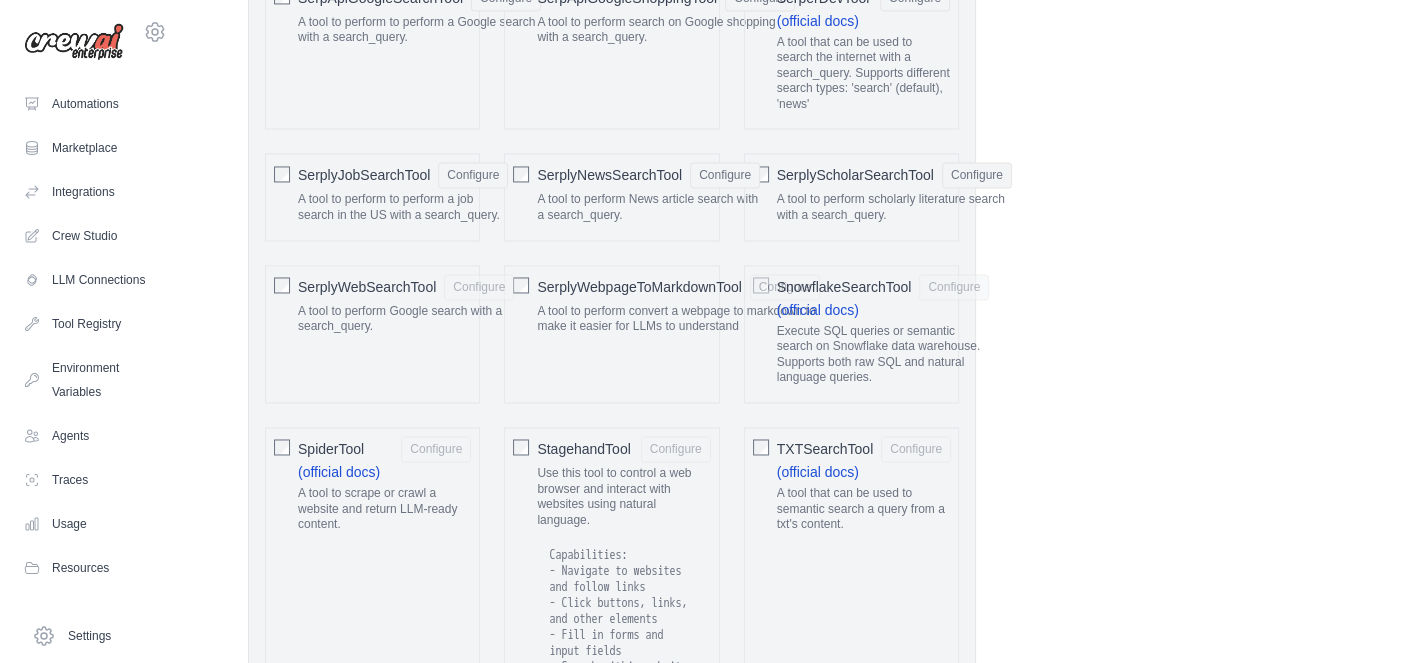 scroll, scrollTop: 3249, scrollLeft: 0, axis: vertical 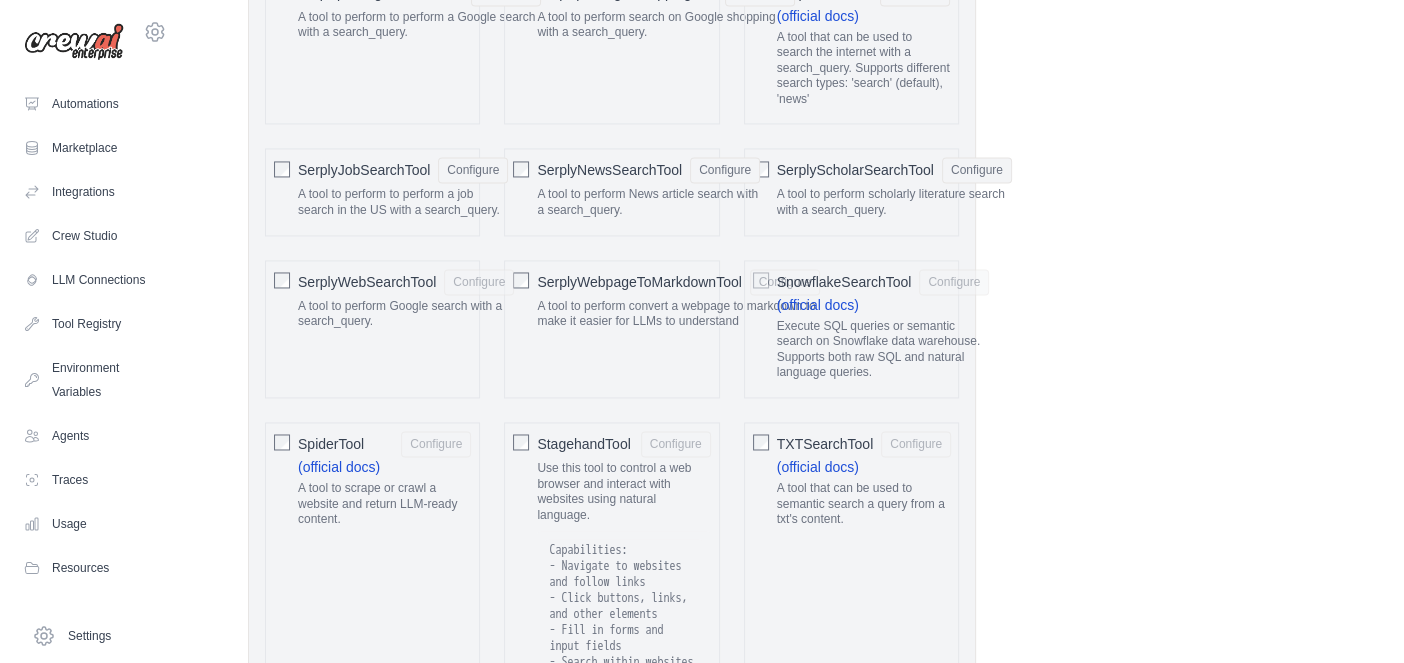 click on "SerplyWebSearchTool" 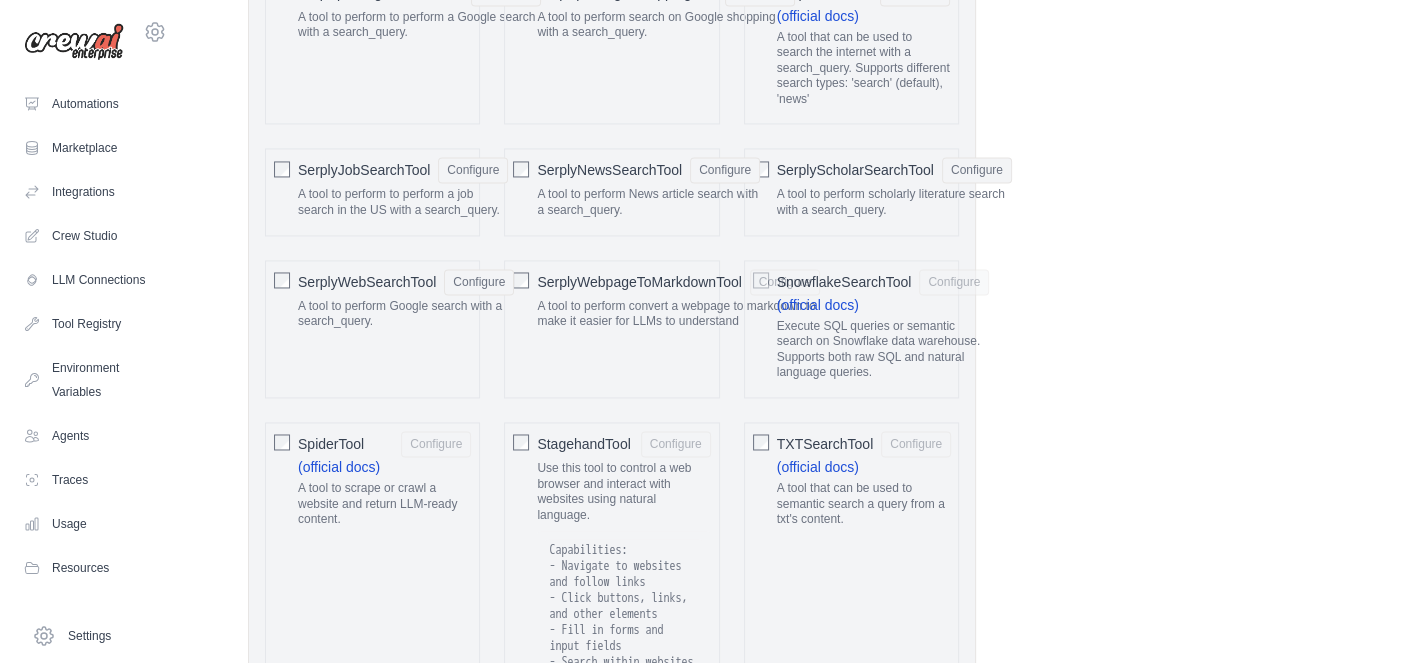 click on "SerplyWebpageToMarkdownTool" 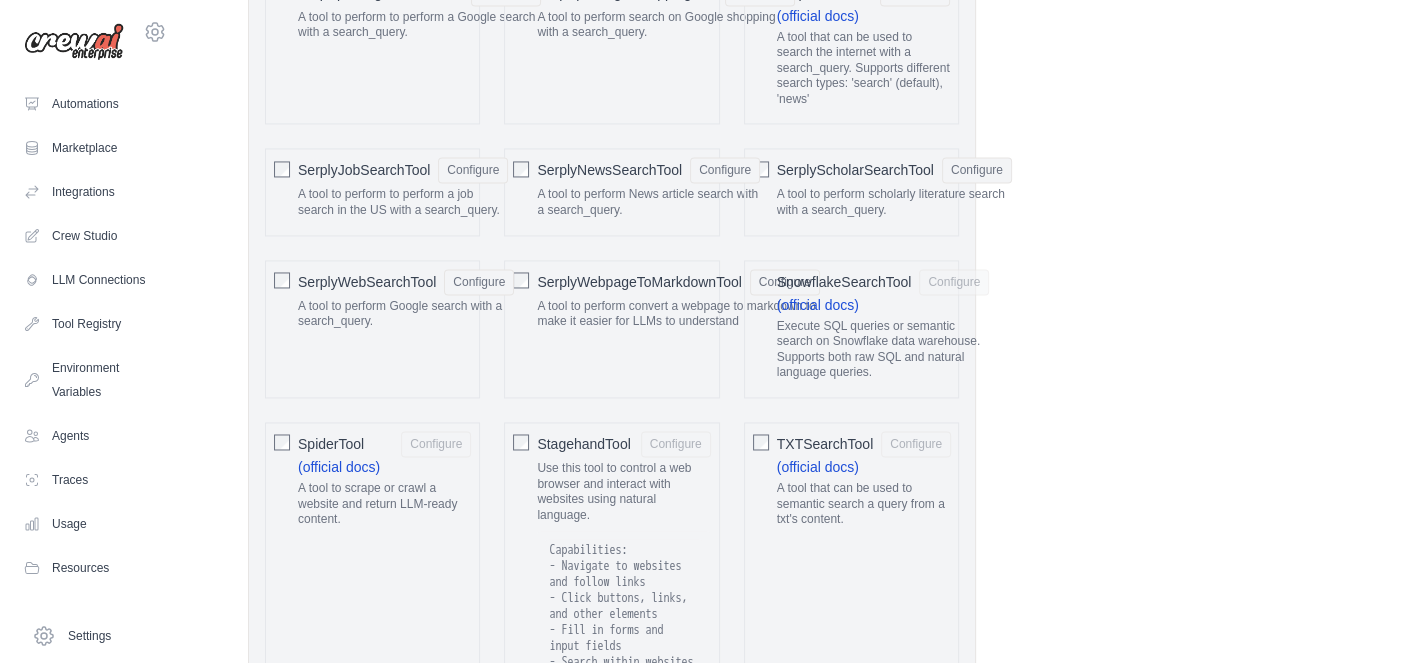 click on "SnowflakeSearchTool" 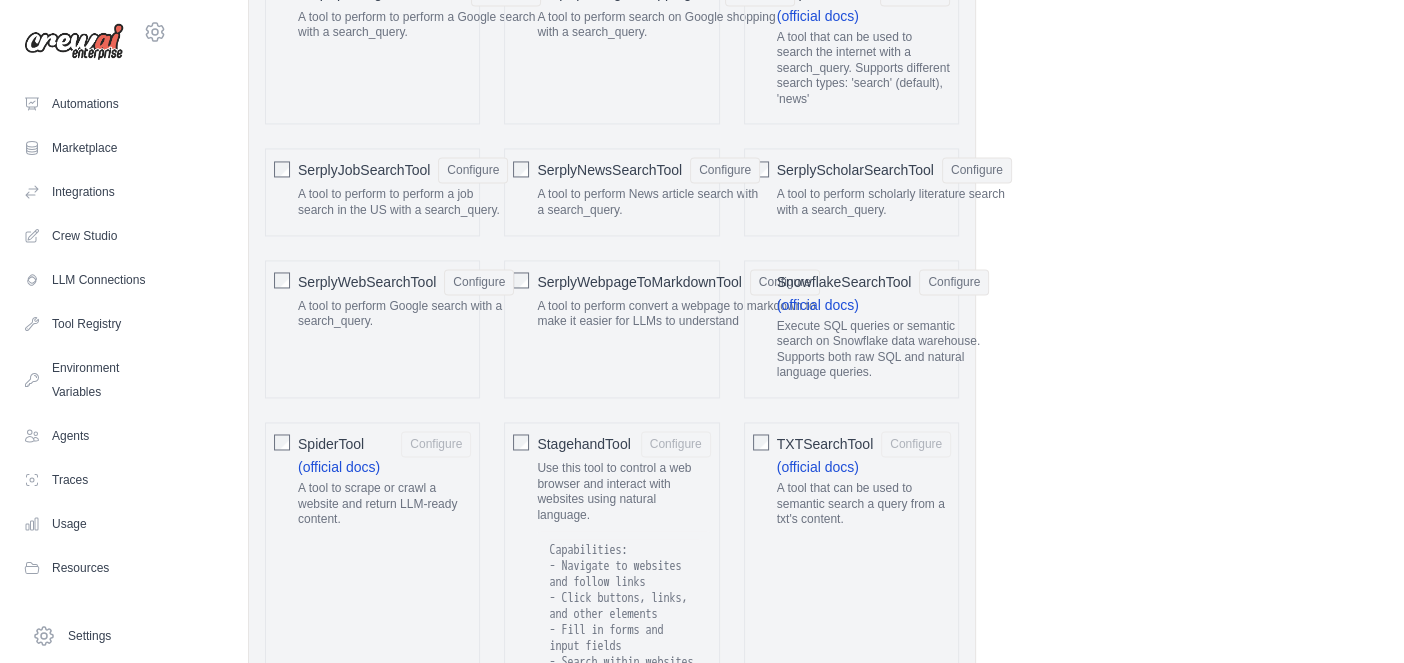 click on "TXTSearchTool" 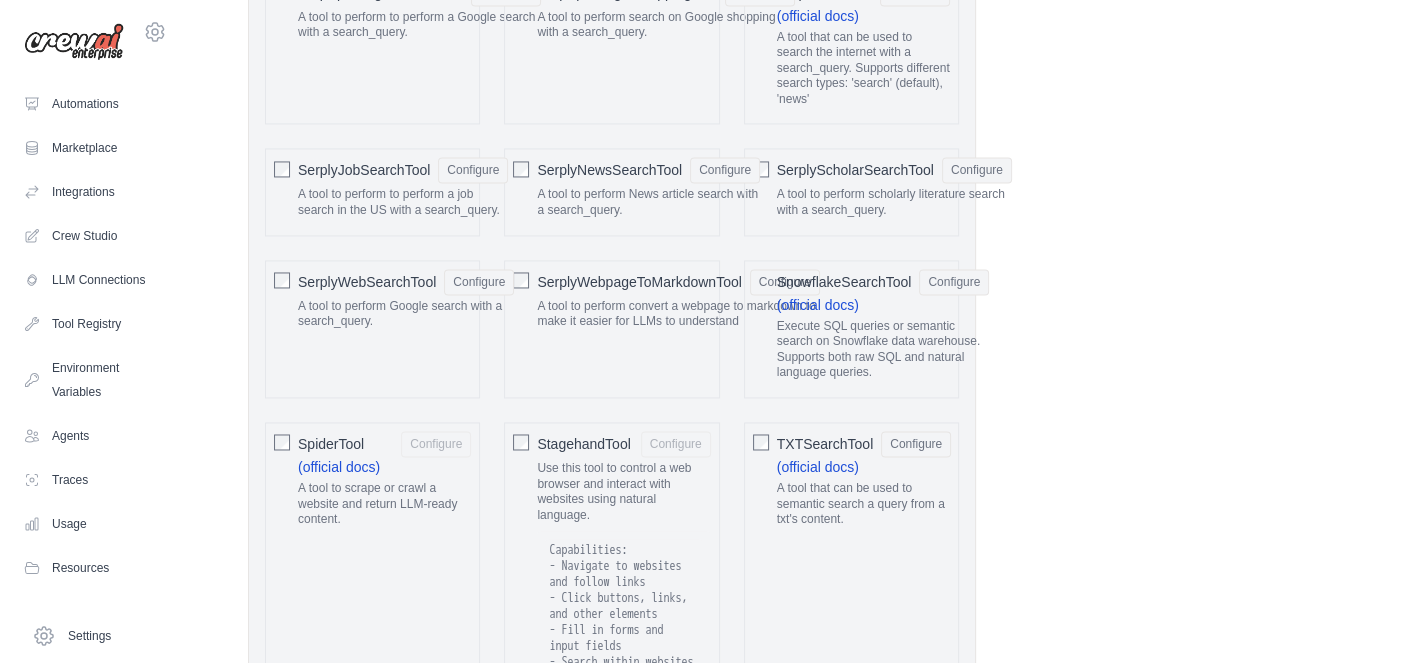 click on "StagehandTool" 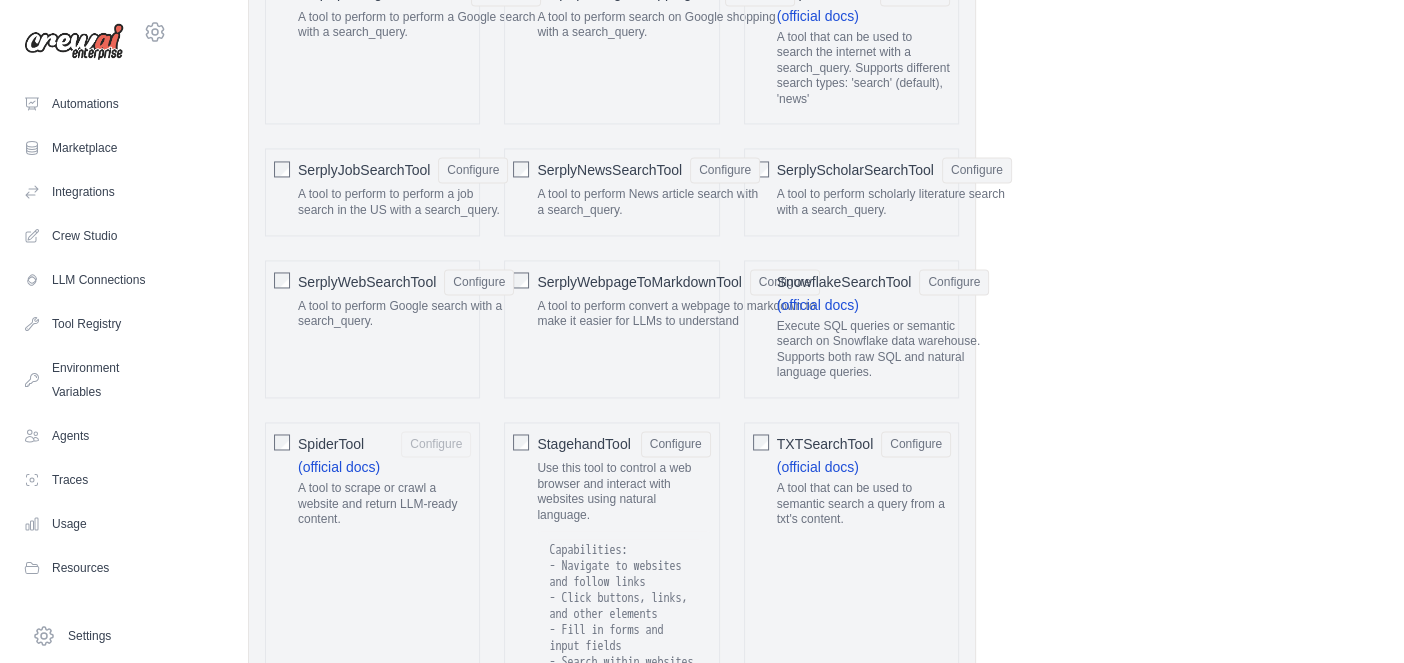 click on "SpiderTool" 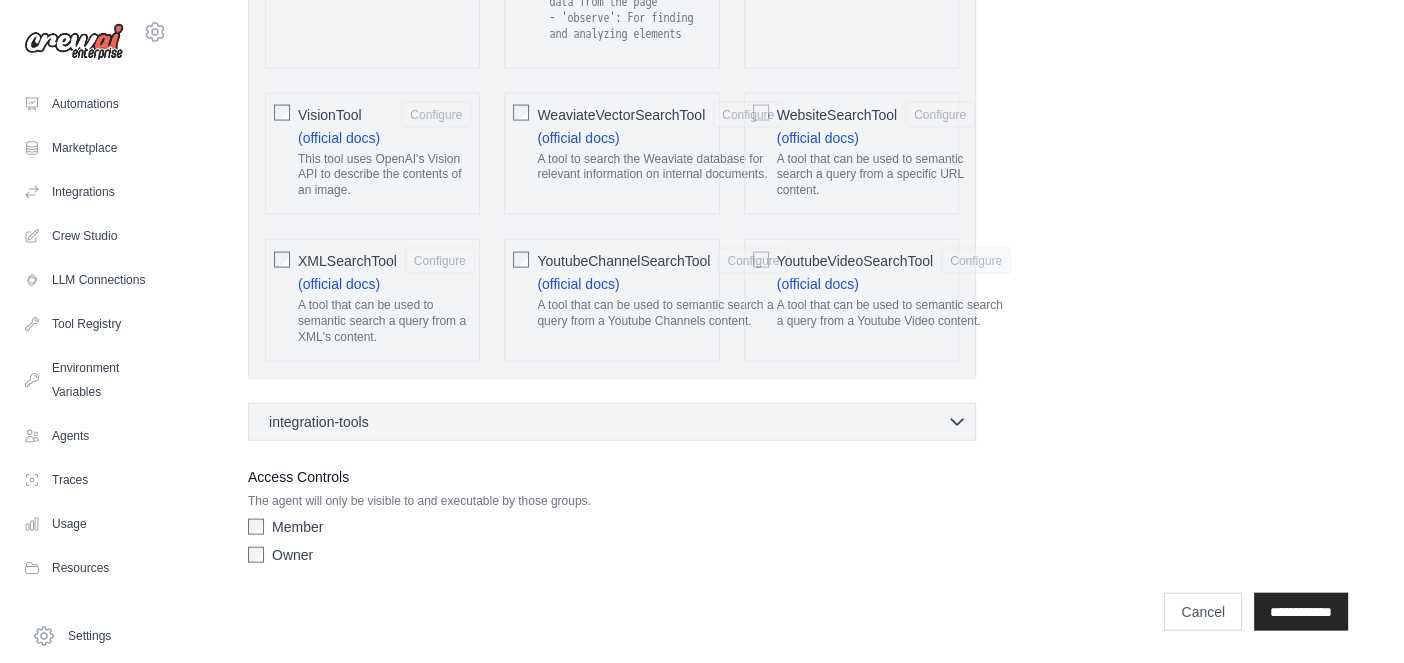 scroll, scrollTop: 4249, scrollLeft: 0, axis: vertical 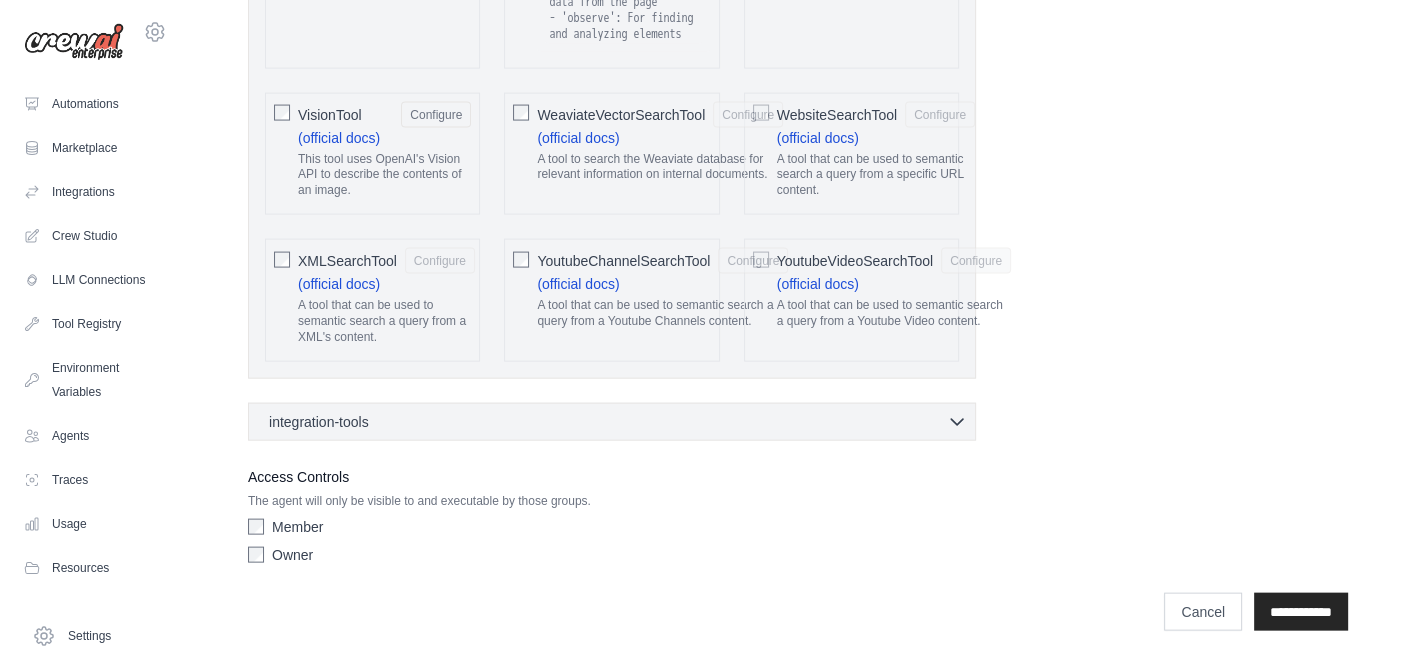 click on "XMLSearchTool" 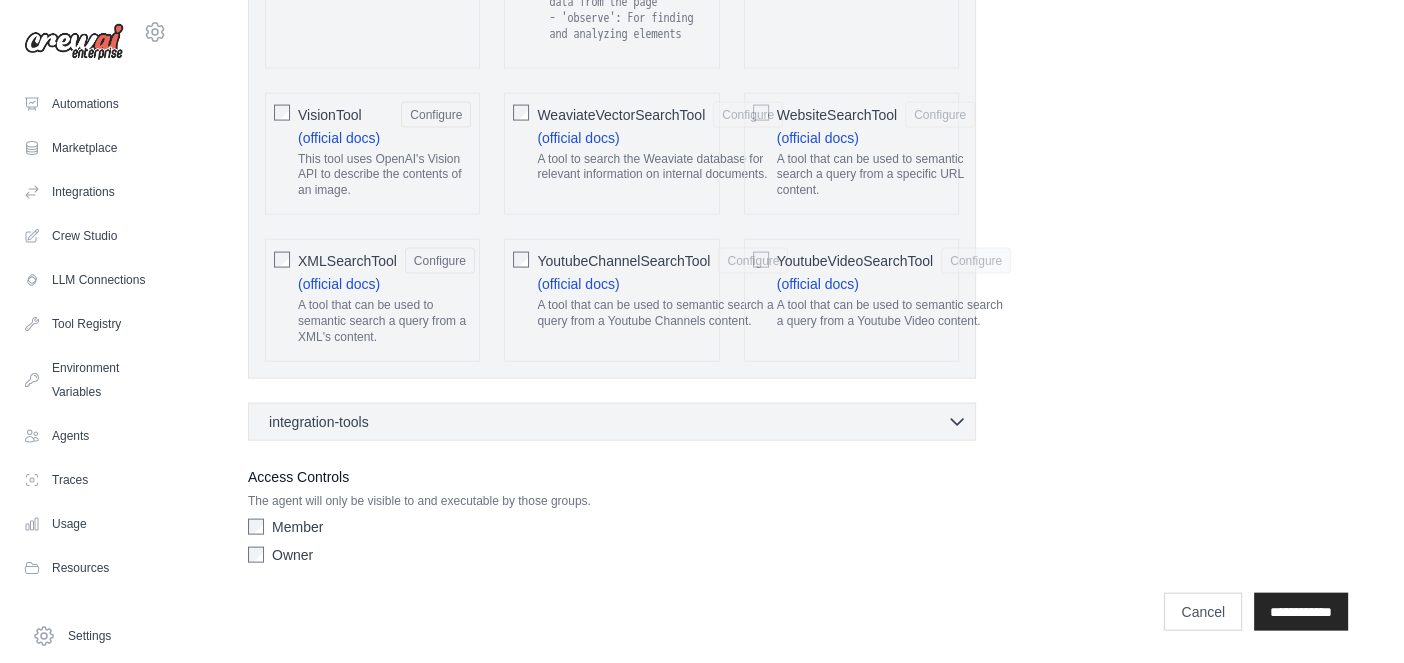 click on "YoutubeChannelSearchTool" 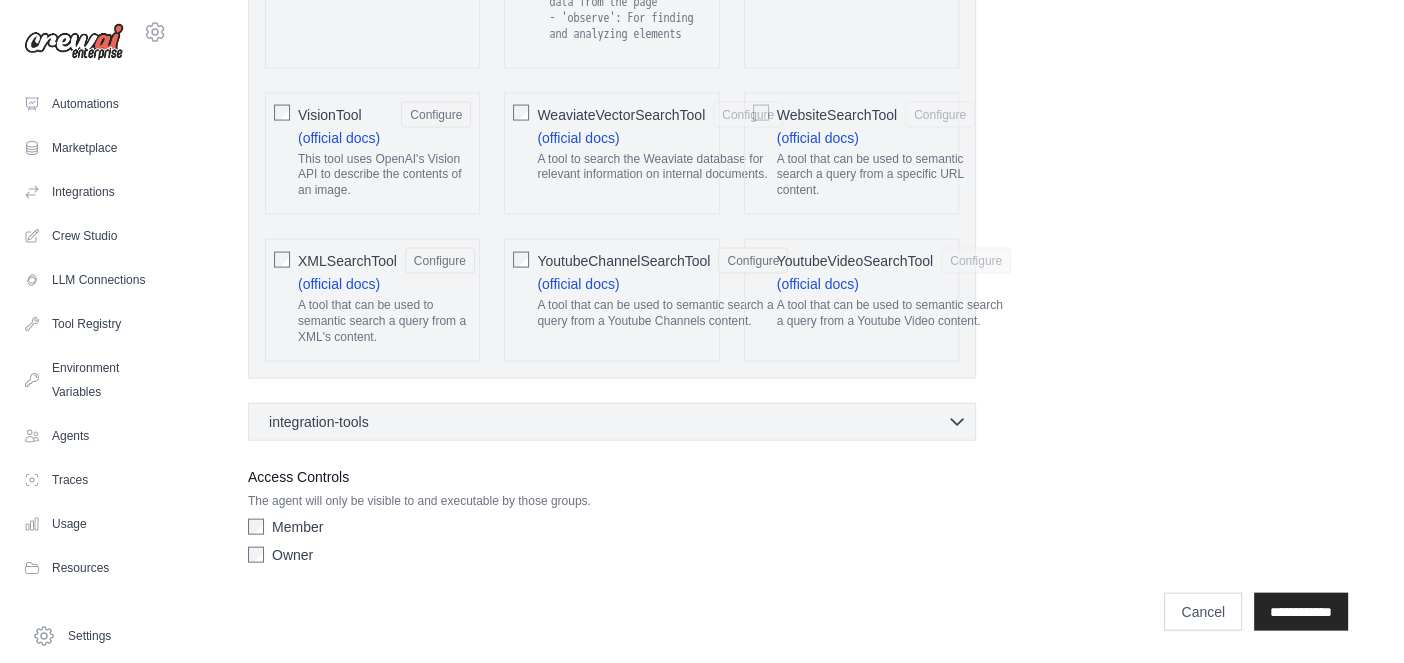 click on "WeaviateVectorSearchTool" 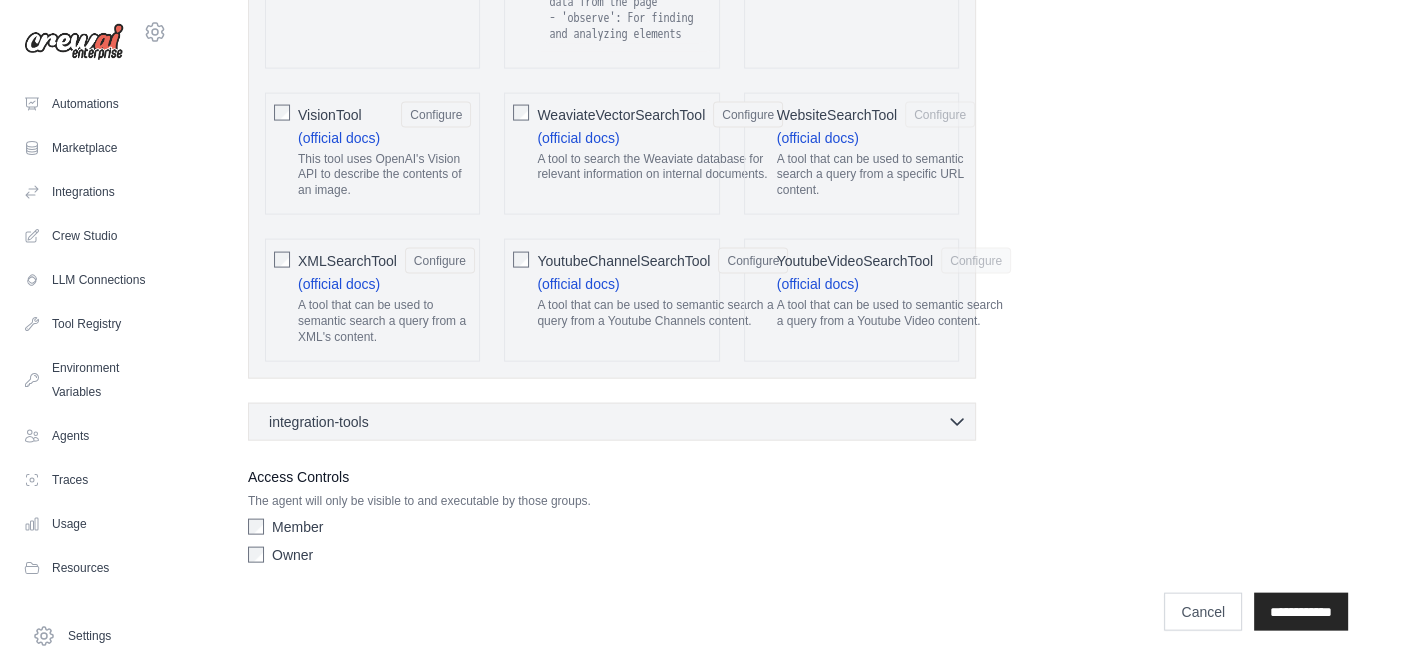 click on "WebsiteSearchTool" 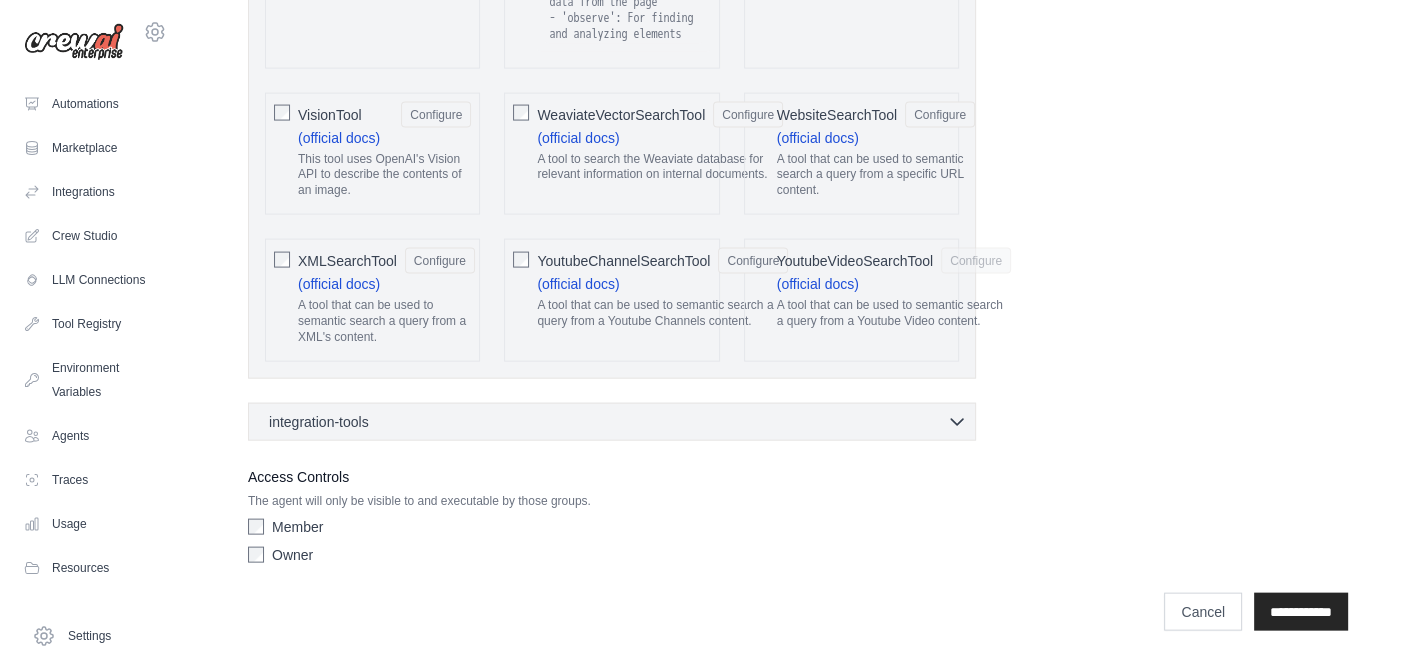 click on "YoutubeVideoSearchTool" 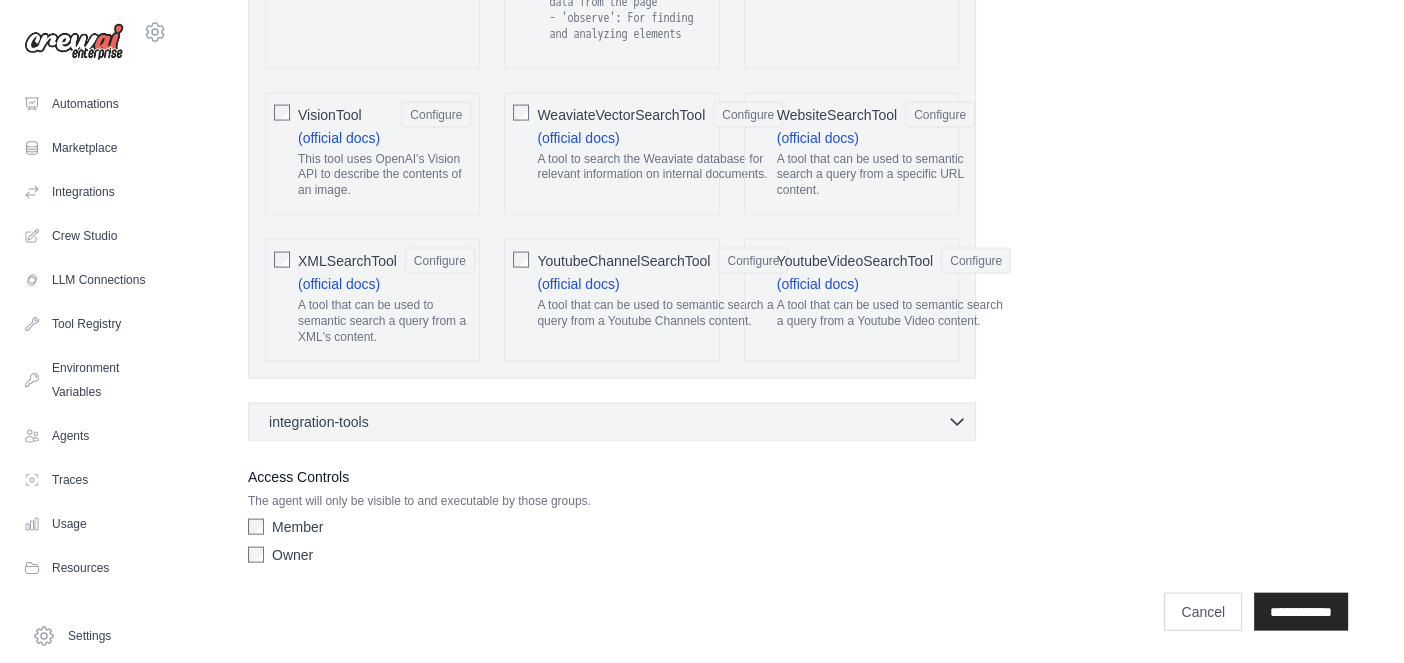 click on "integration-tools
0 selected
Gmail Google Sheets Notion" at bounding box center (612, 422) 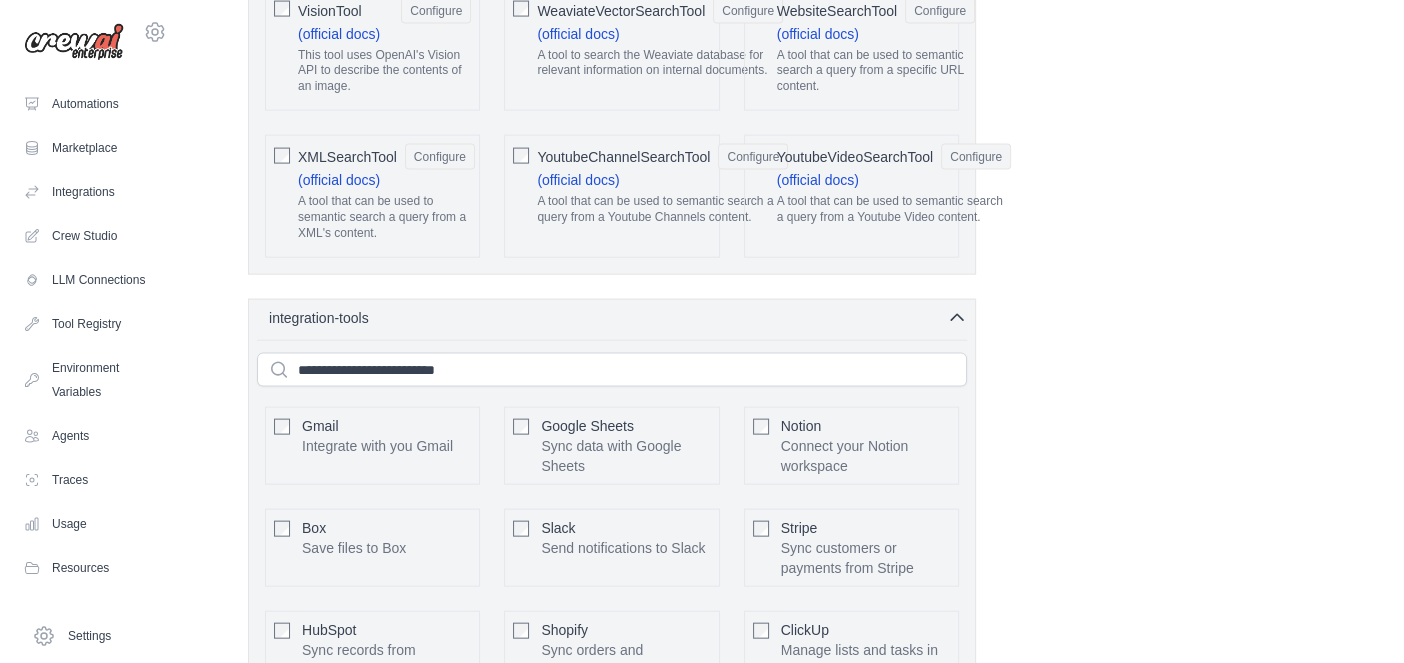 scroll, scrollTop: 4349, scrollLeft: 0, axis: vertical 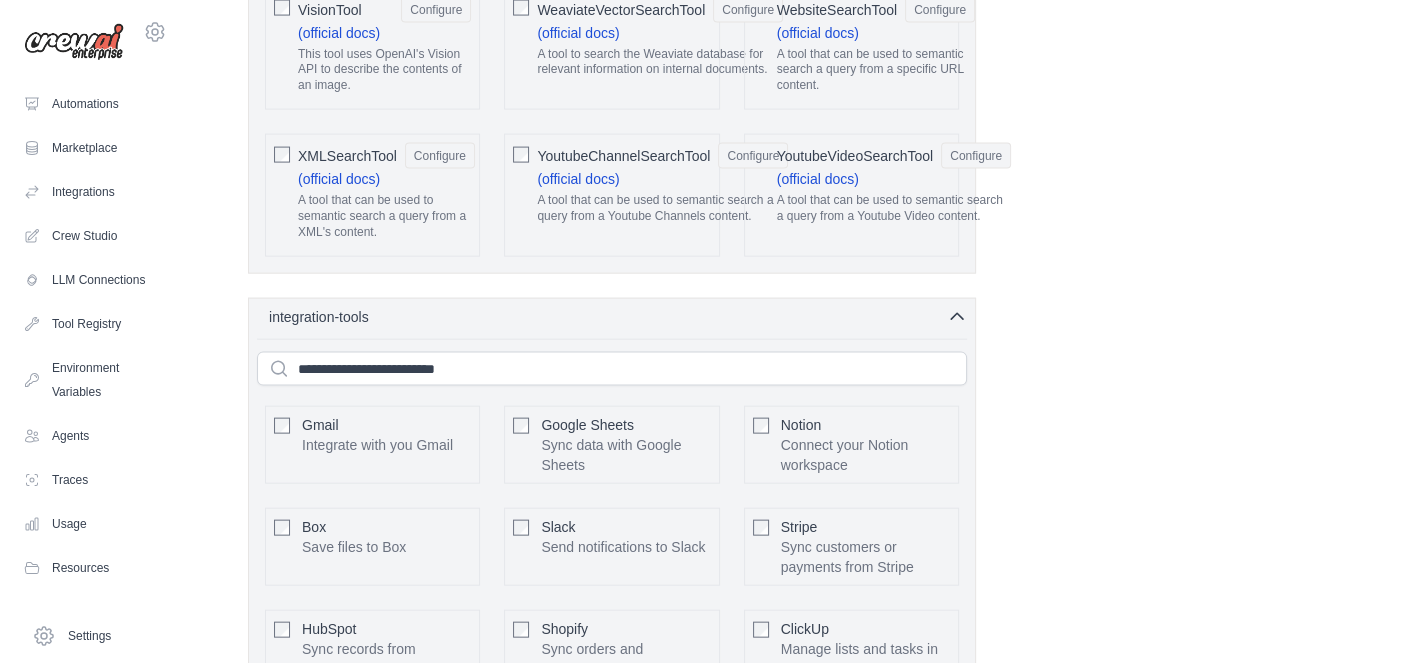 click on "YoutubeVideoSearchTool" 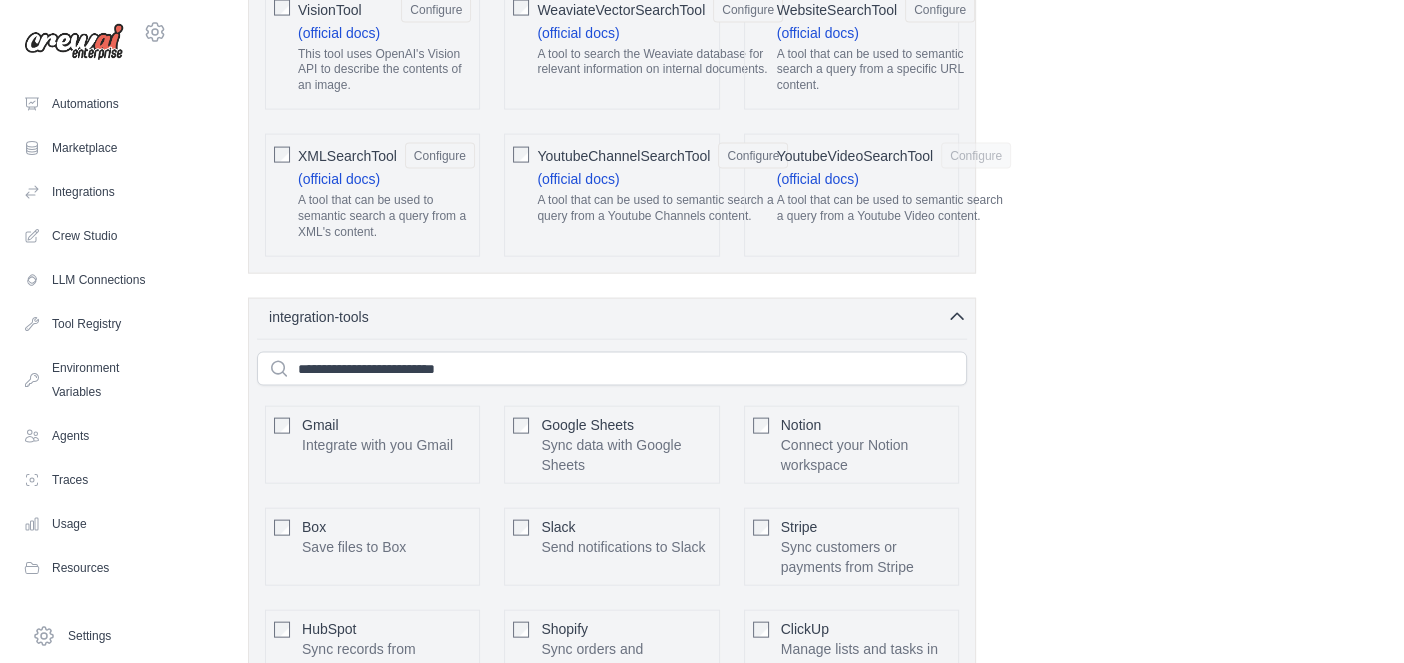 click on "WebsiteSearchTool" 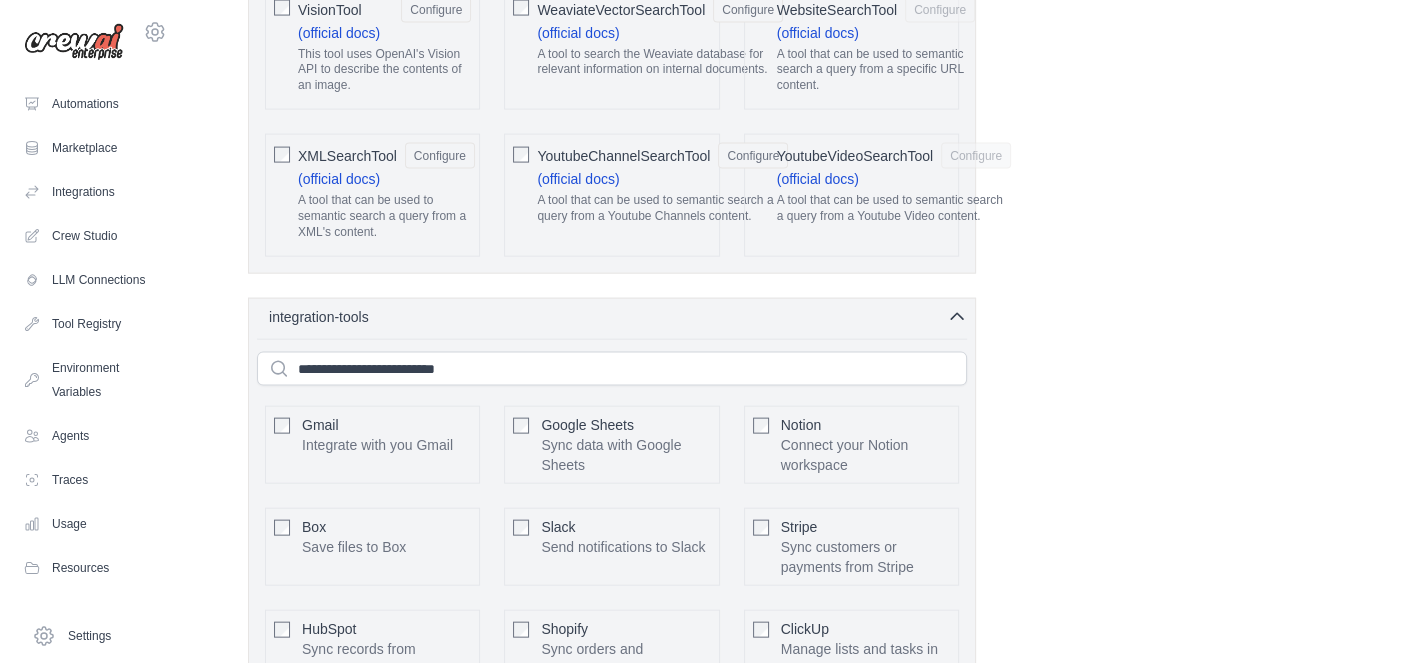 click on "YoutubeVideoSearchTool" 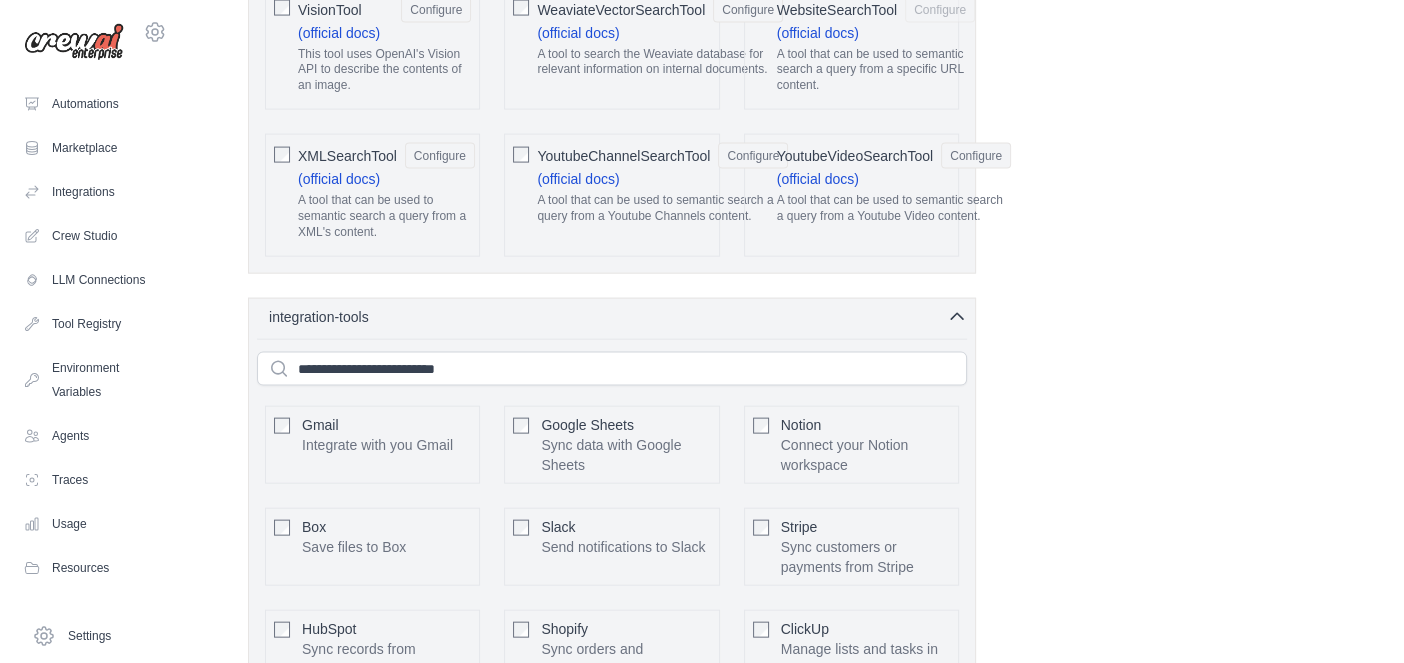 click on "WebsiteSearchTool" 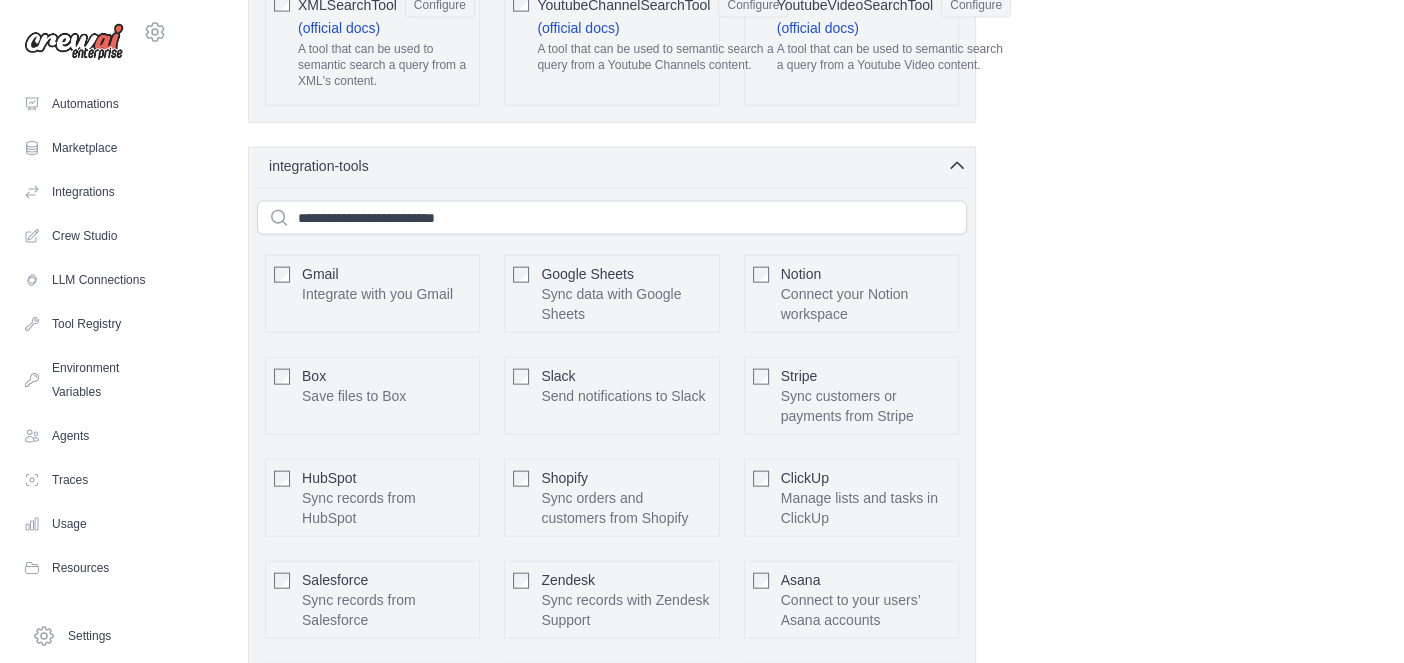 scroll, scrollTop: 4549, scrollLeft: 0, axis: vertical 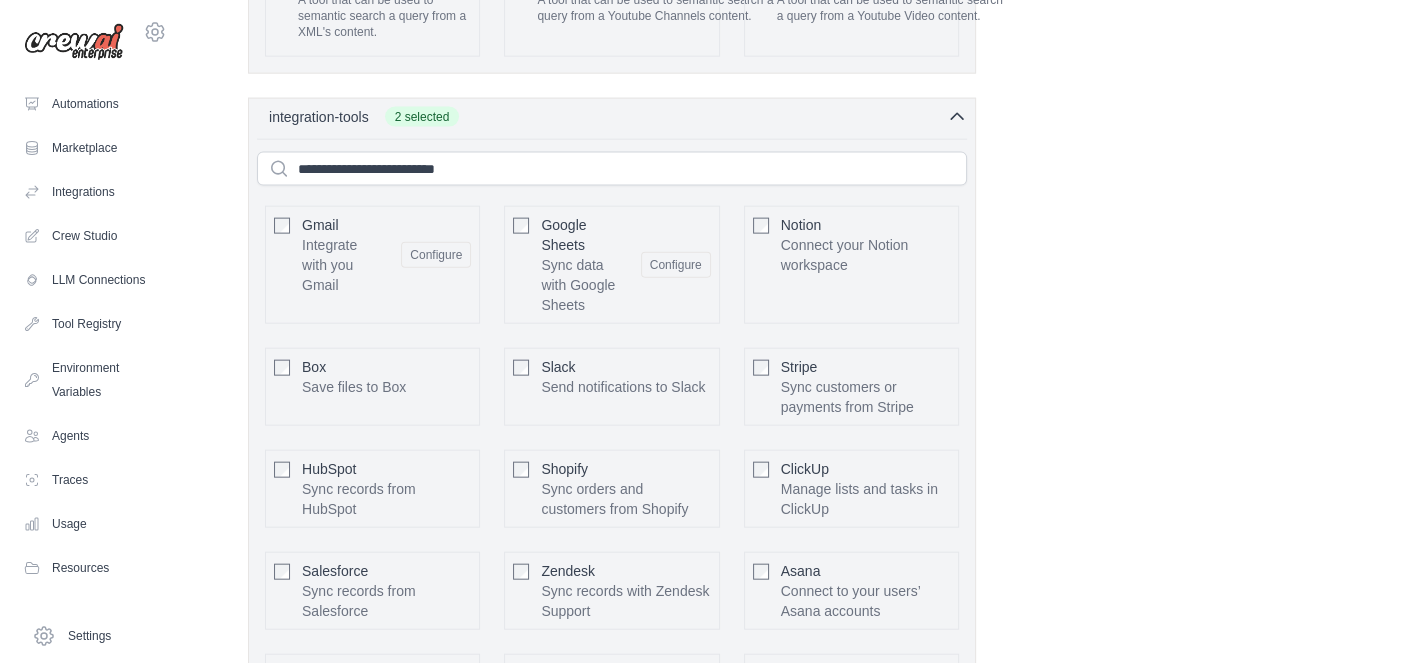 click on "Slack" at bounding box center [558, 367] 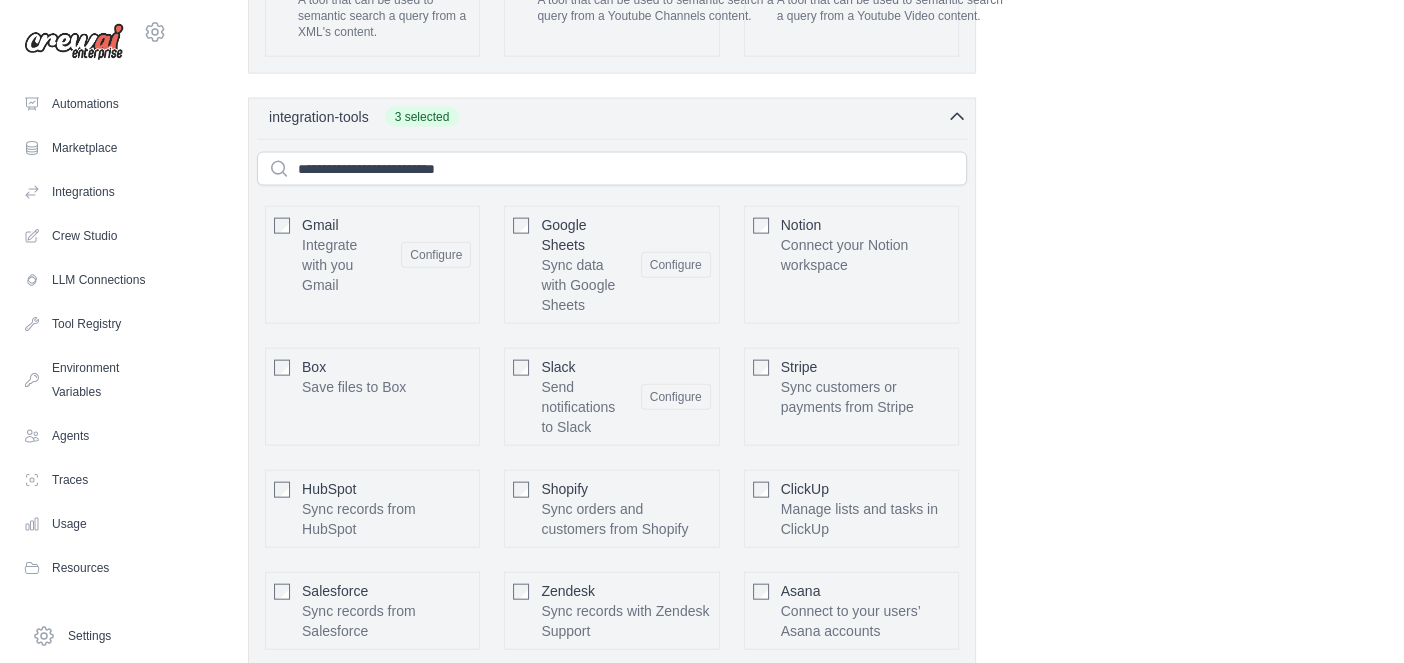 click on "Box
Save files to Box" at bounding box center (354, 377) 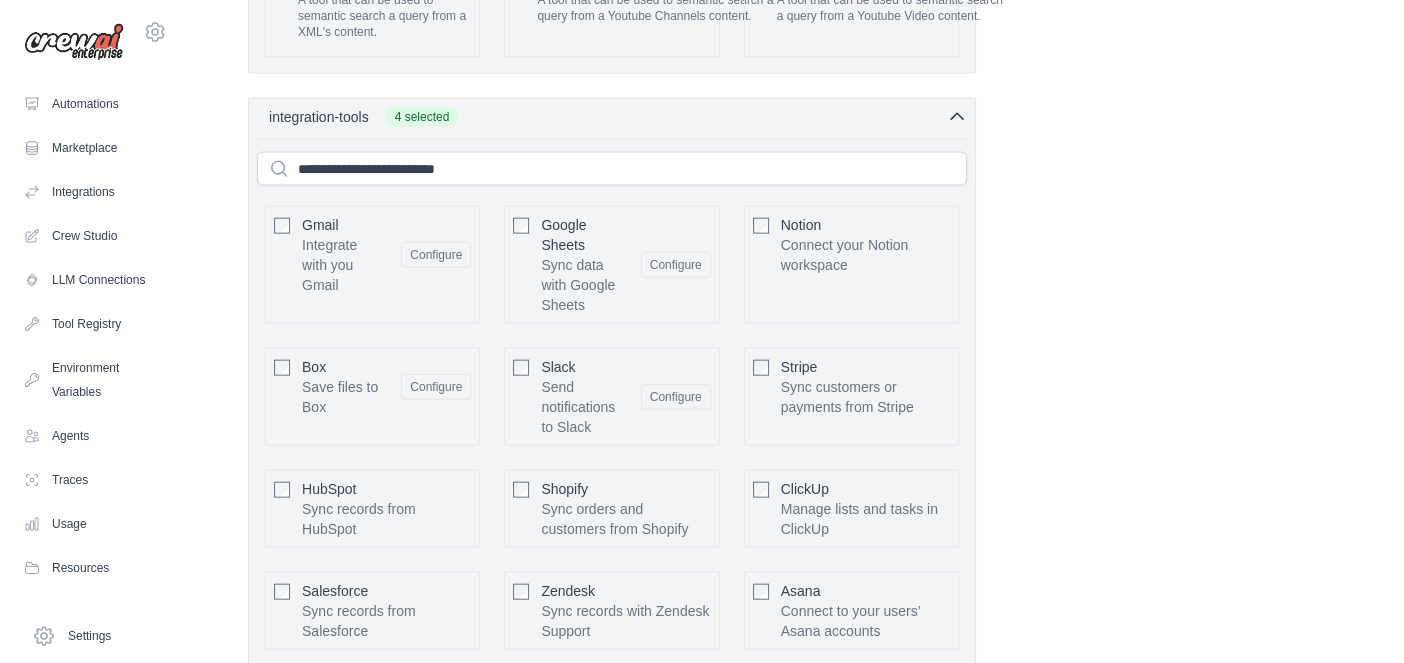 click on "Sync customers or payments from Stripe" at bounding box center [865, 397] 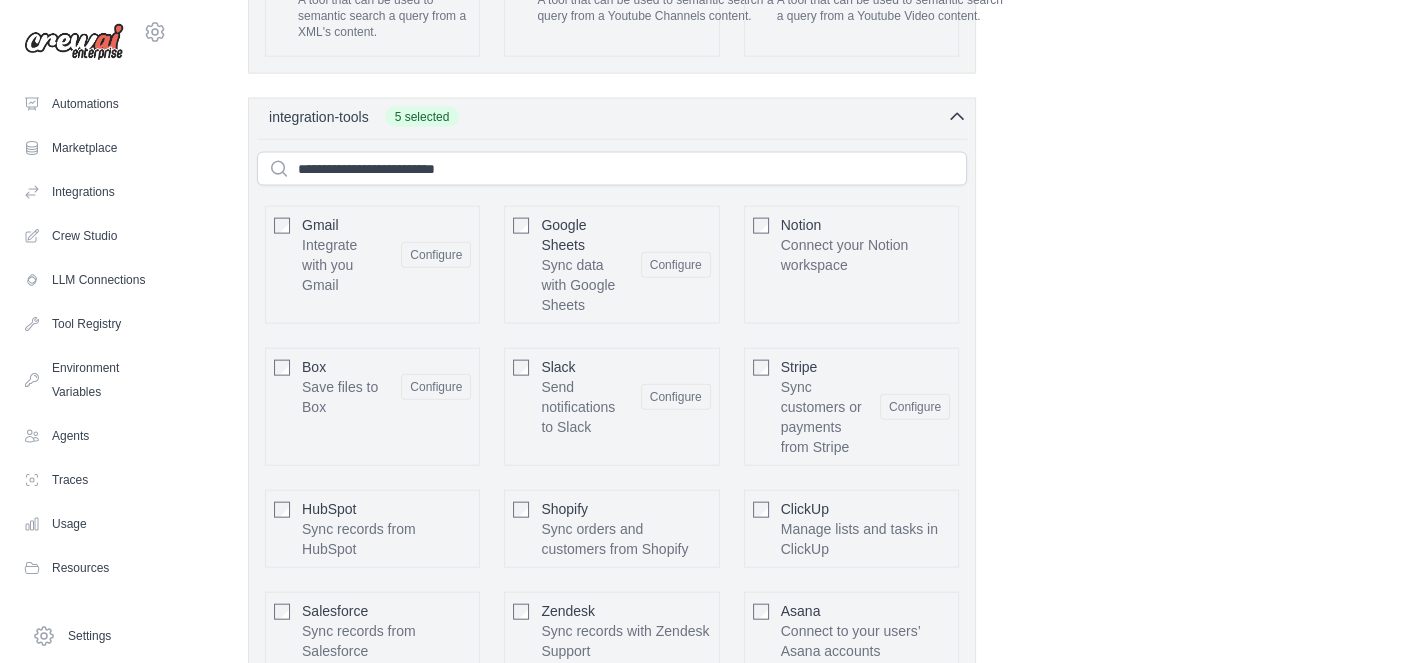 click on "Connect your Notion workspace" at bounding box center [865, 255] 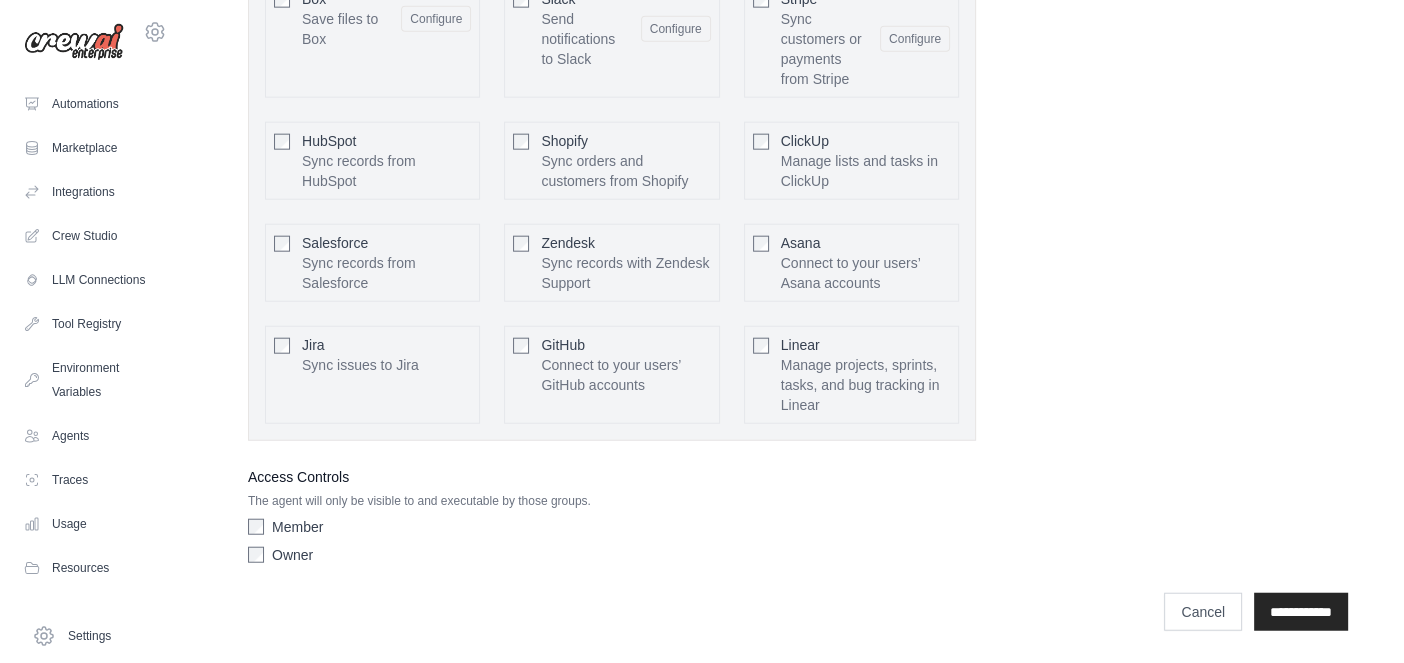scroll, scrollTop: 4949, scrollLeft: 0, axis: vertical 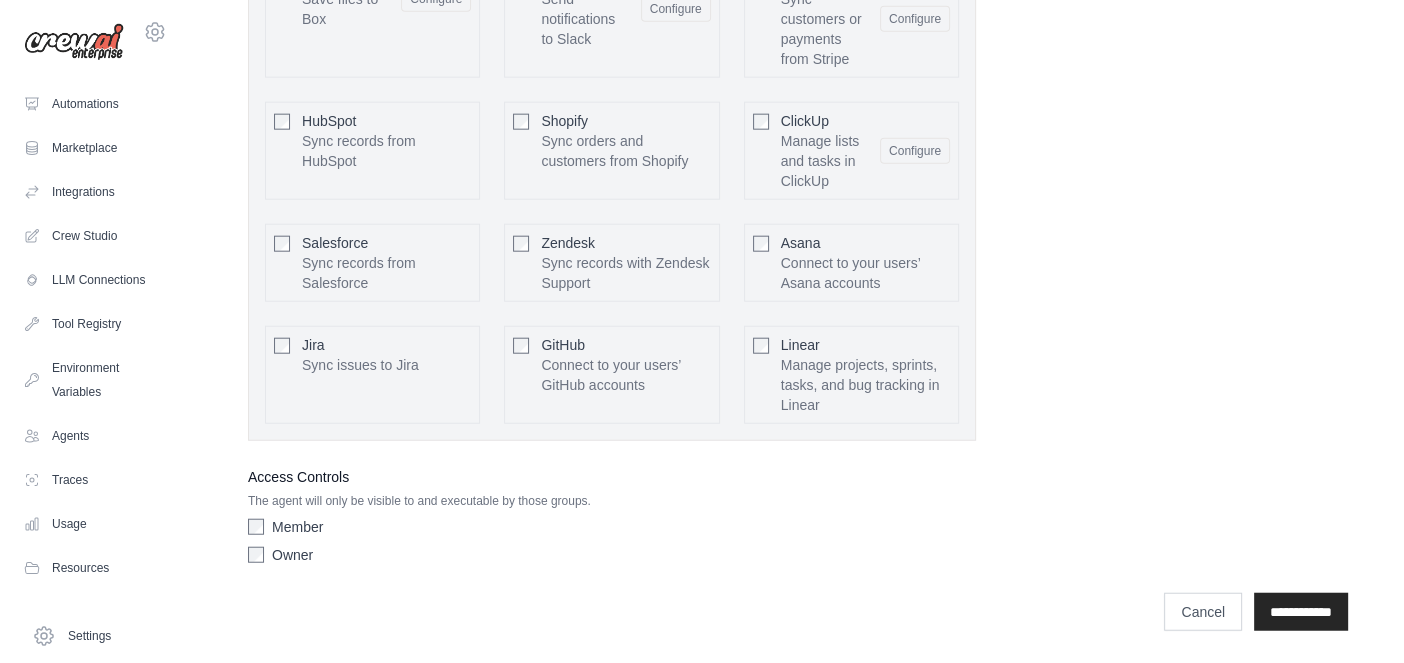 drag, startPoint x: 609, startPoint y: 175, endPoint x: 518, endPoint y: 195, distance: 93.17188 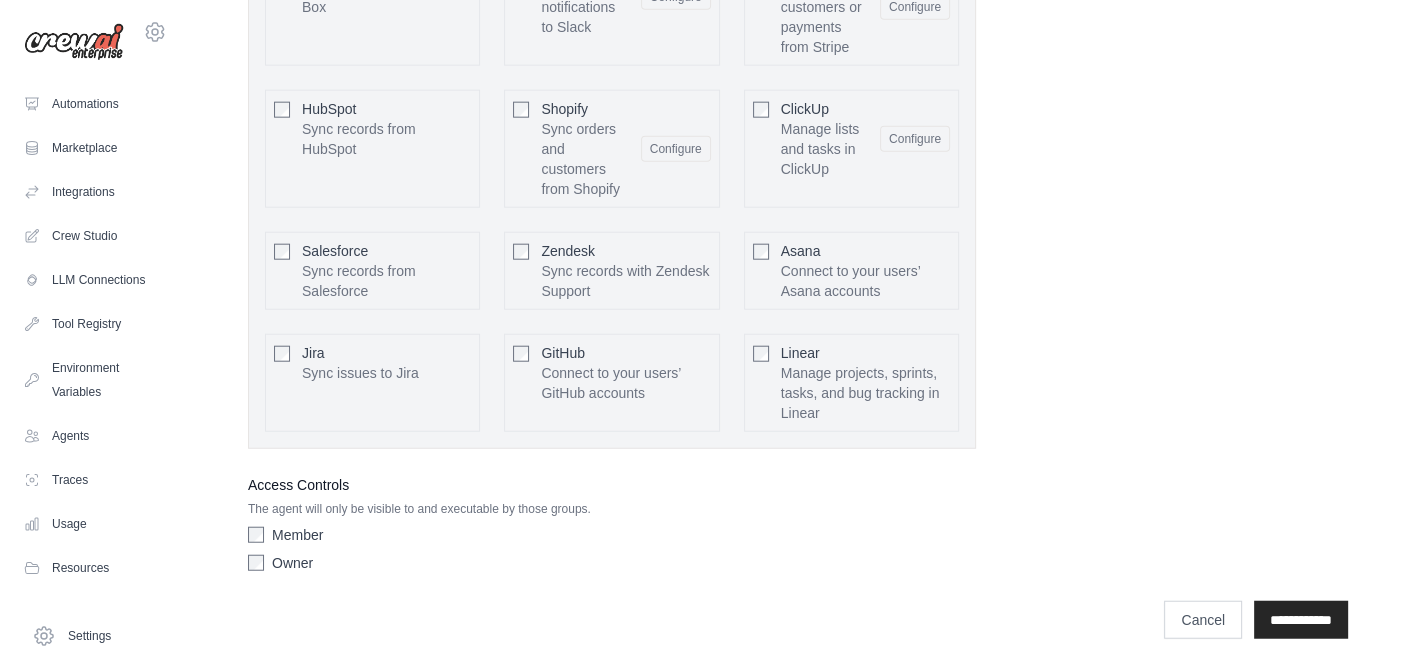 click on "Sync records from HubSpot" at bounding box center [386, 139] 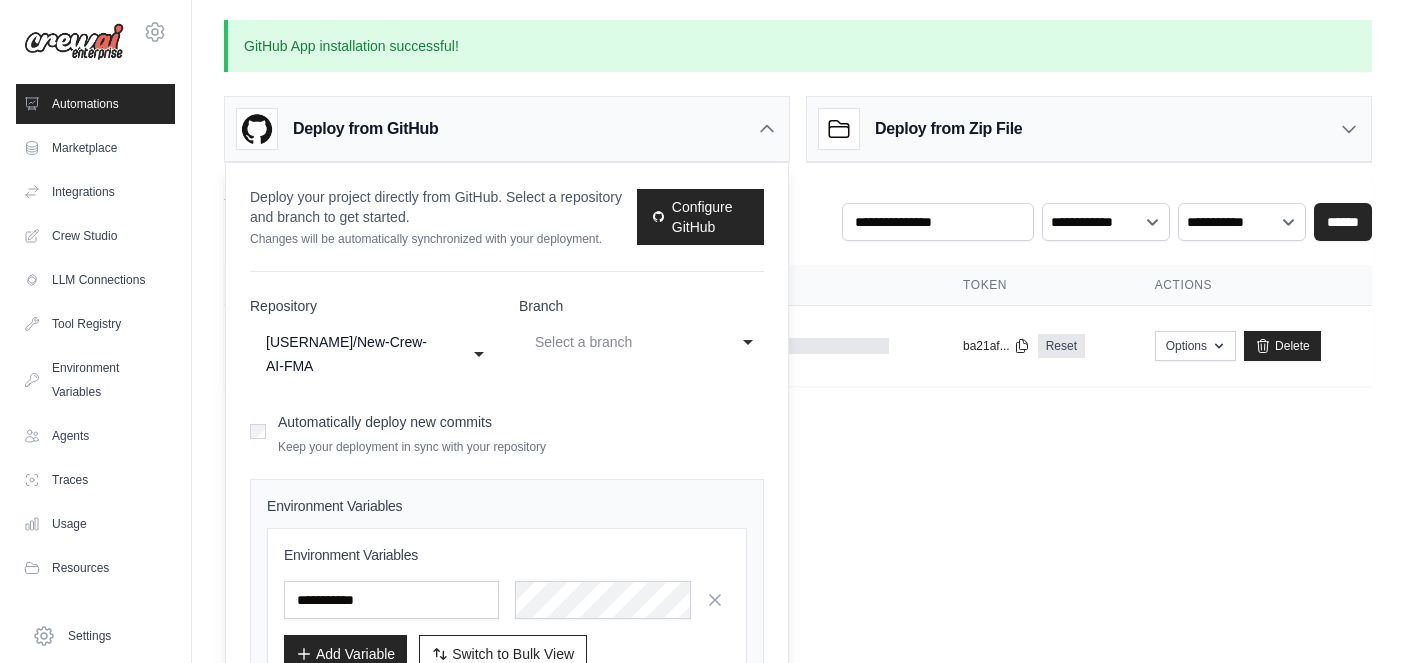 scroll, scrollTop: 0, scrollLeft: 0, axis: both 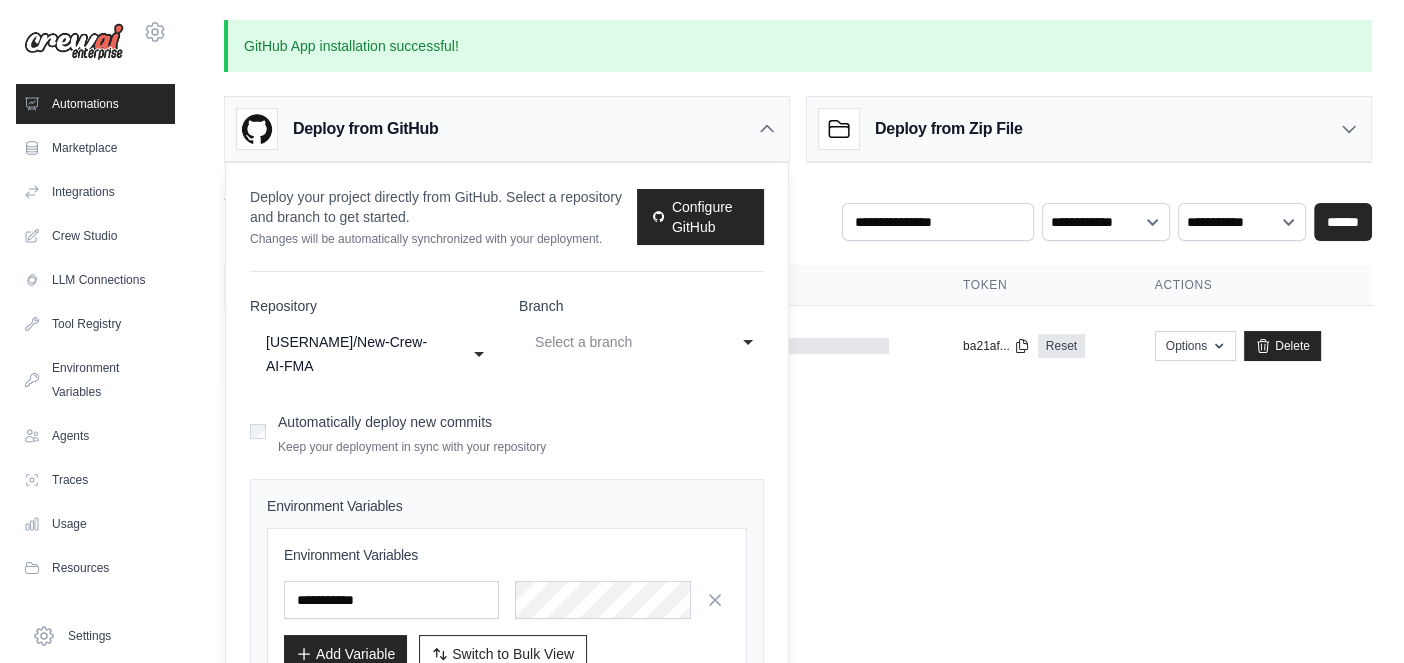 click 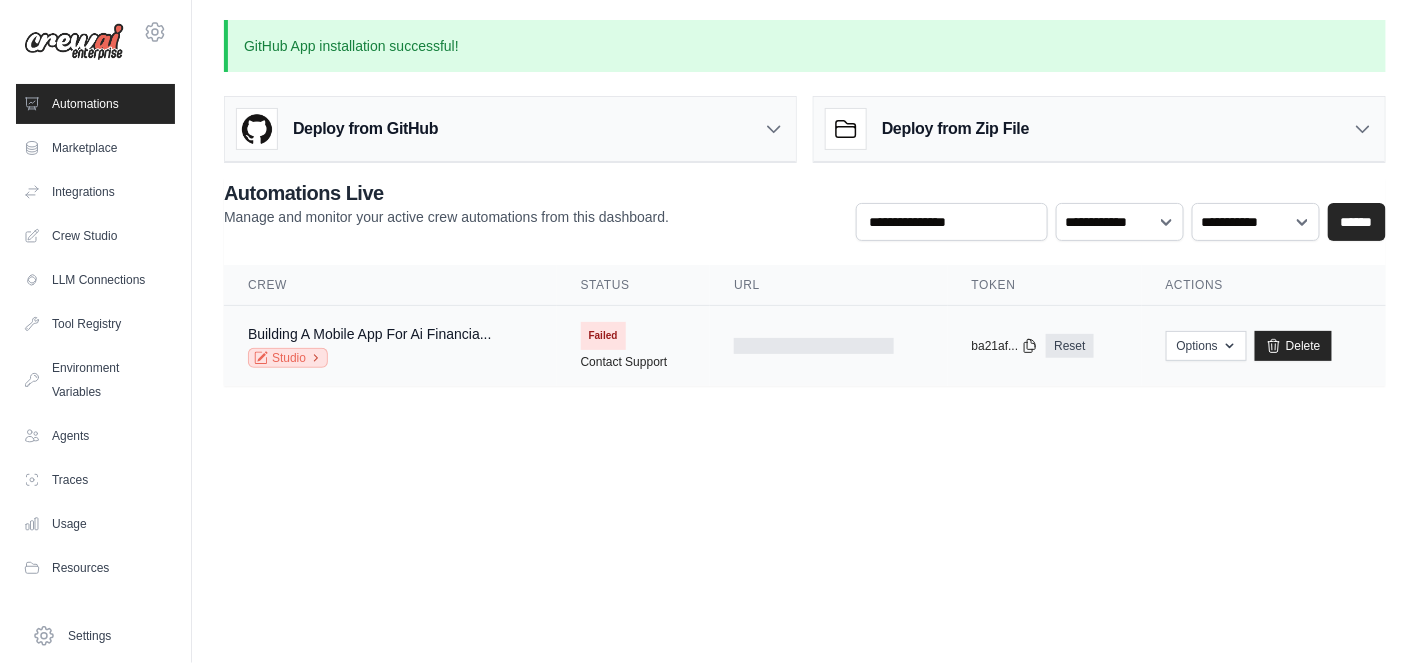 click on "Studio" at bounding box center (288, 358) 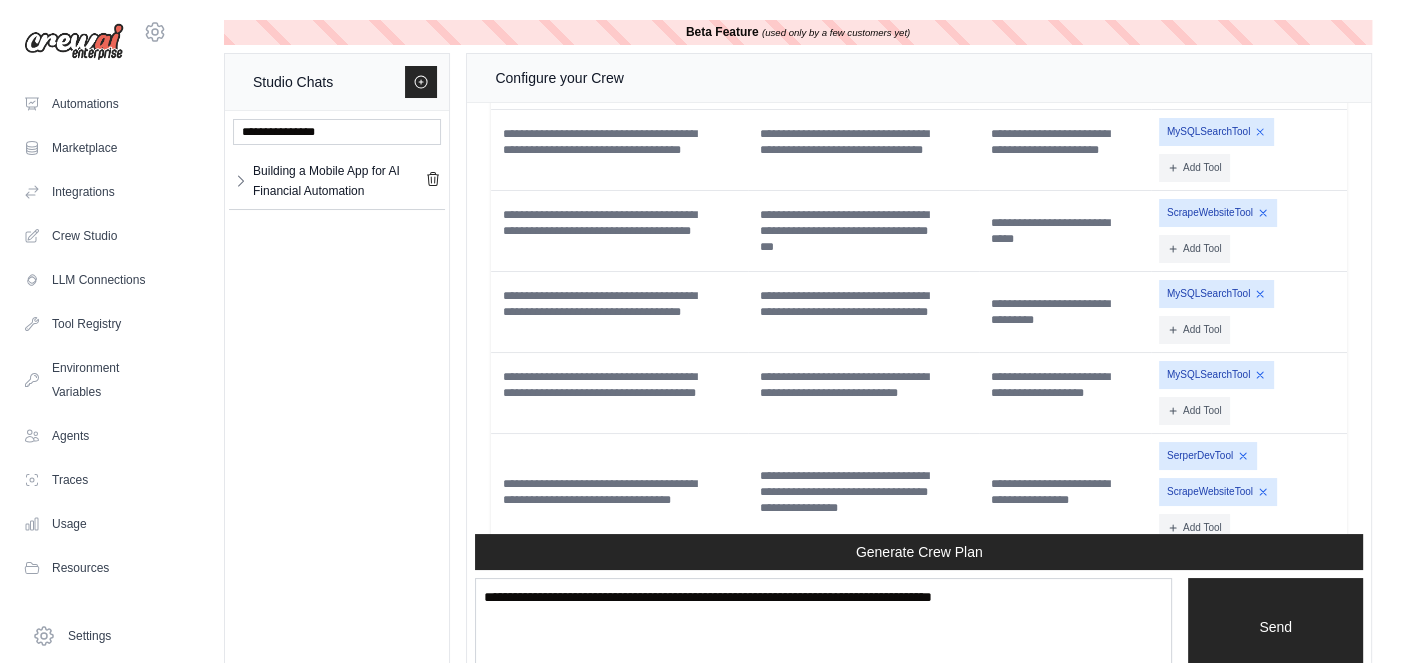scroll, scrollTop: 20961, scrollLeft: 0, axis: vertical 